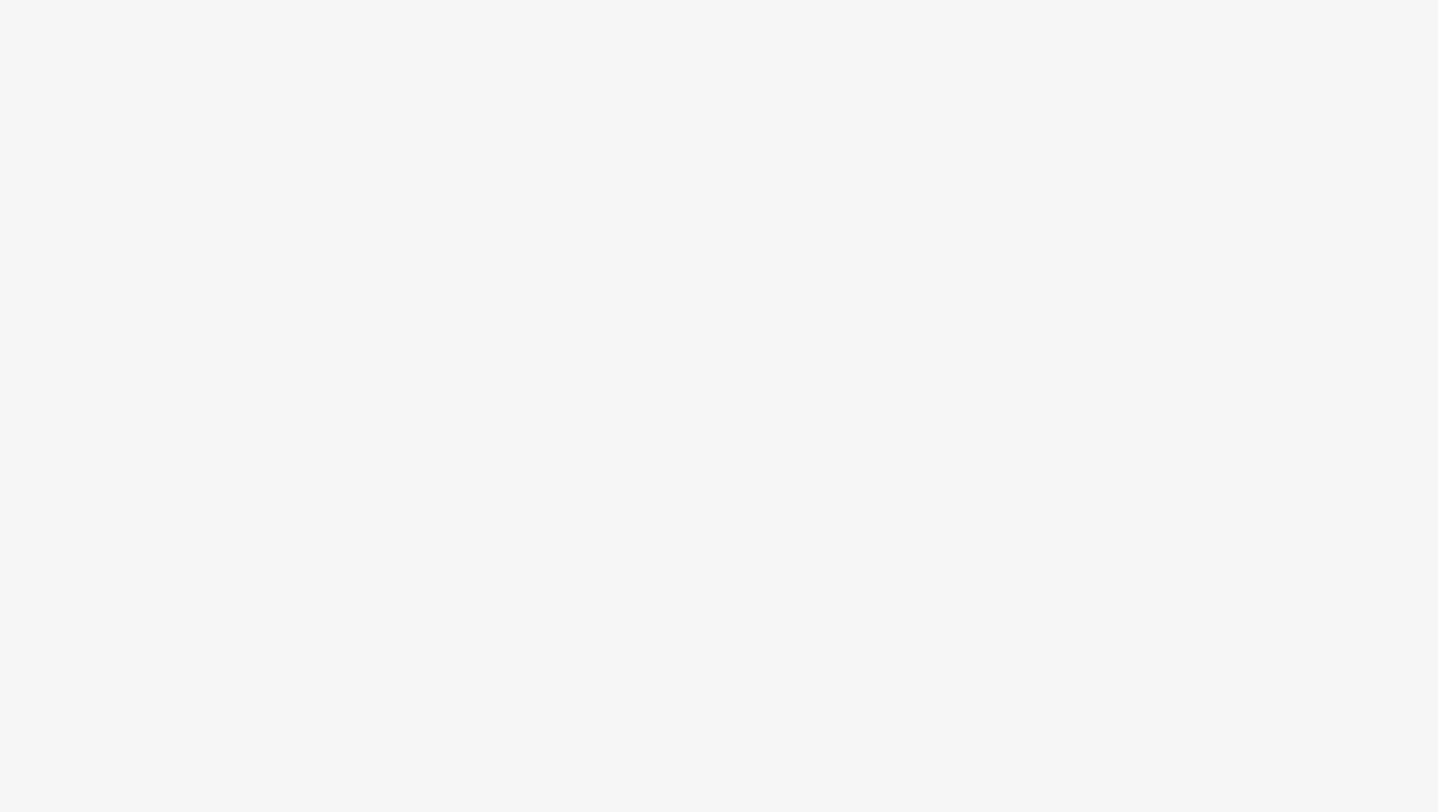 scroll, scrollTop: 0, scrollLeft: 0, axis: both 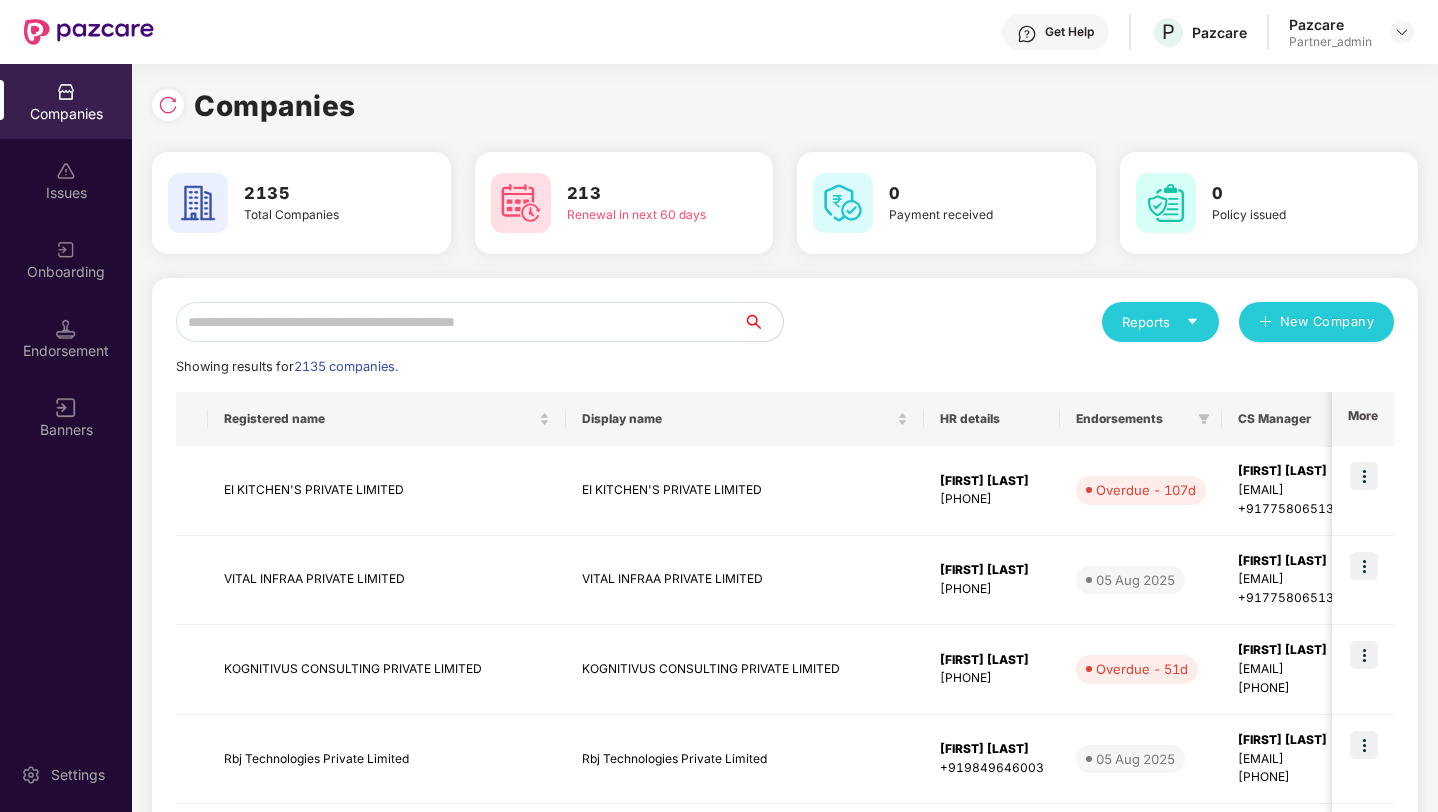 click at bounding box center (459, 322) 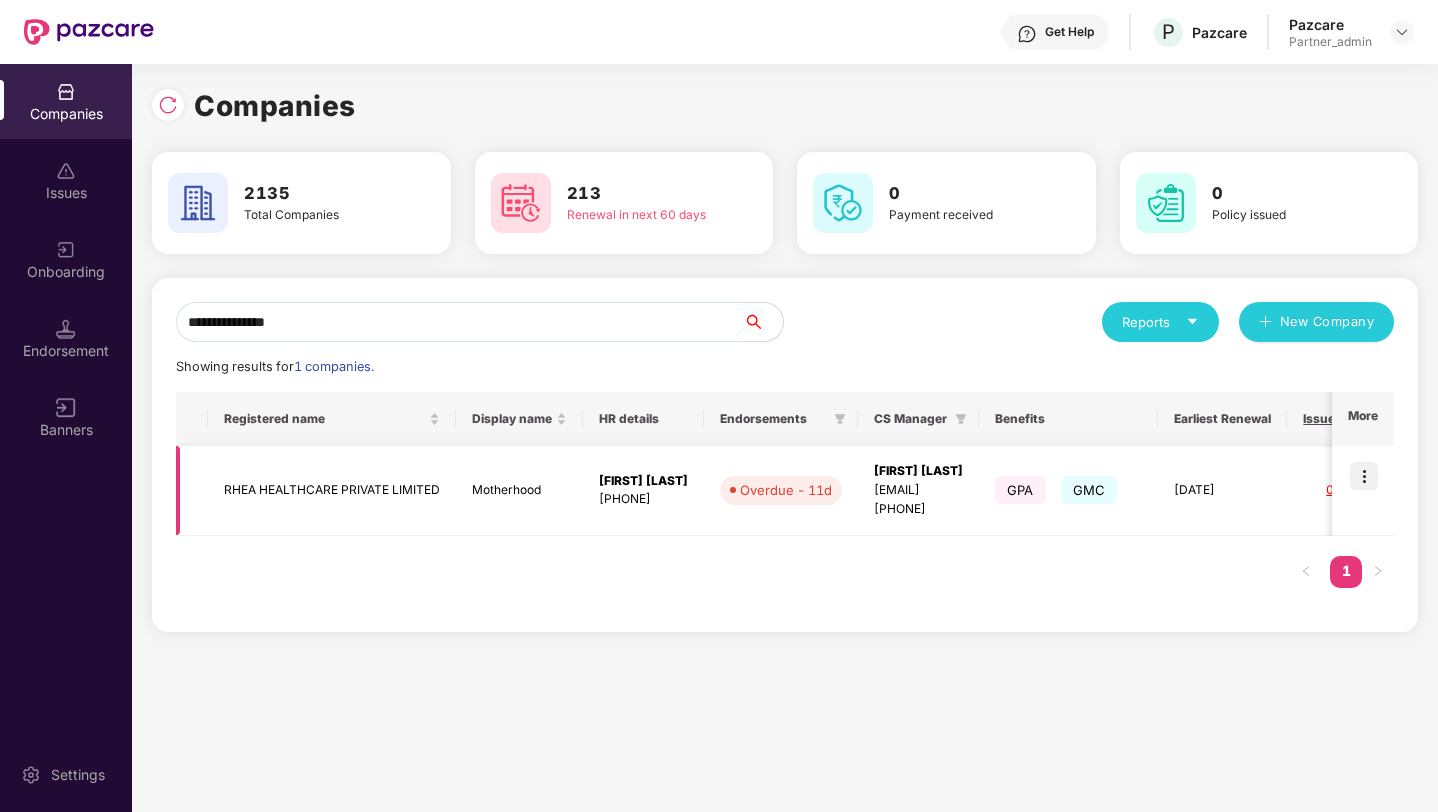 type on "**********" 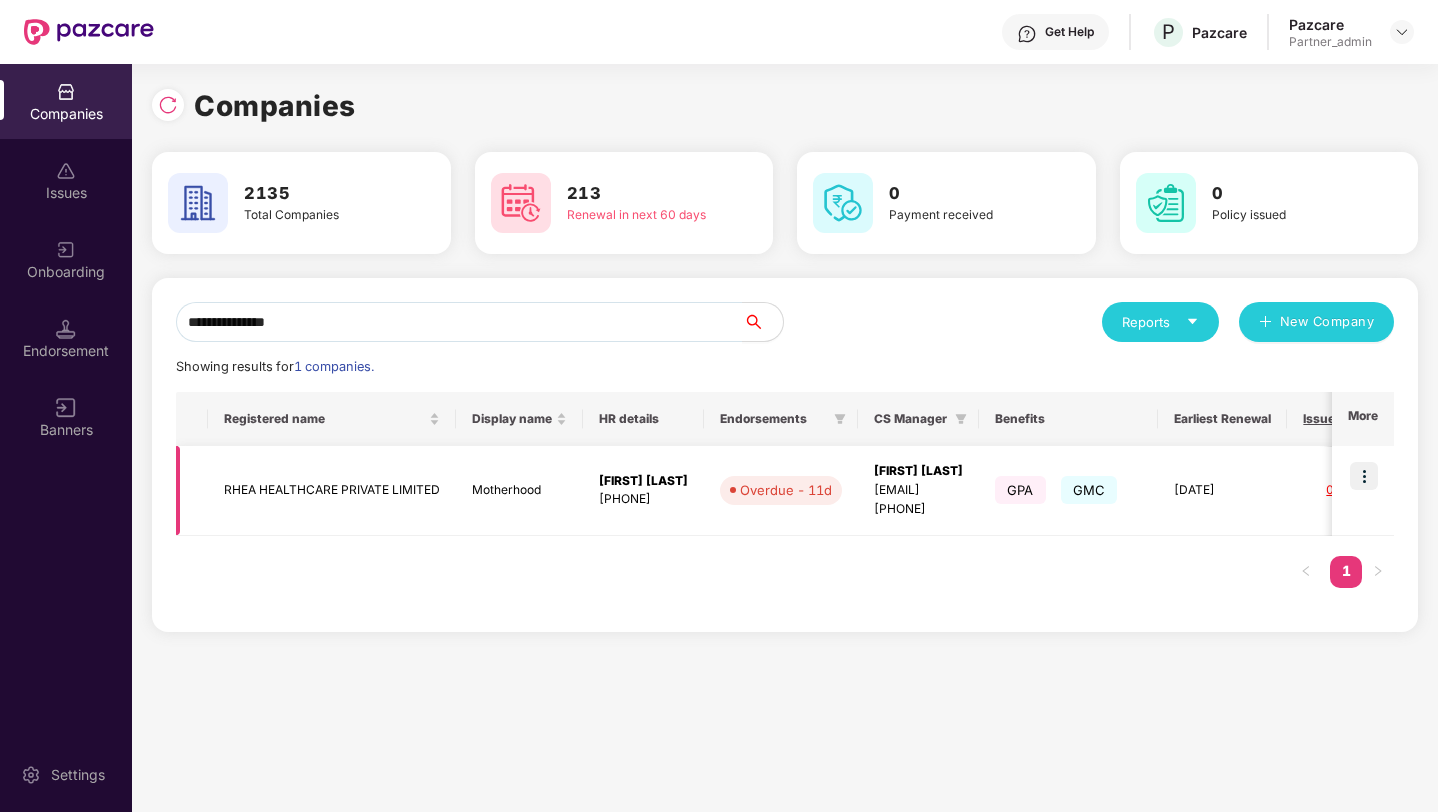 click at bounding box center (1364, 476) 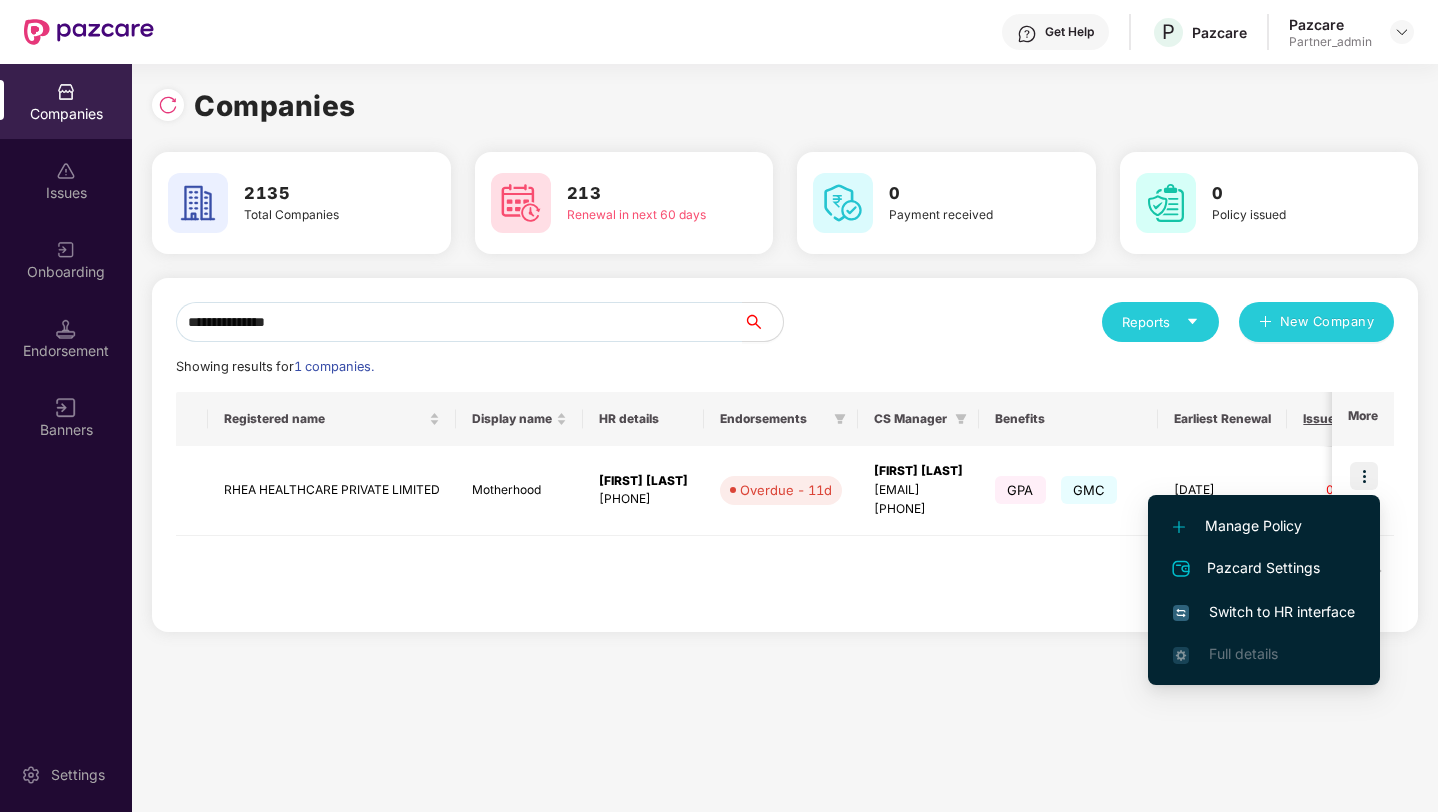 click on "Switch to HR interface" at bounding box center (1264, 612) 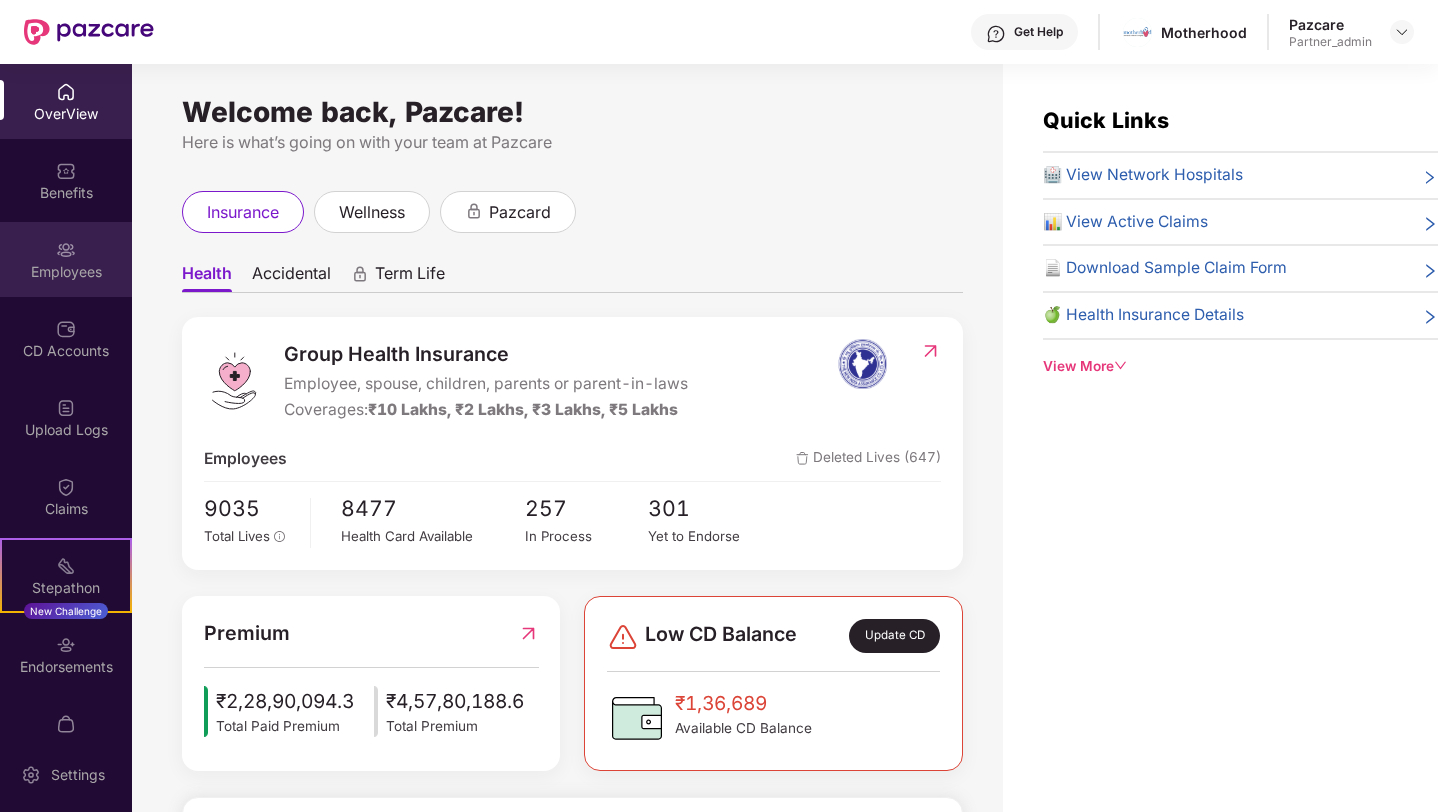 click on "Employees" at bounding box center [66, 259] 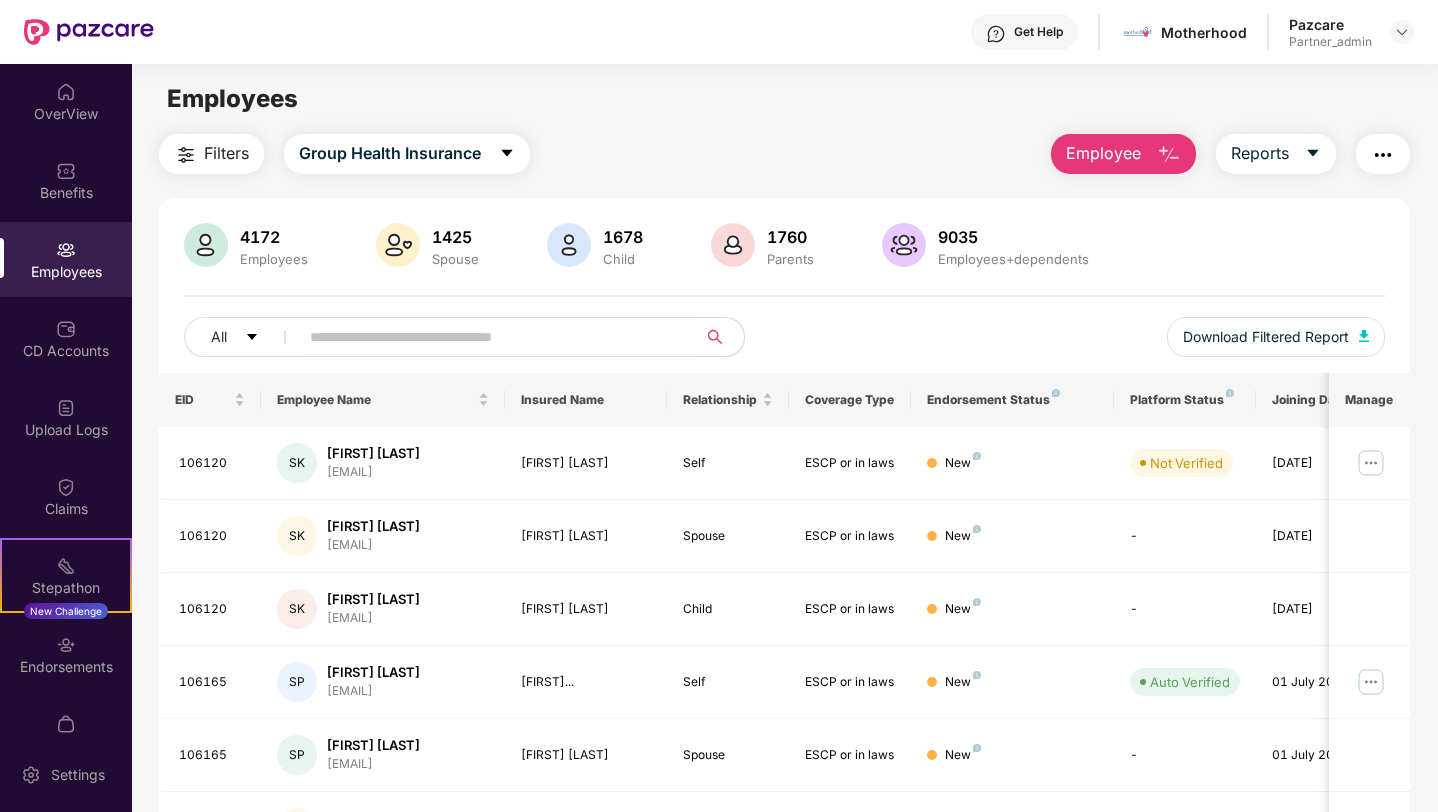 click at bounding box center (489, 337) 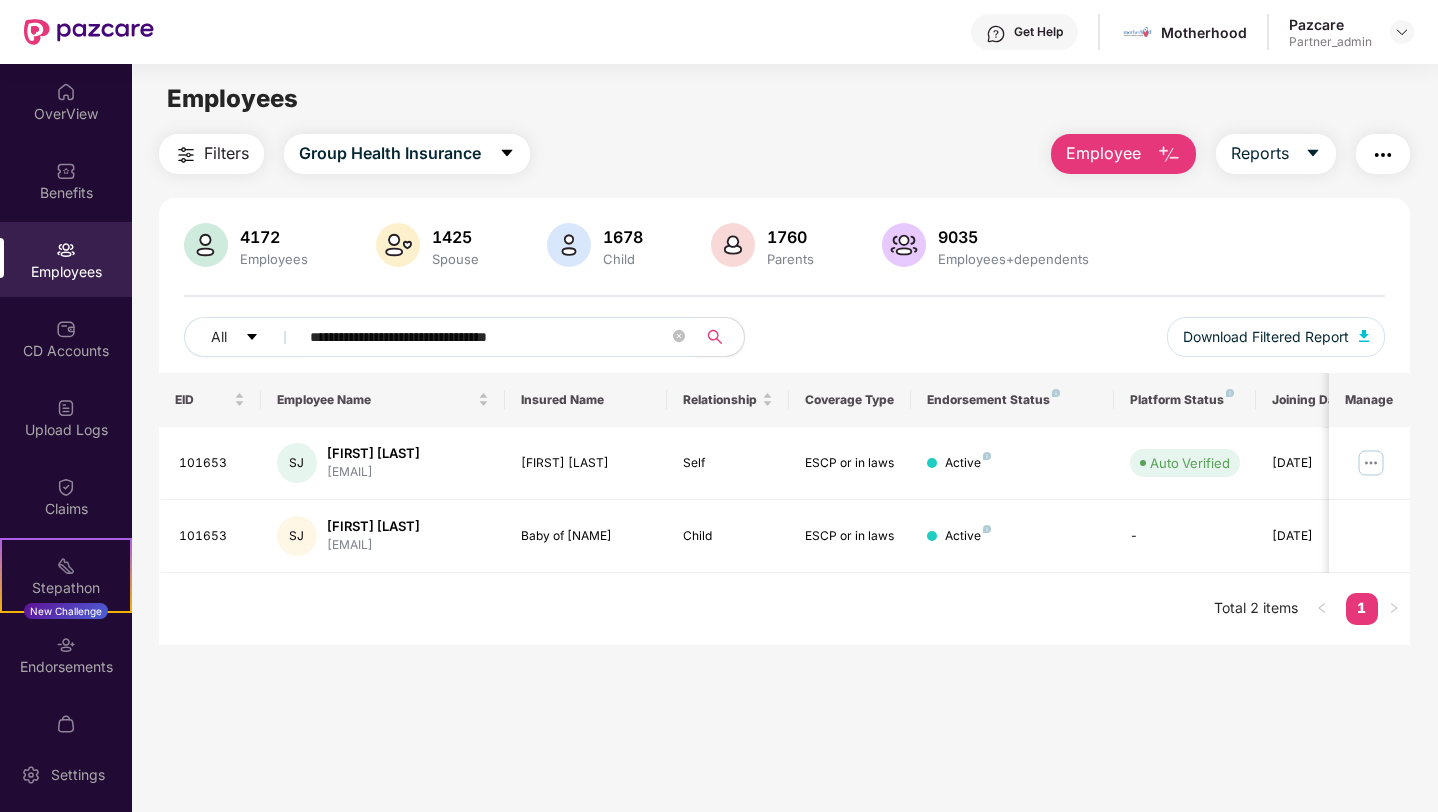 type on "**********" 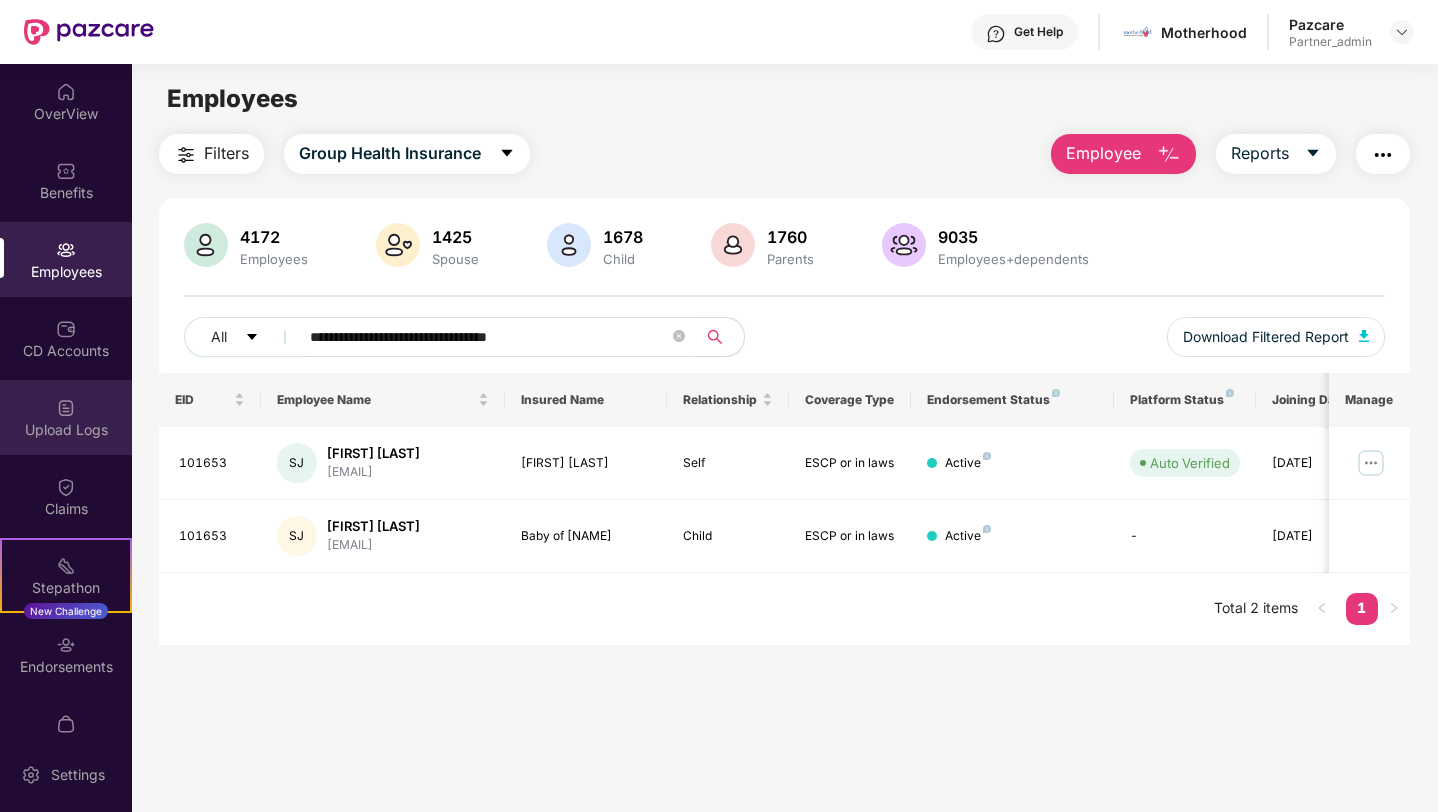 click on "Upload Logs" at bounding box center [66, 417] 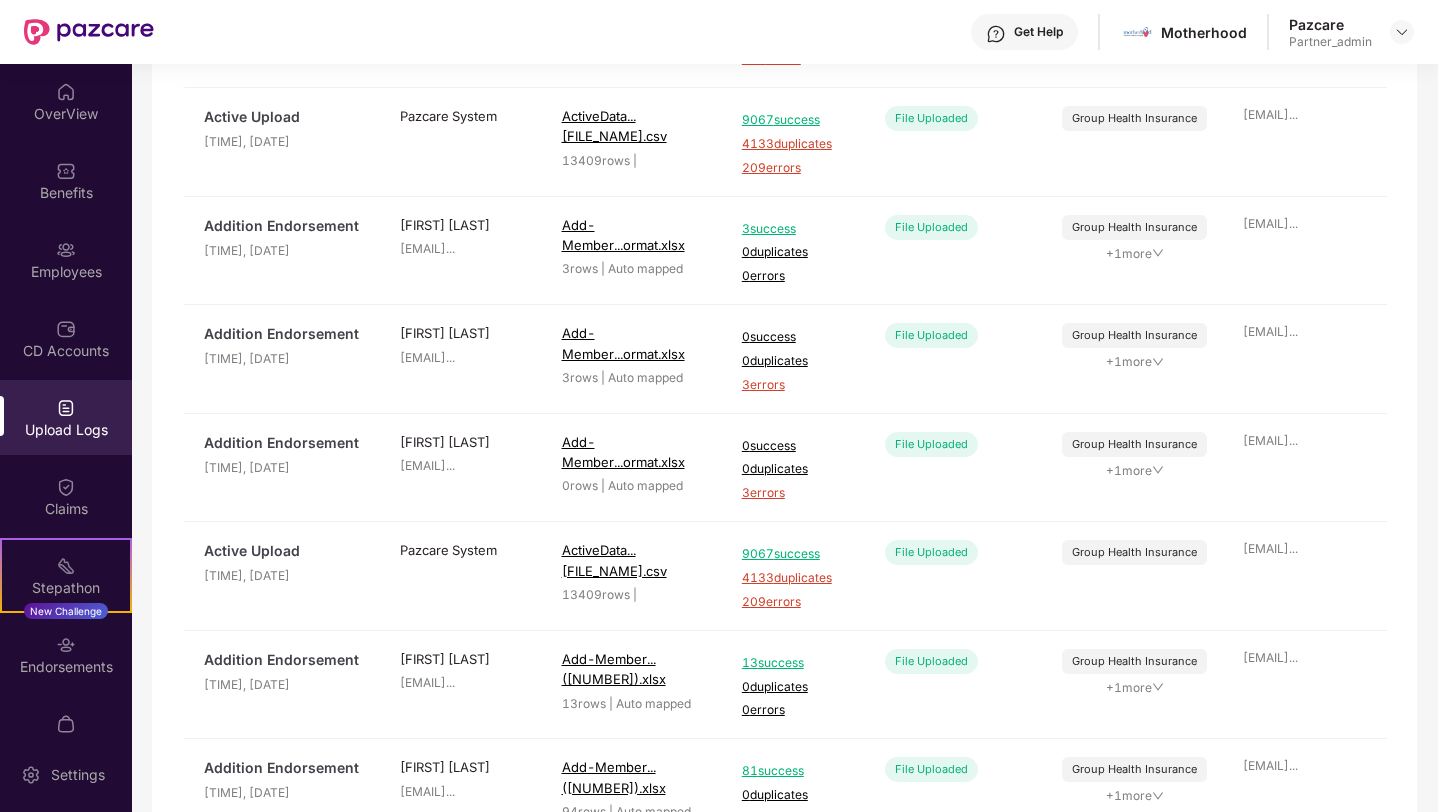 scroll, scrollTop: 638, scrollLeft: 0, axis: vertical 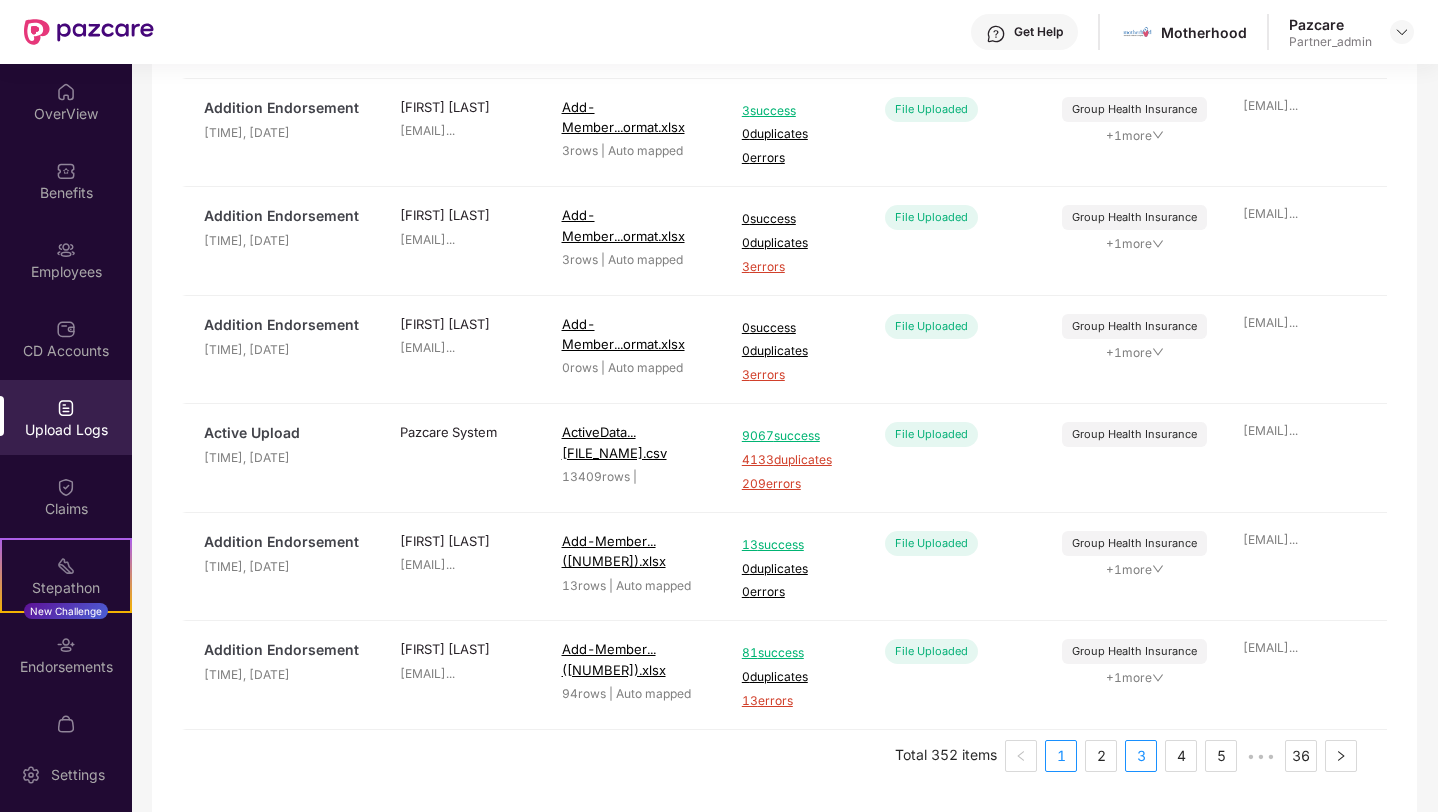 click on "3" at bounding box center [1141, 756] 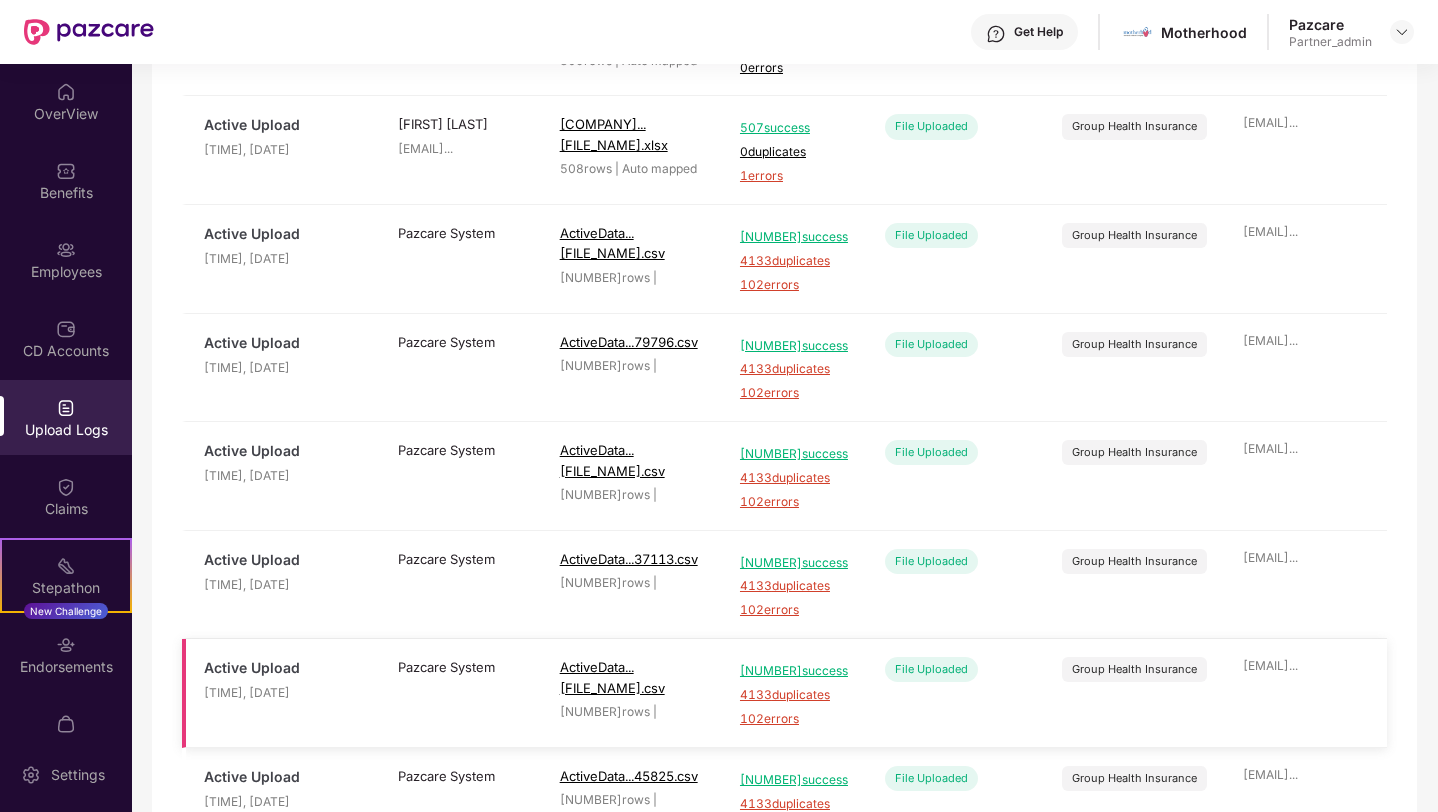 scroll, scrollTop: 0, scrollLeft: 0, axis: both 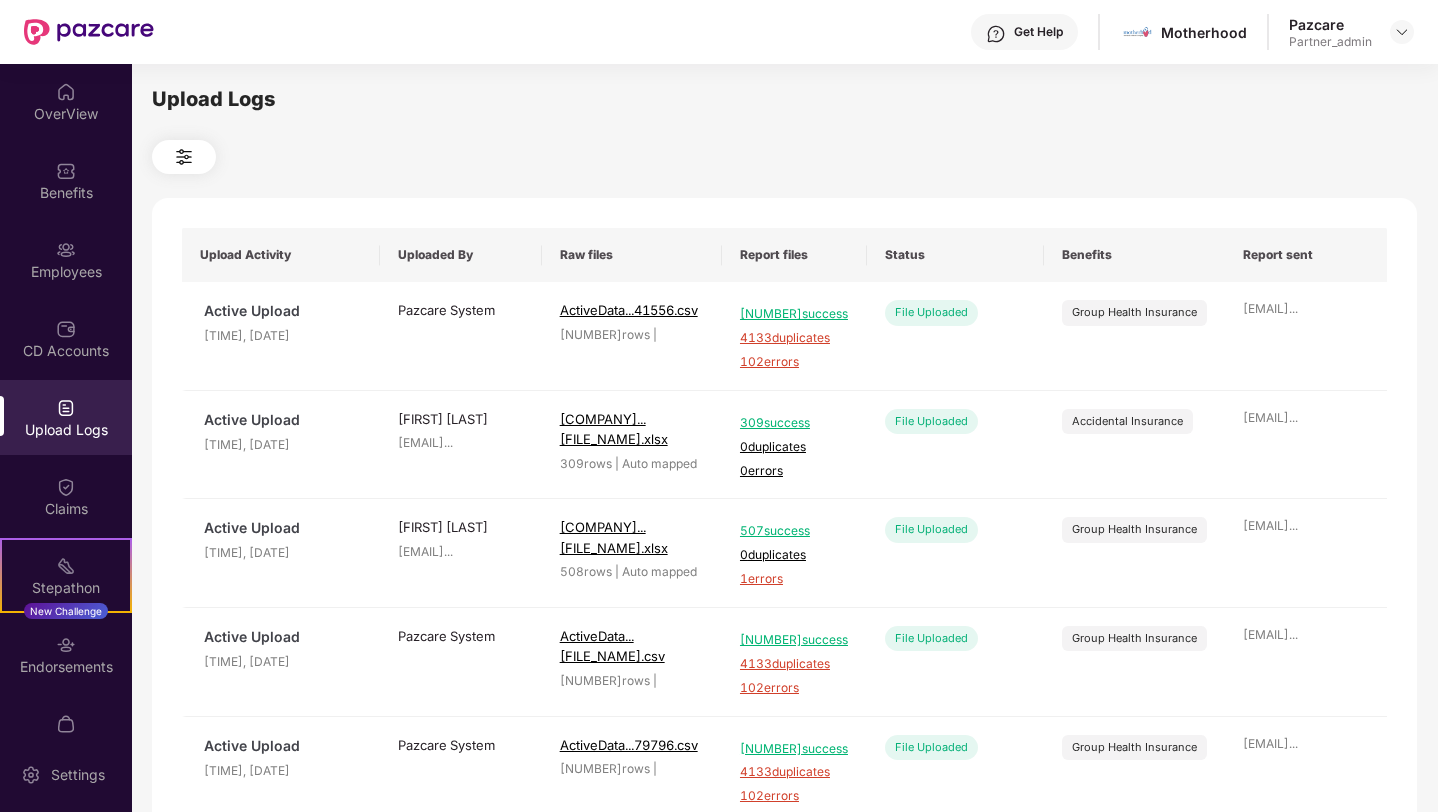 click at bounding box center [184, 157] 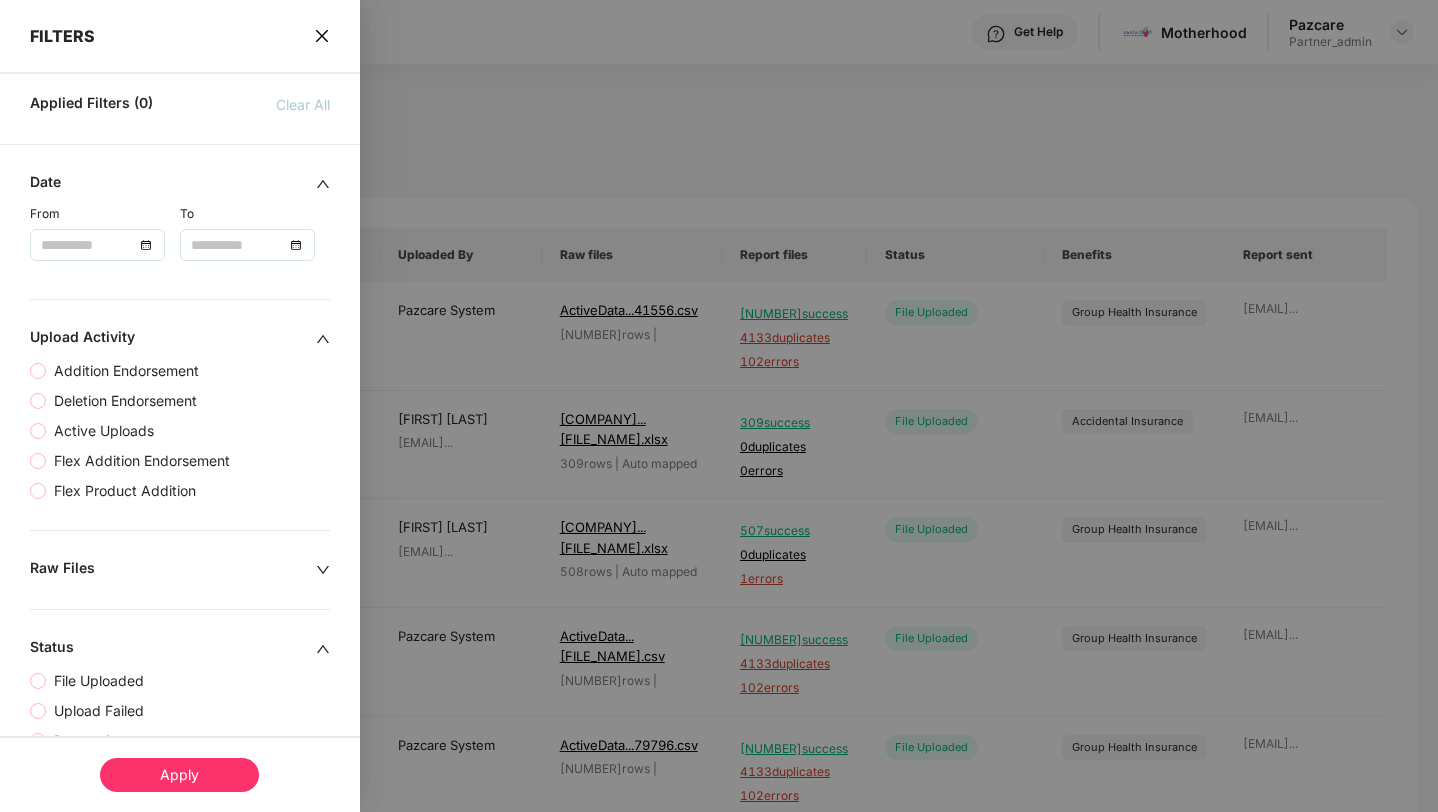 click at bounding box center (87, 245) 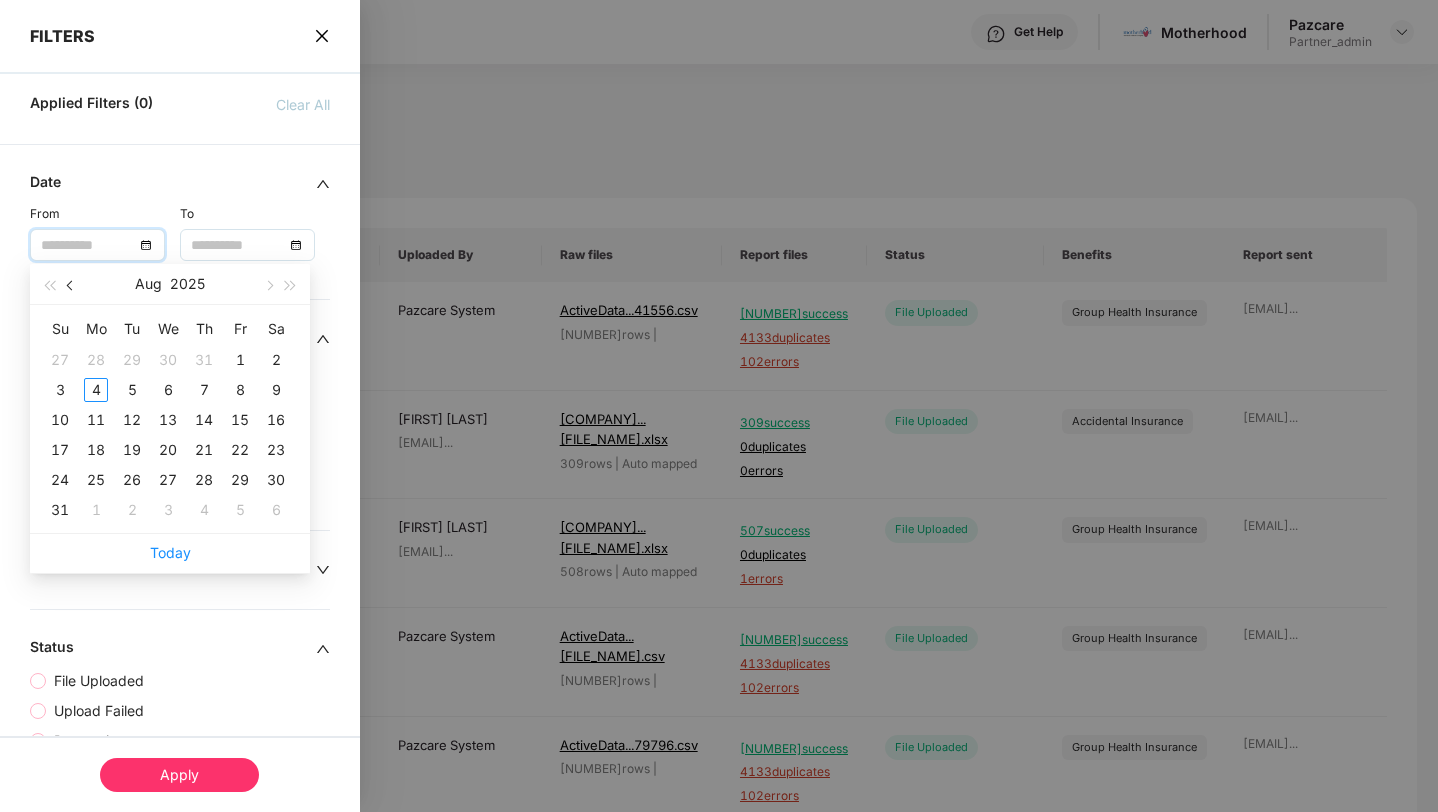click at bounding box center (72, 286) 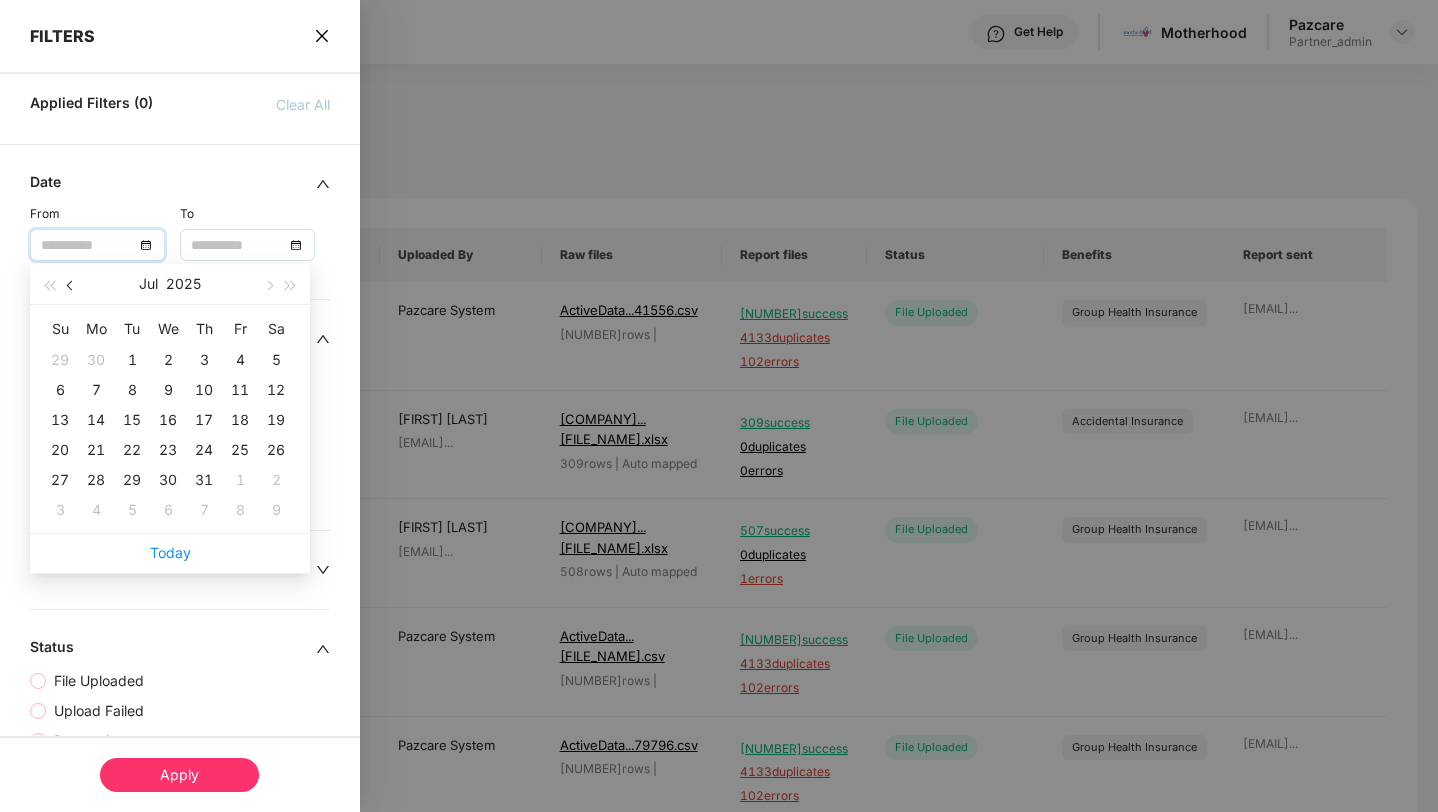 click at bounding box center (72, 286) 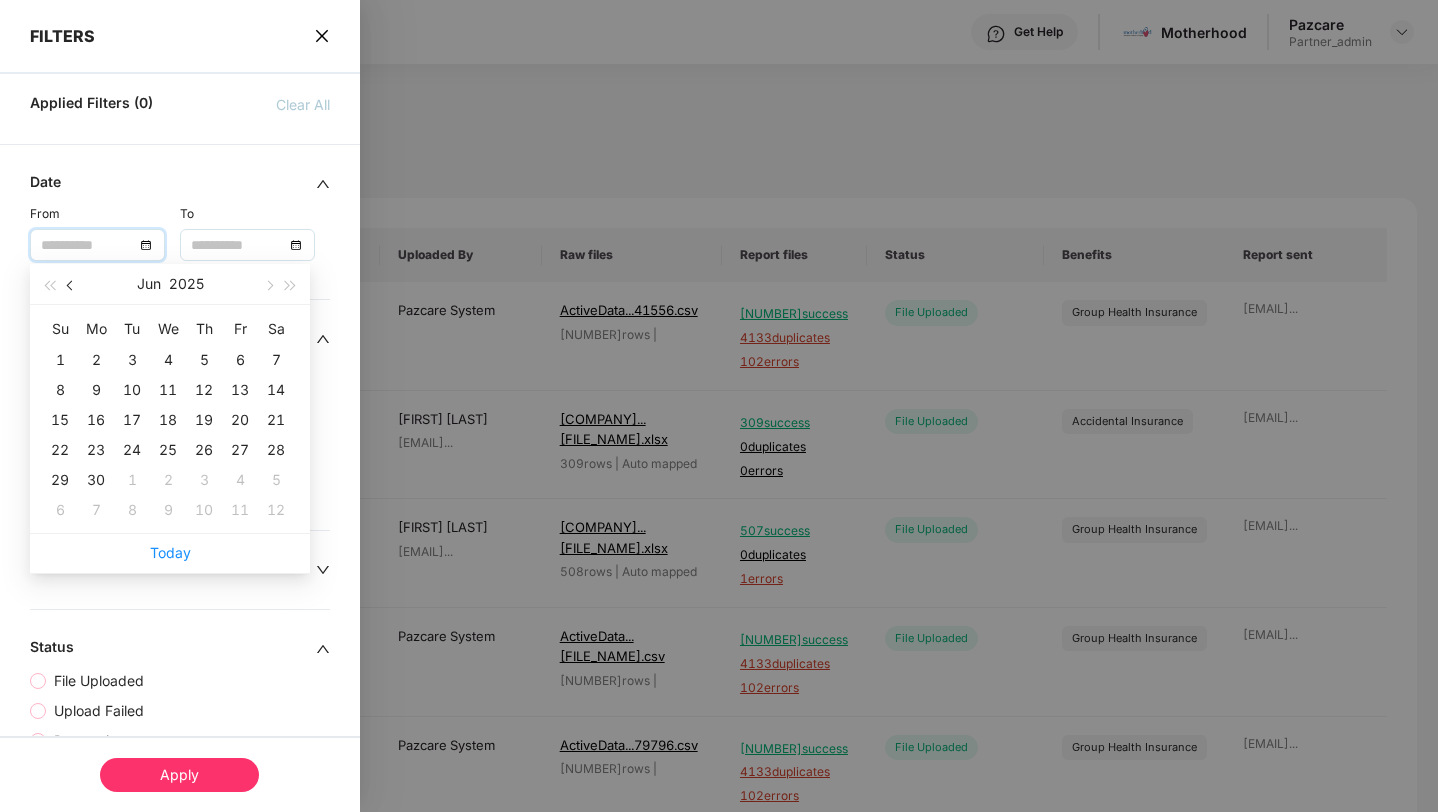 click at bounding box center [72, 286] 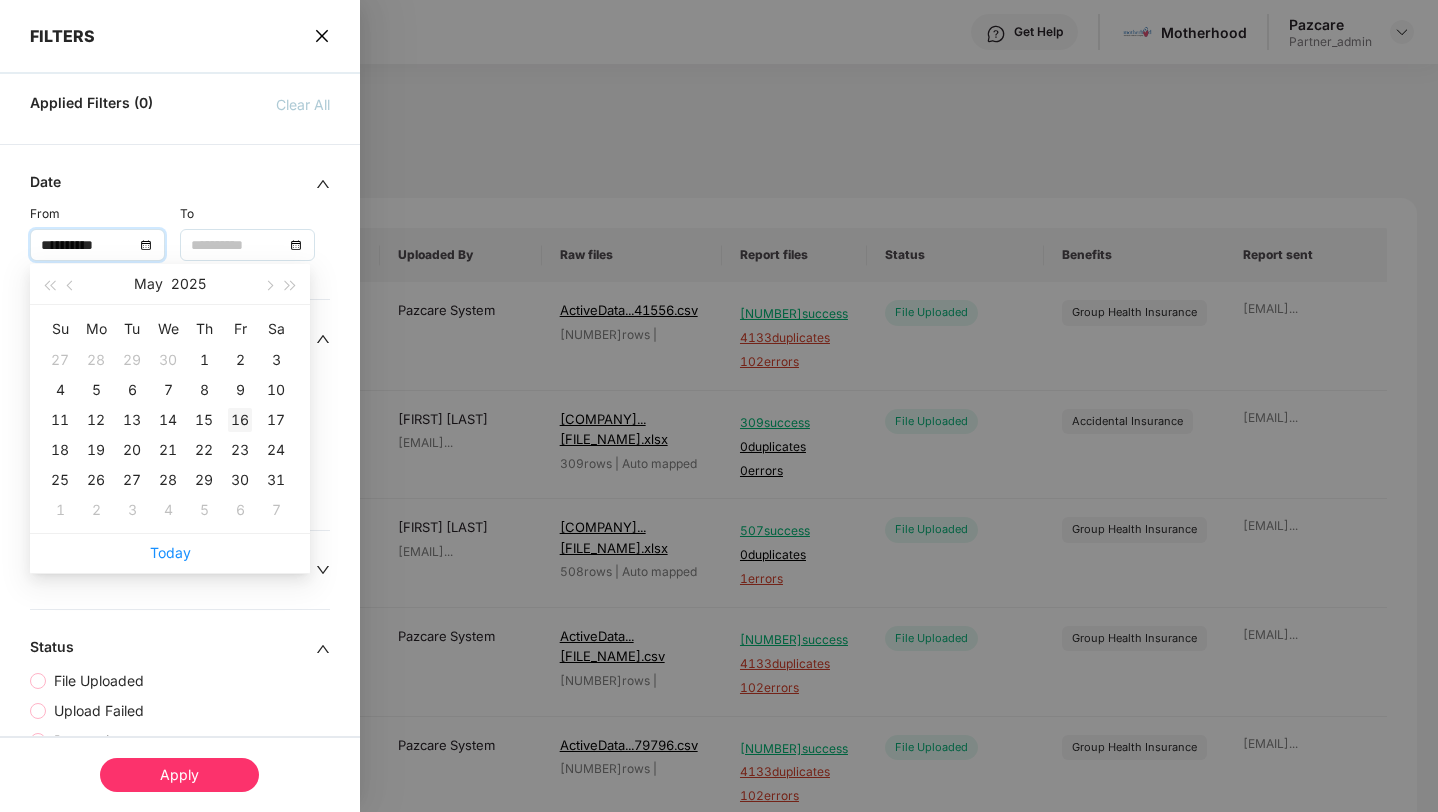 type on "**********" 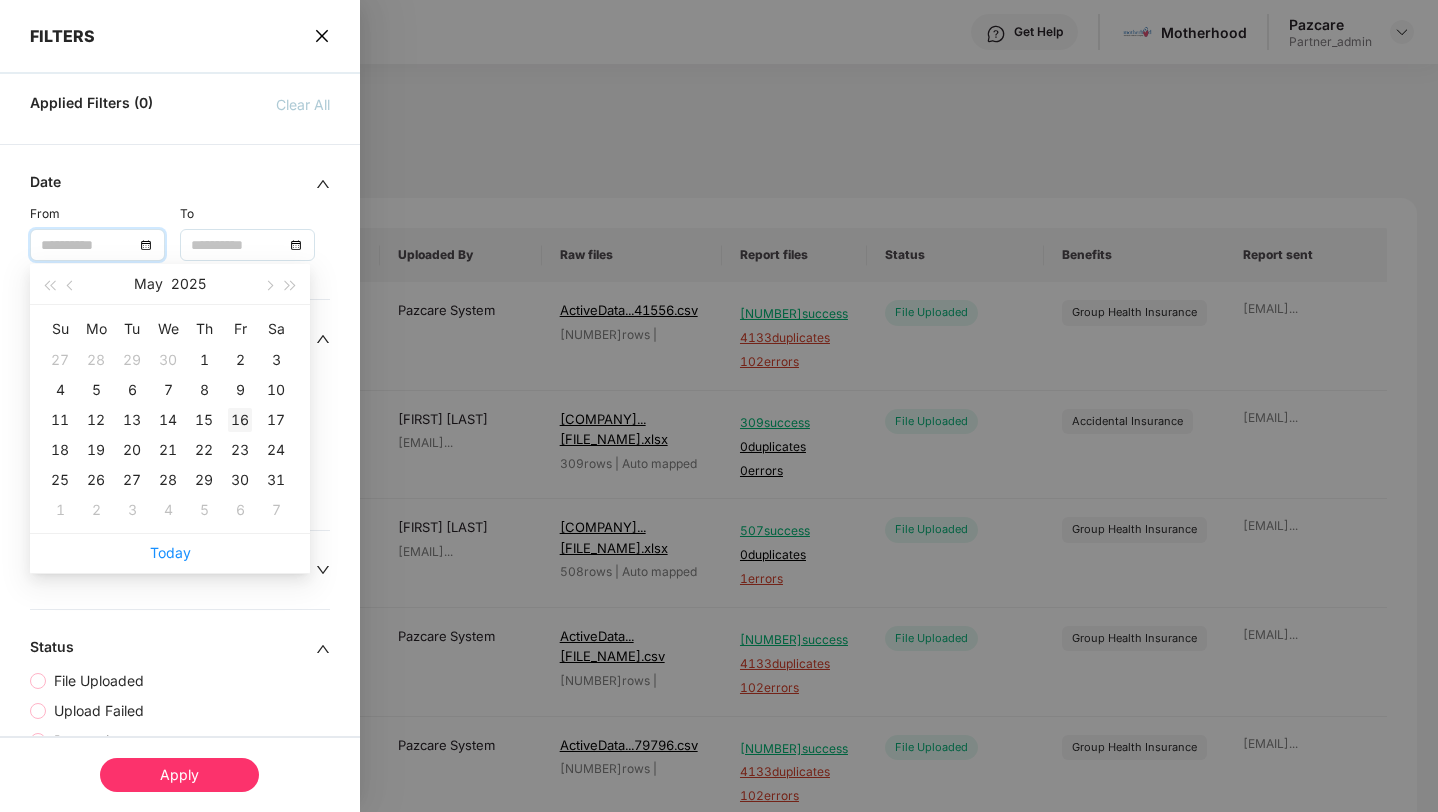 click on "16" at bounding box center [240, 420] 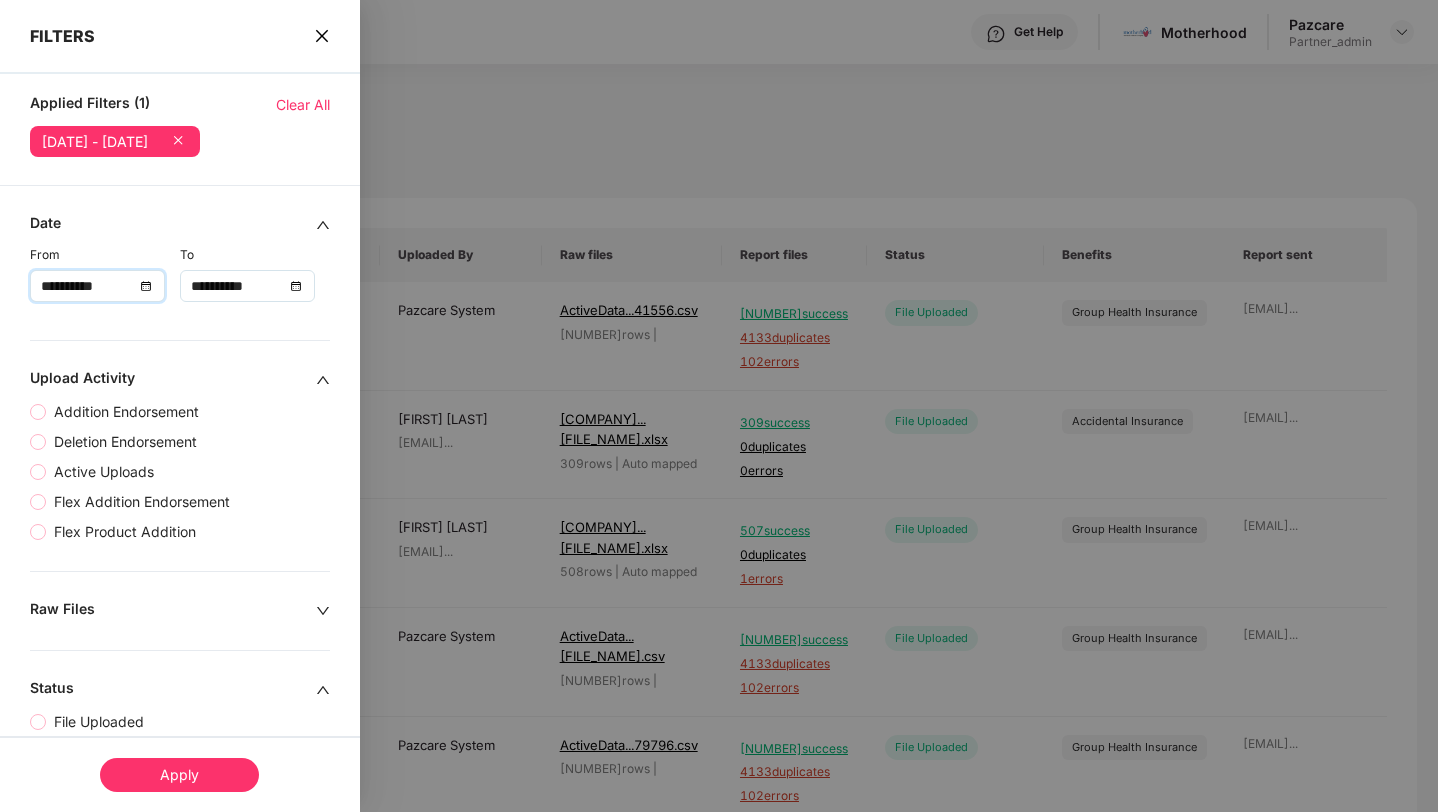 click on "**********" at bounding box center [237, 286] 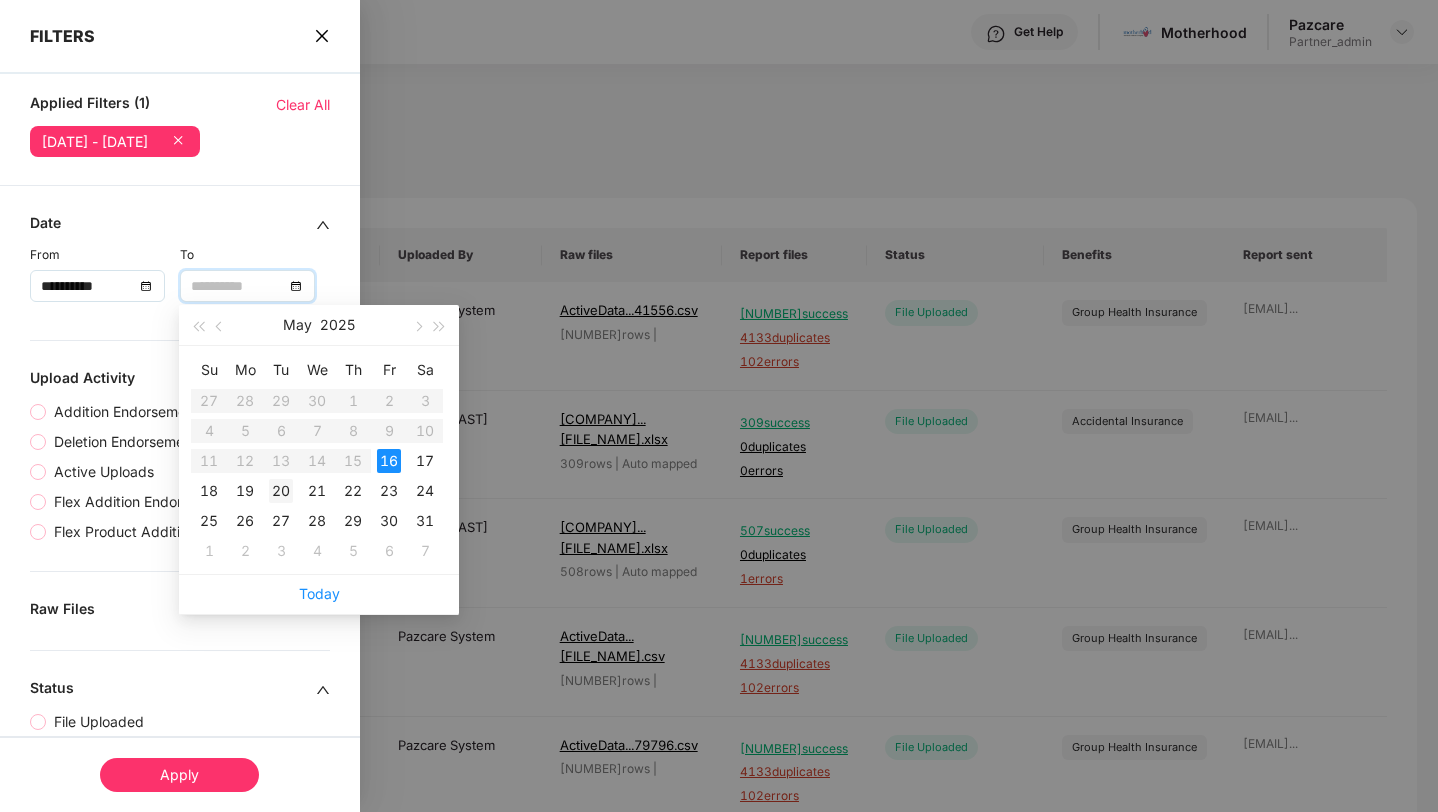 click on "20" at bounding box center (281, 491) 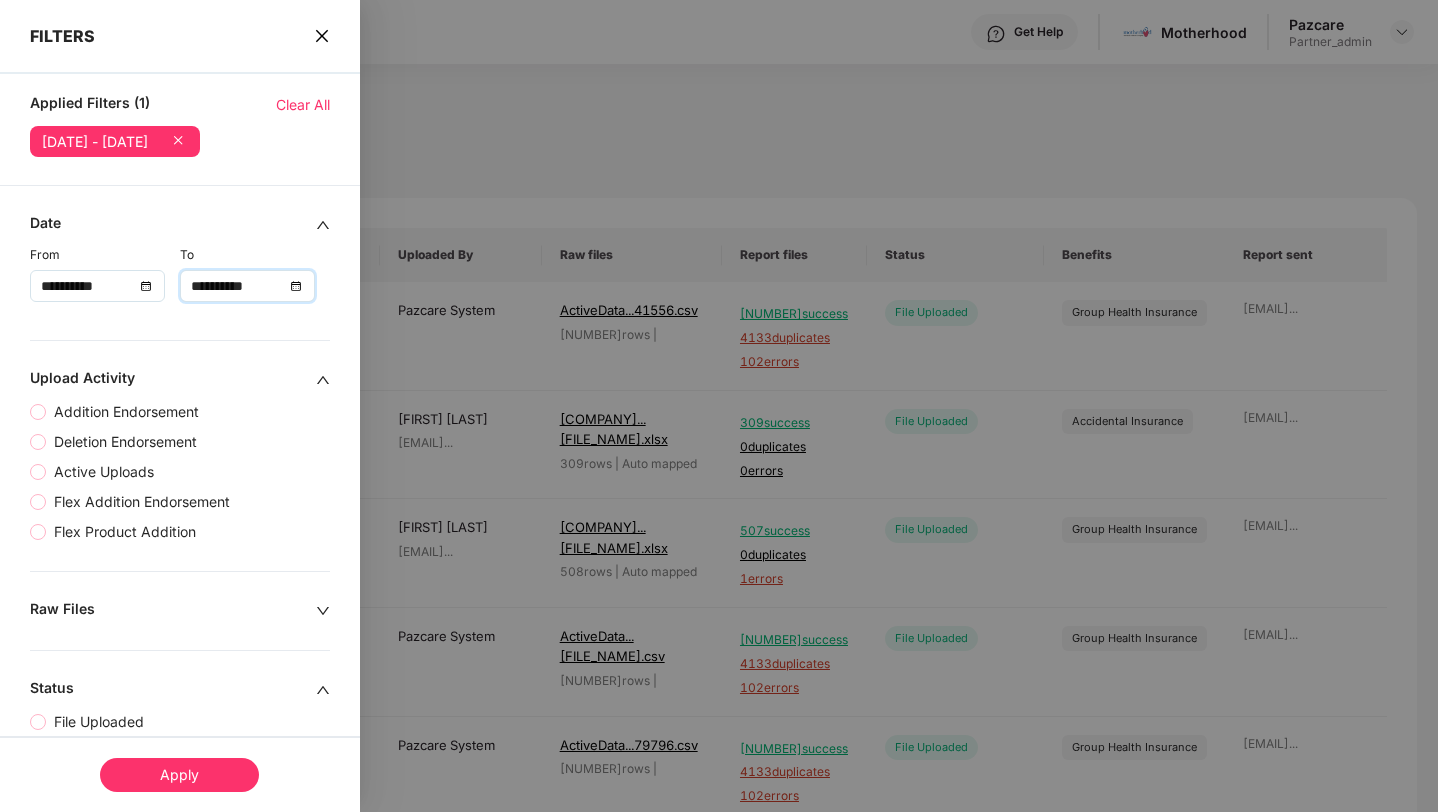 click on "Apply" at bounding box center (179, 775) 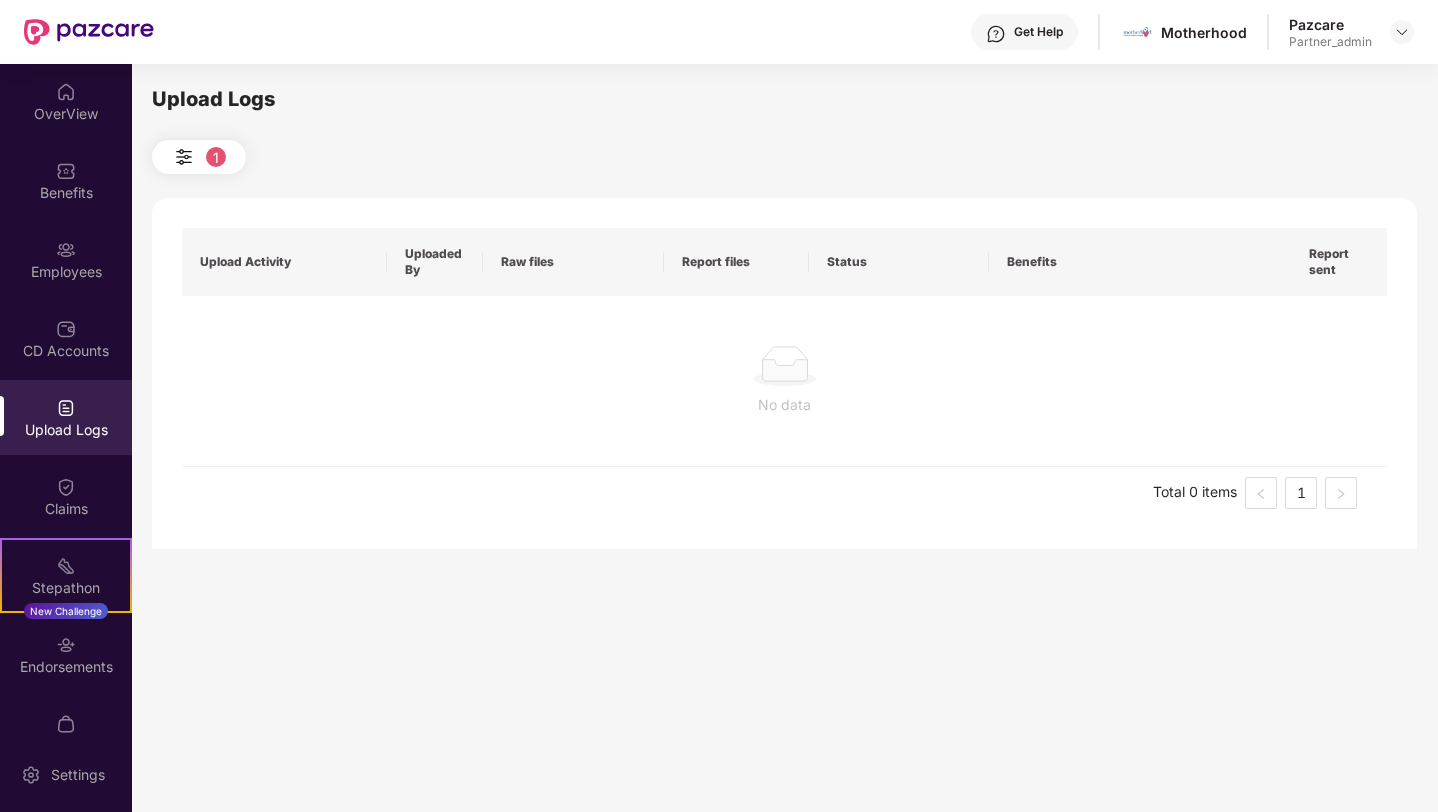 click at bounding box center [184, 157] 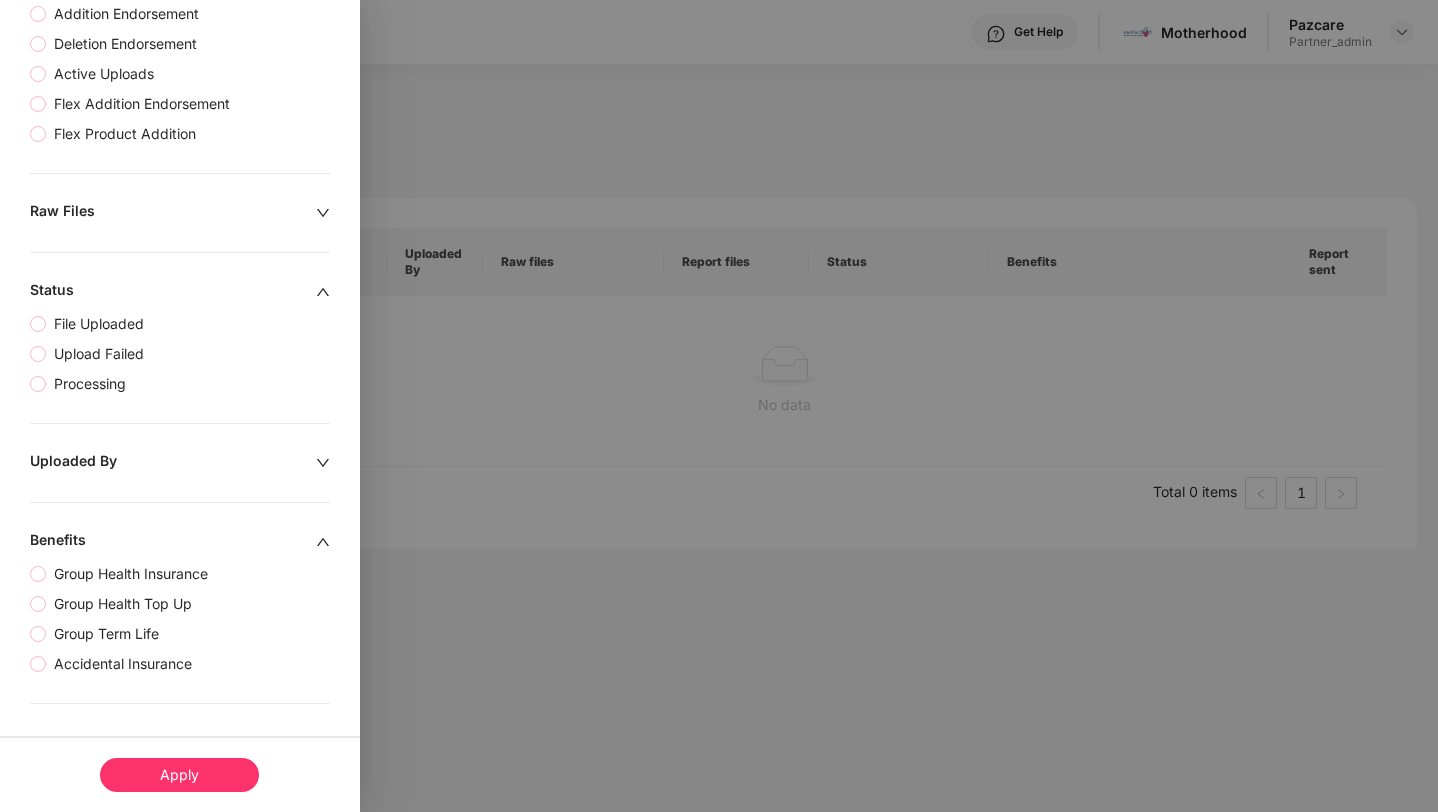 scroll, scrollTop: 0, scrollLeft: 0, axis: both 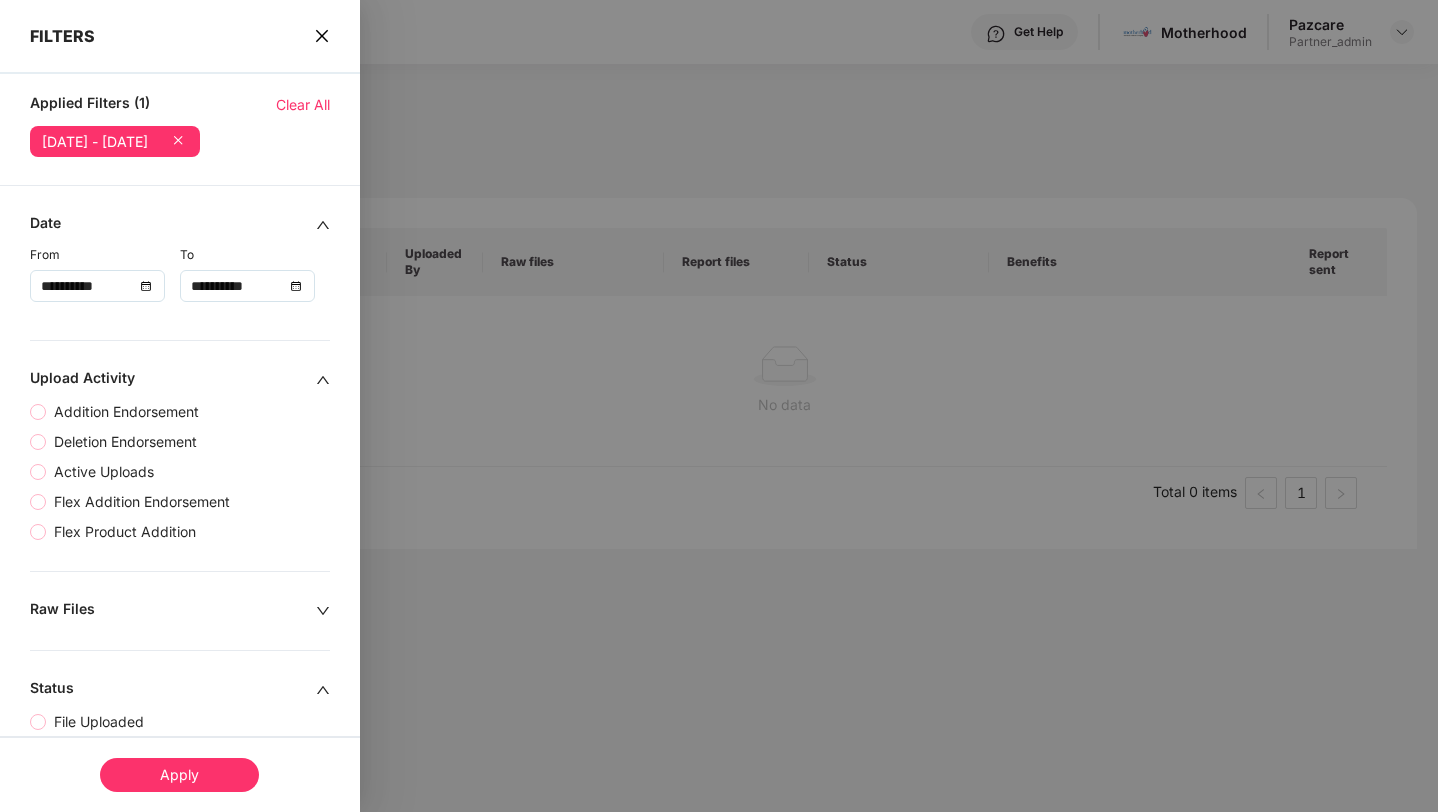 click on "**********" at bounding box center [237, 286] 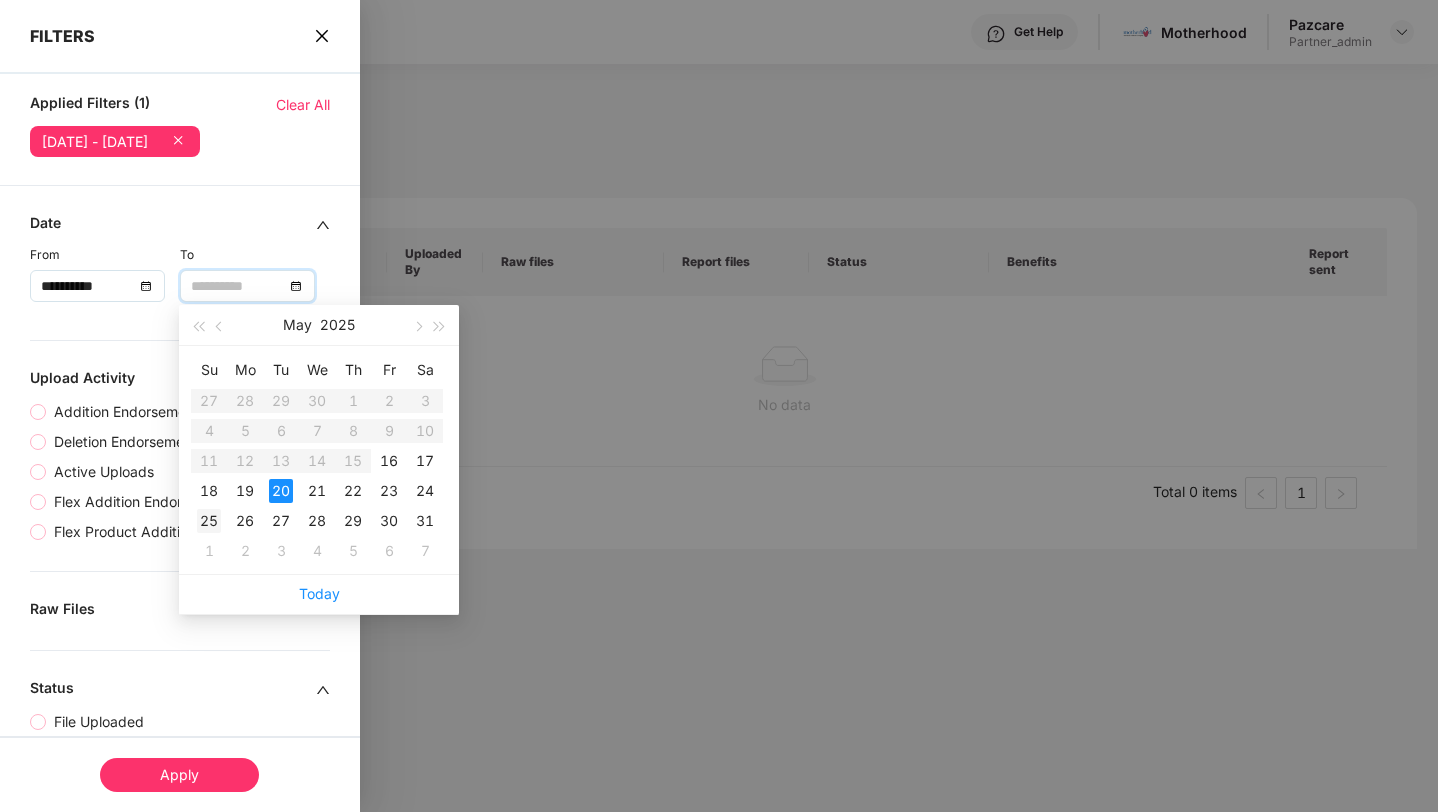 type on "**********" 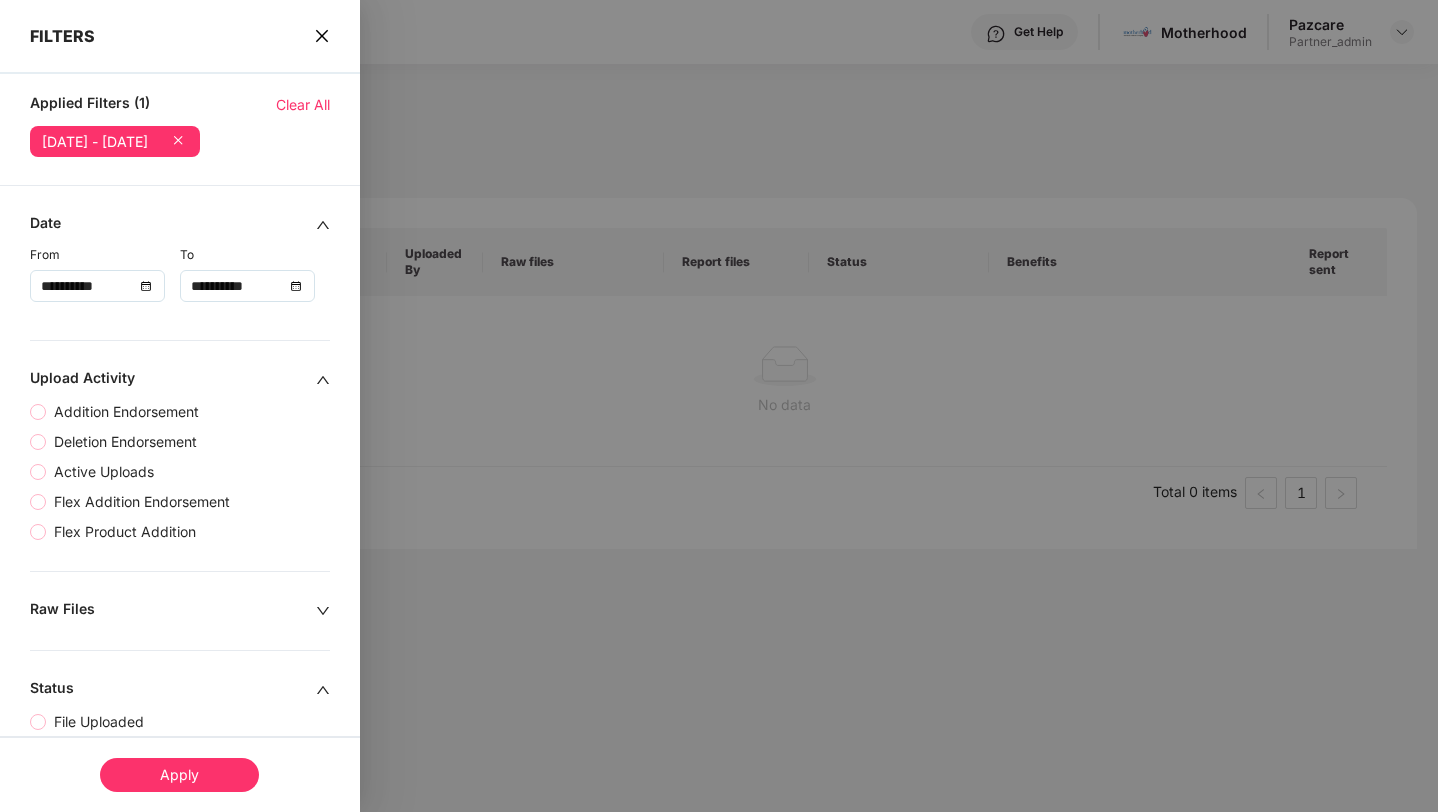 click on "Apply" at bounding box center [179, 775] 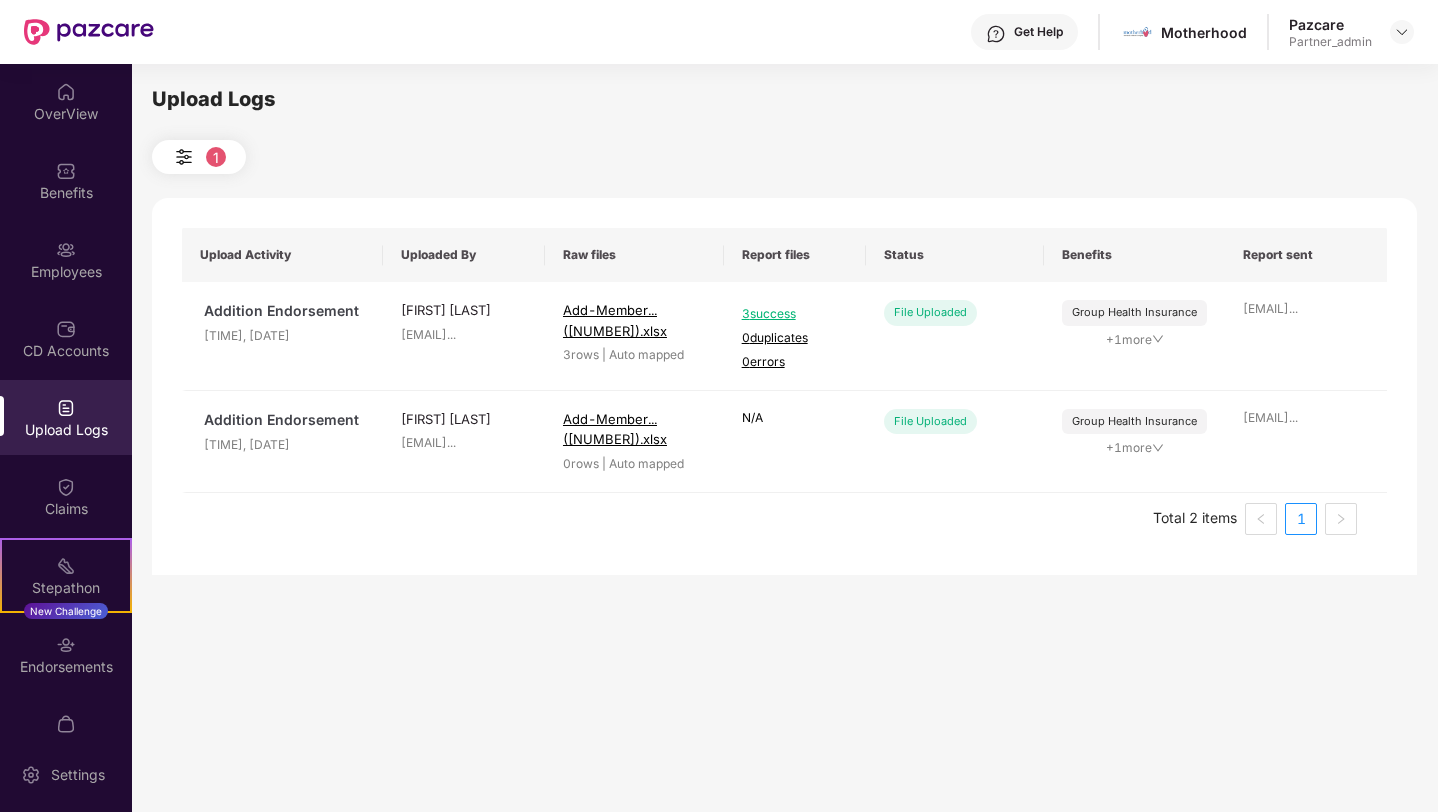 click at bounding box center (184, 157) 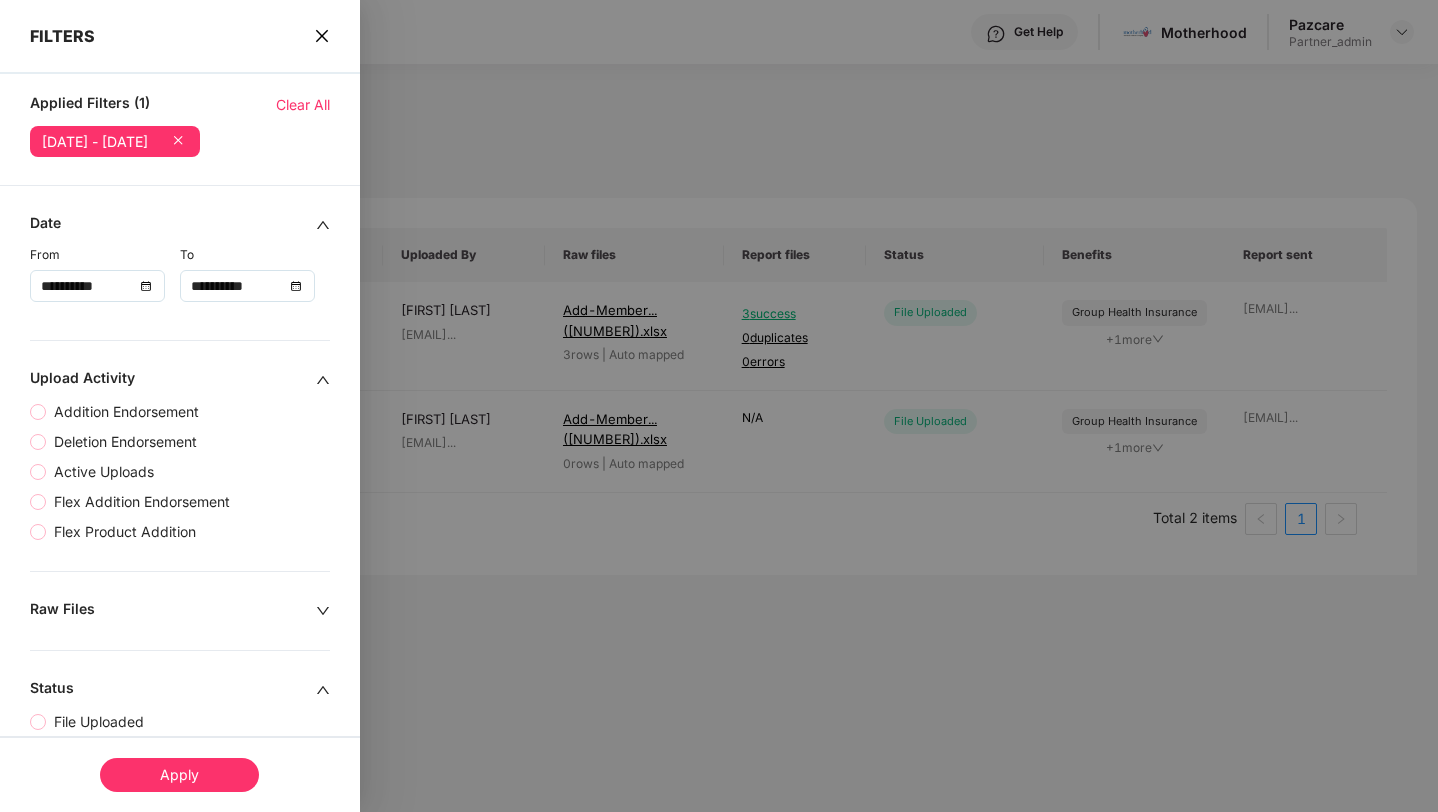 click 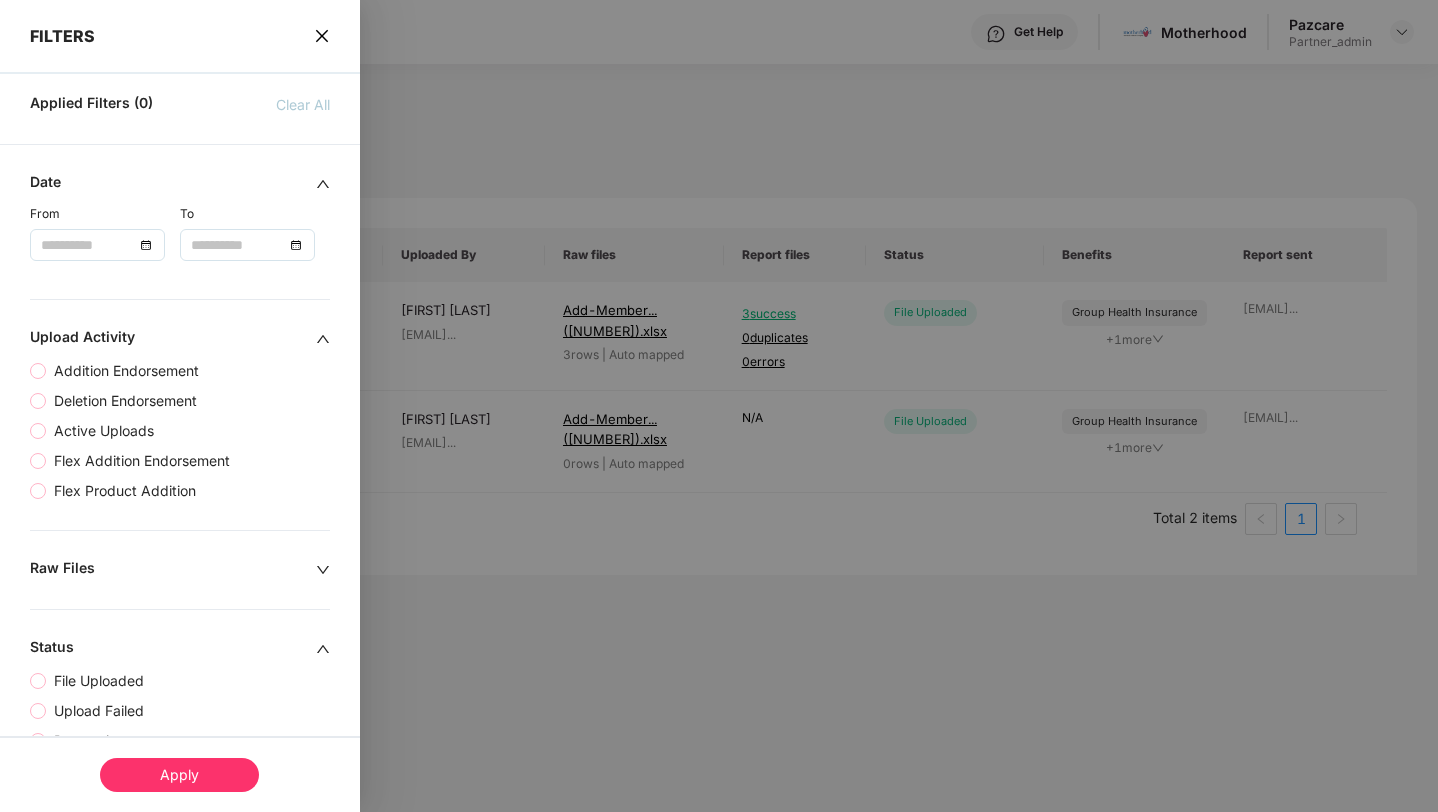 click at bounding box center [97, 245] 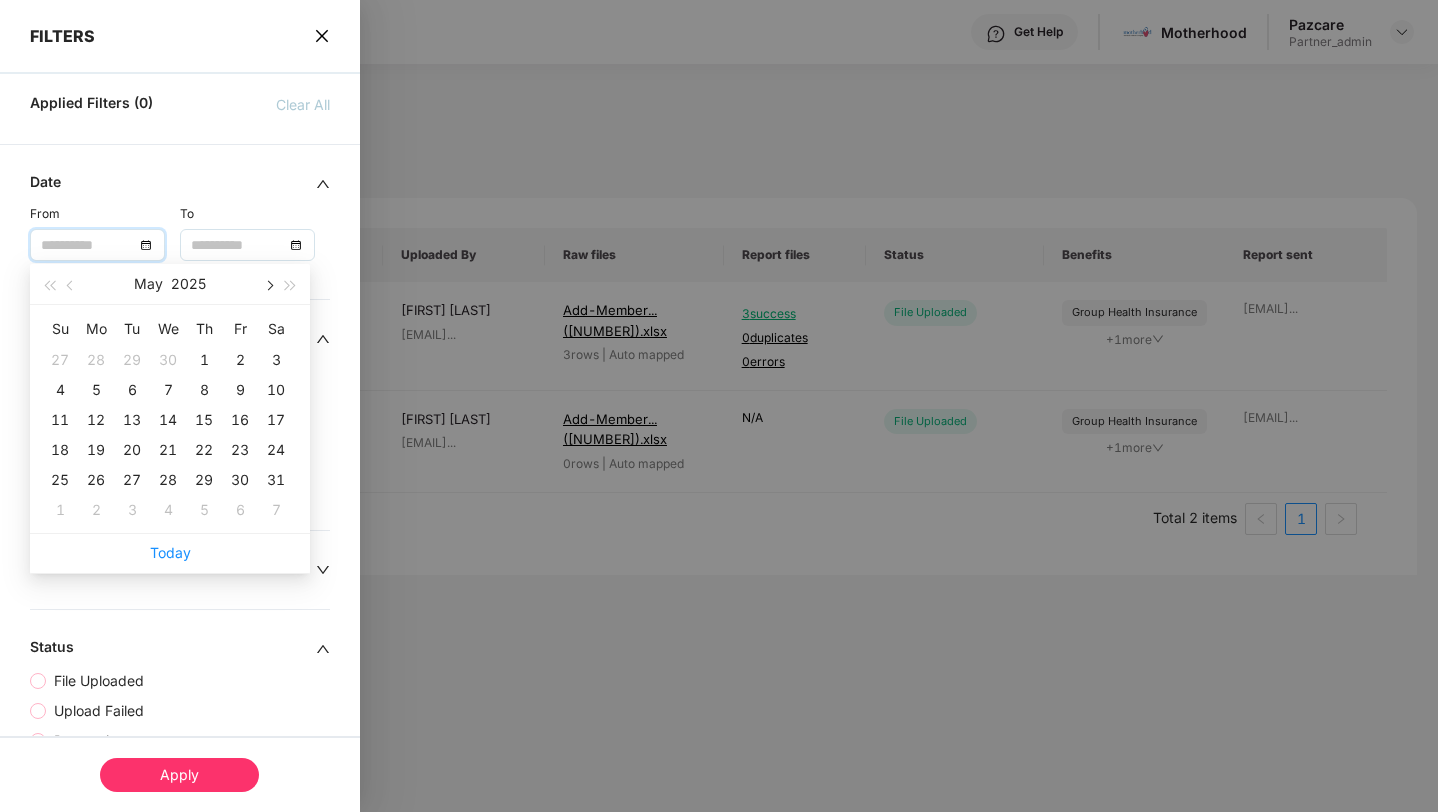 click at bounding box center [268, 284] 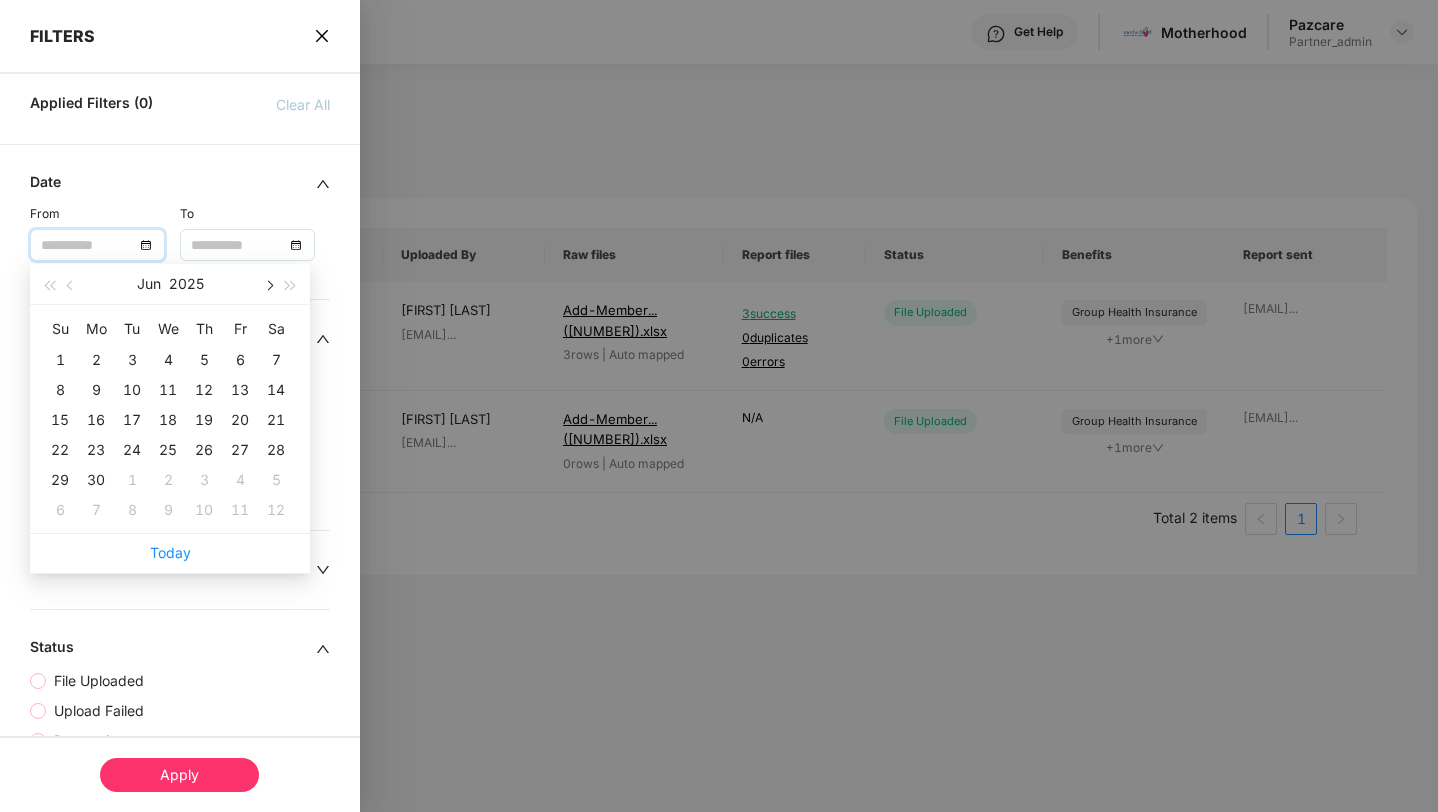 click at bounding box center (268, 284) 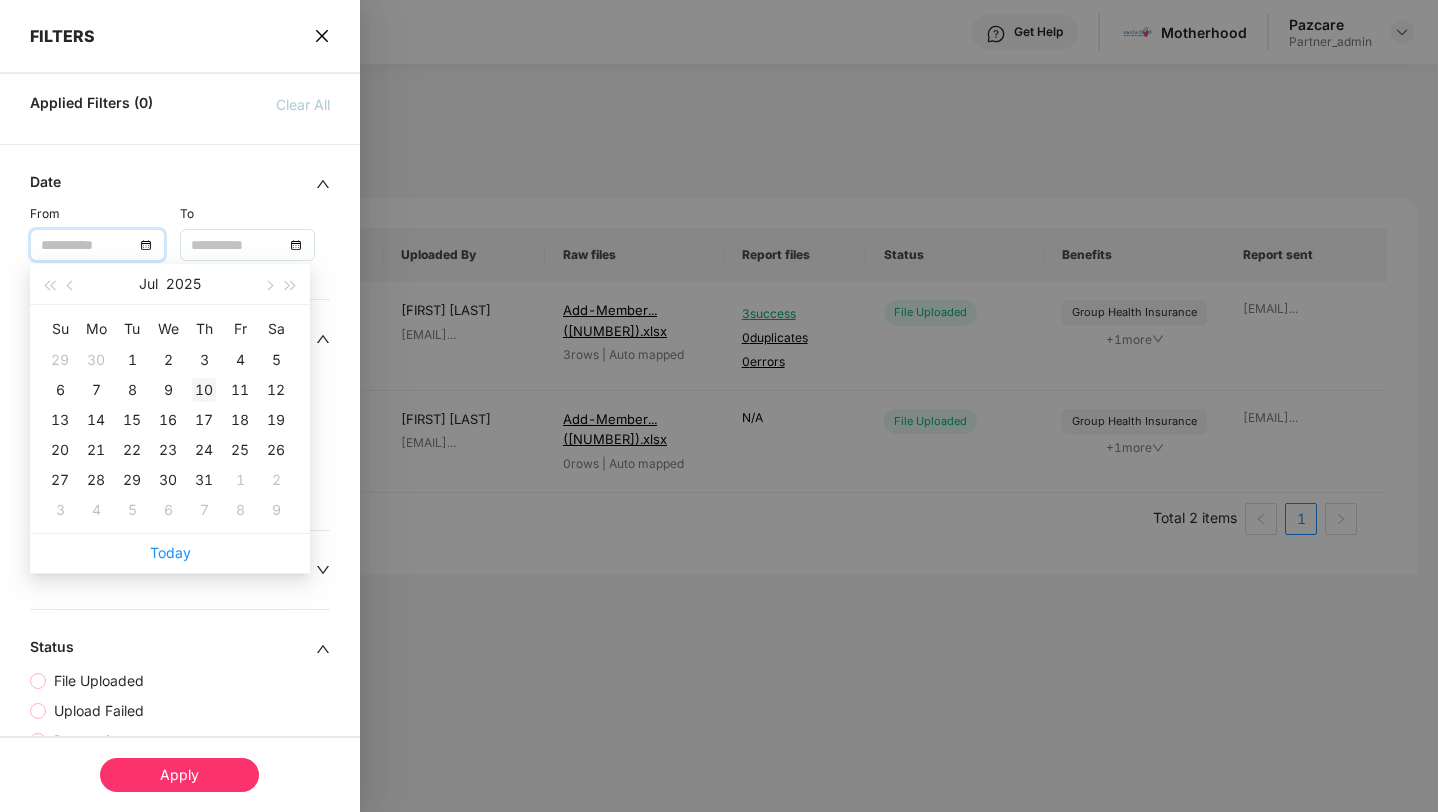 type on "**********" 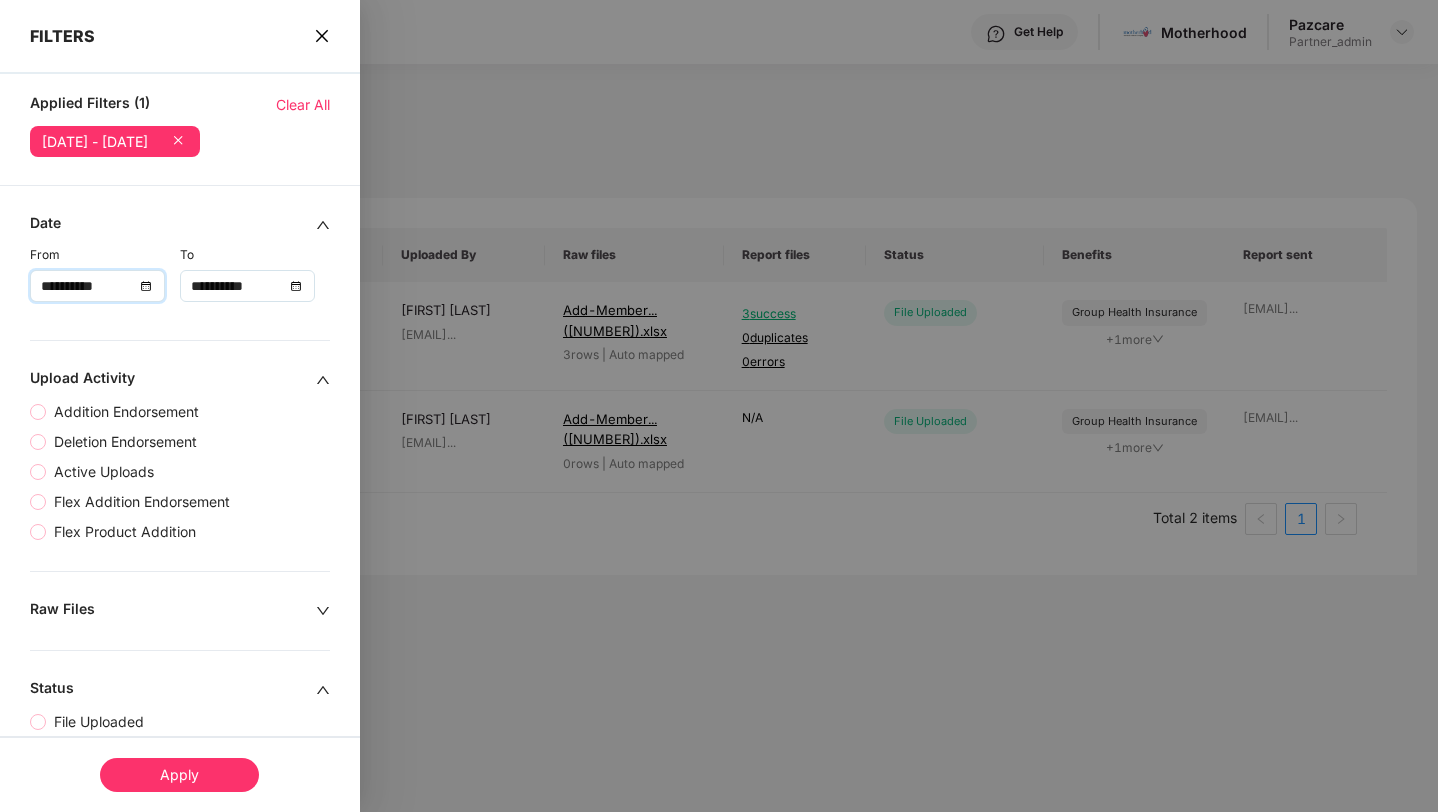 click on "**********" at bounding box center [237, 286] 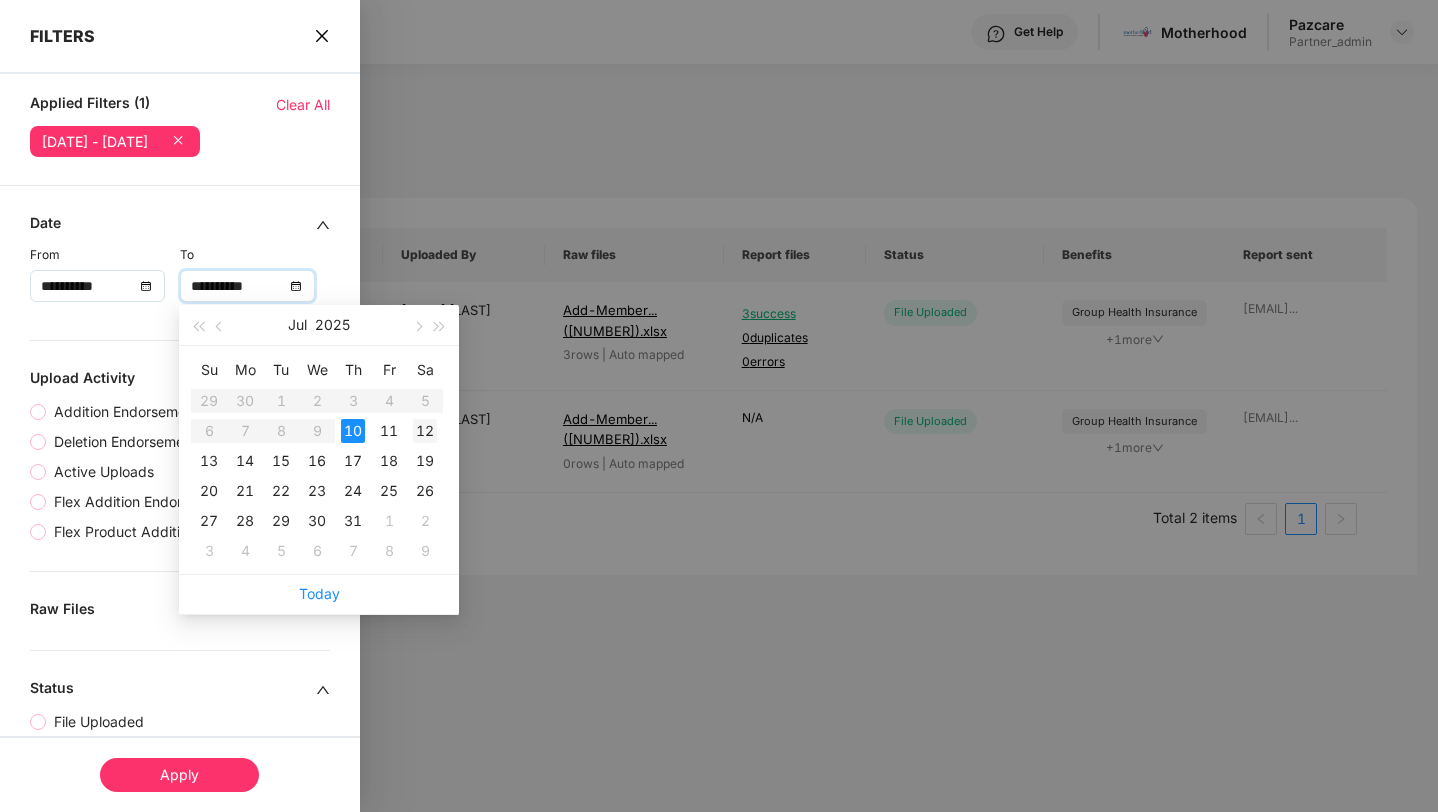type on "**********" 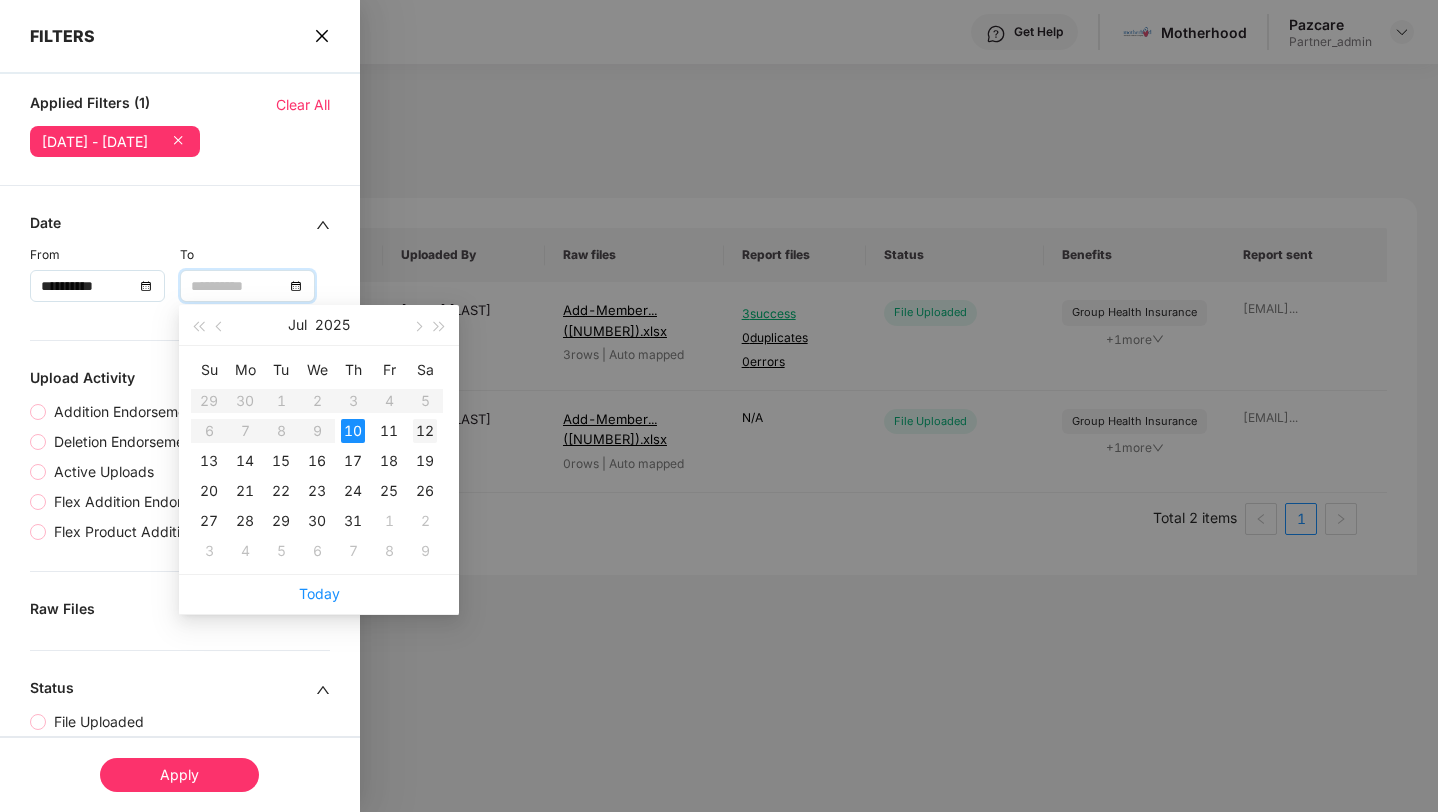 click on "12" at bounding box center (425, 431) 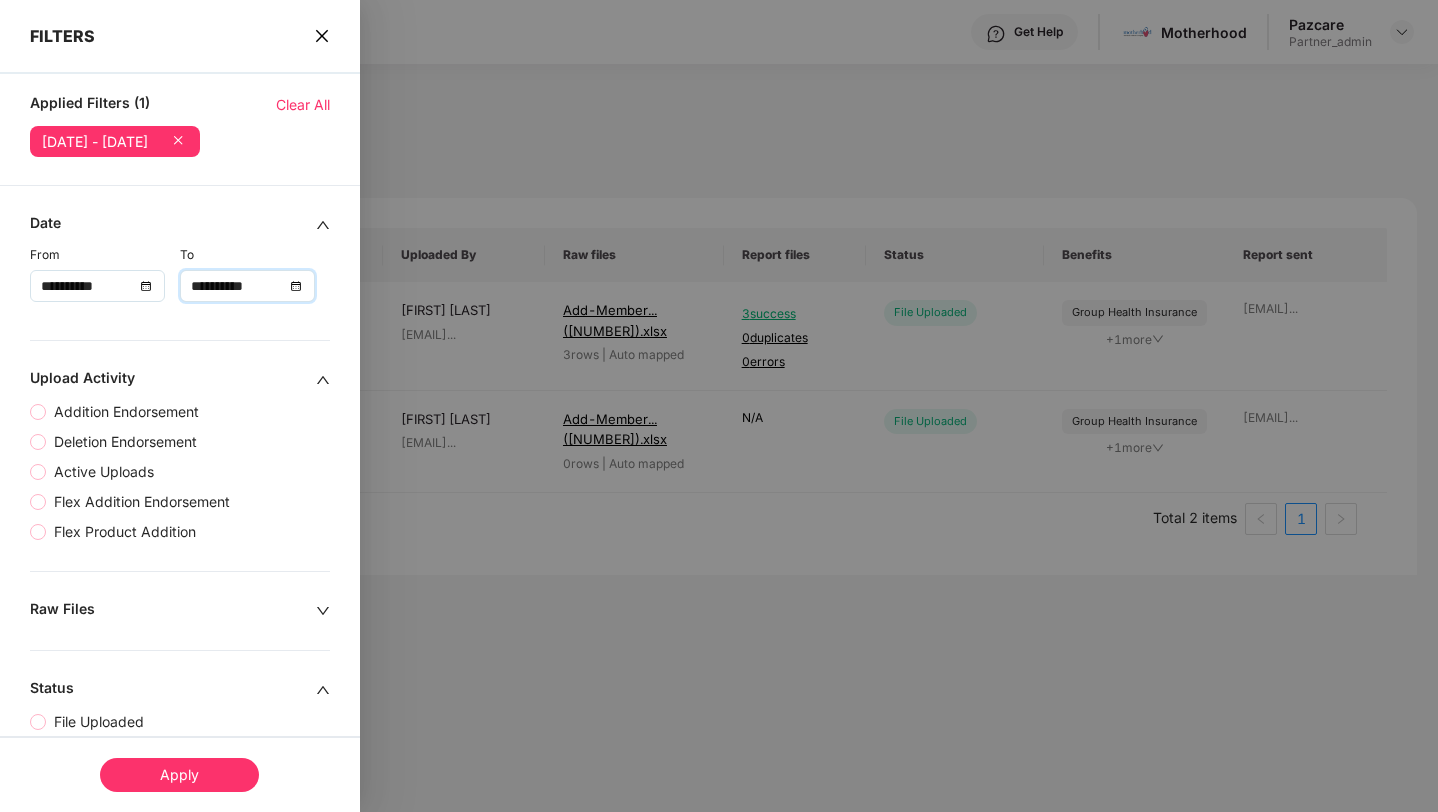 click on "Apply" at bounding box center (180, 774) 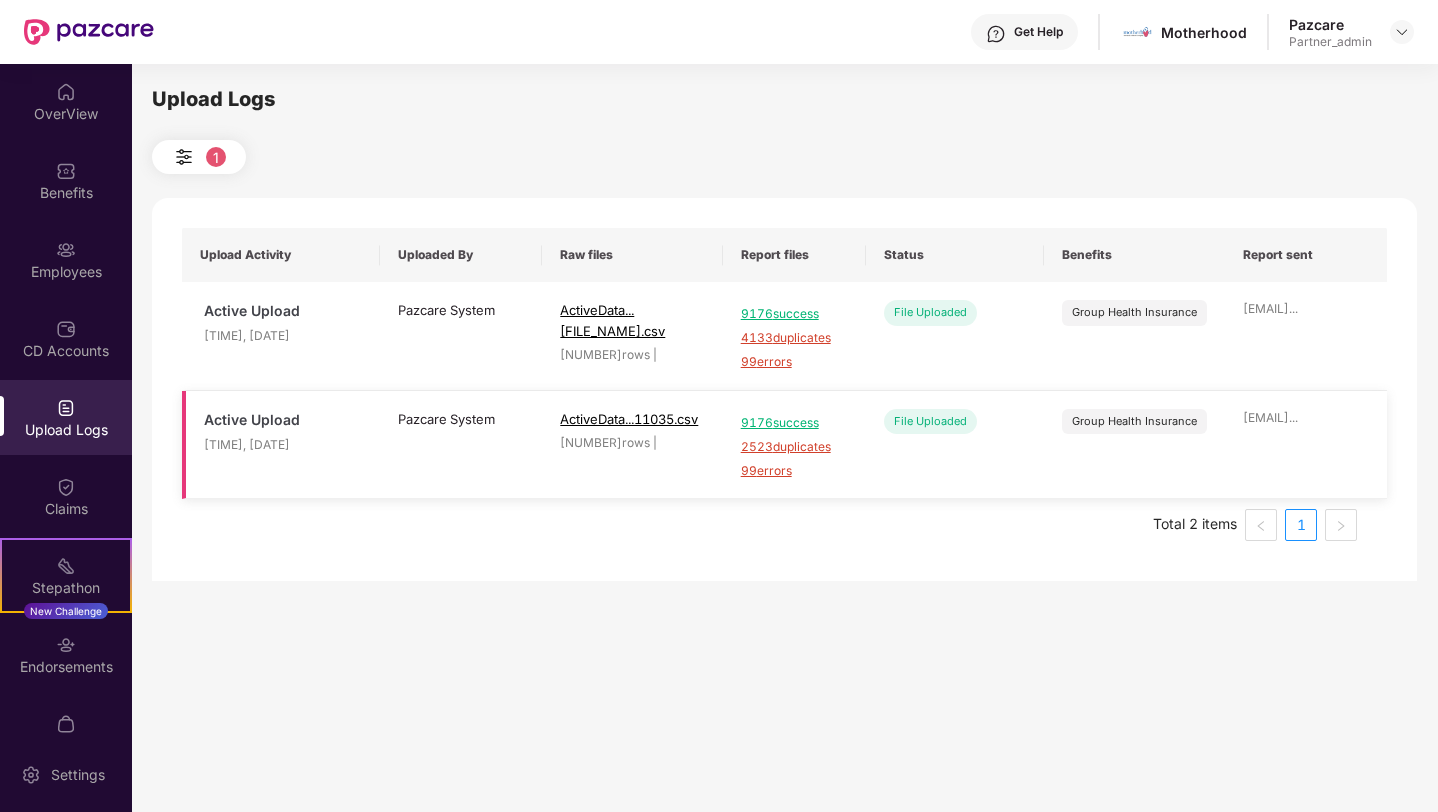 type 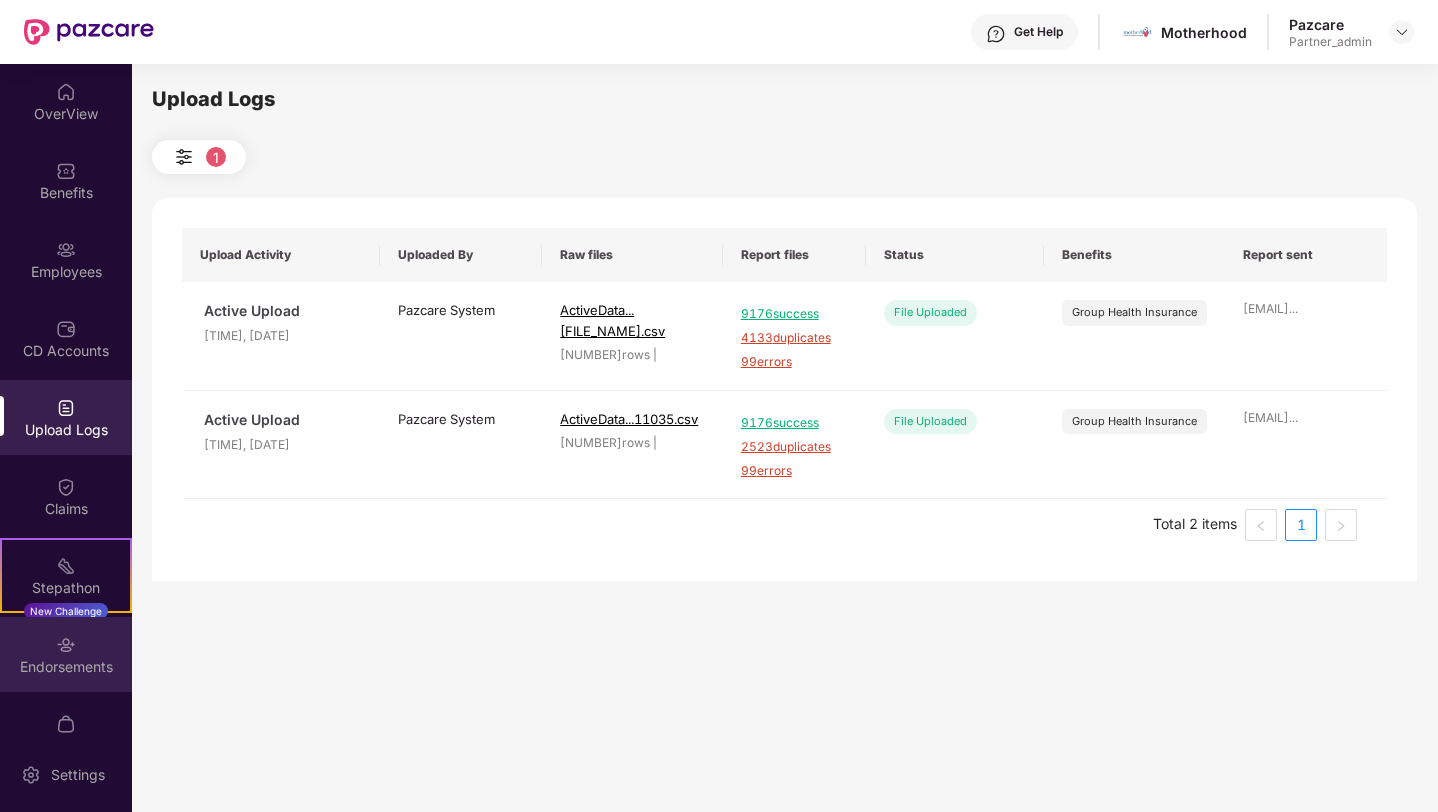 click on "Endorsements" at bounding box center [66, 667] 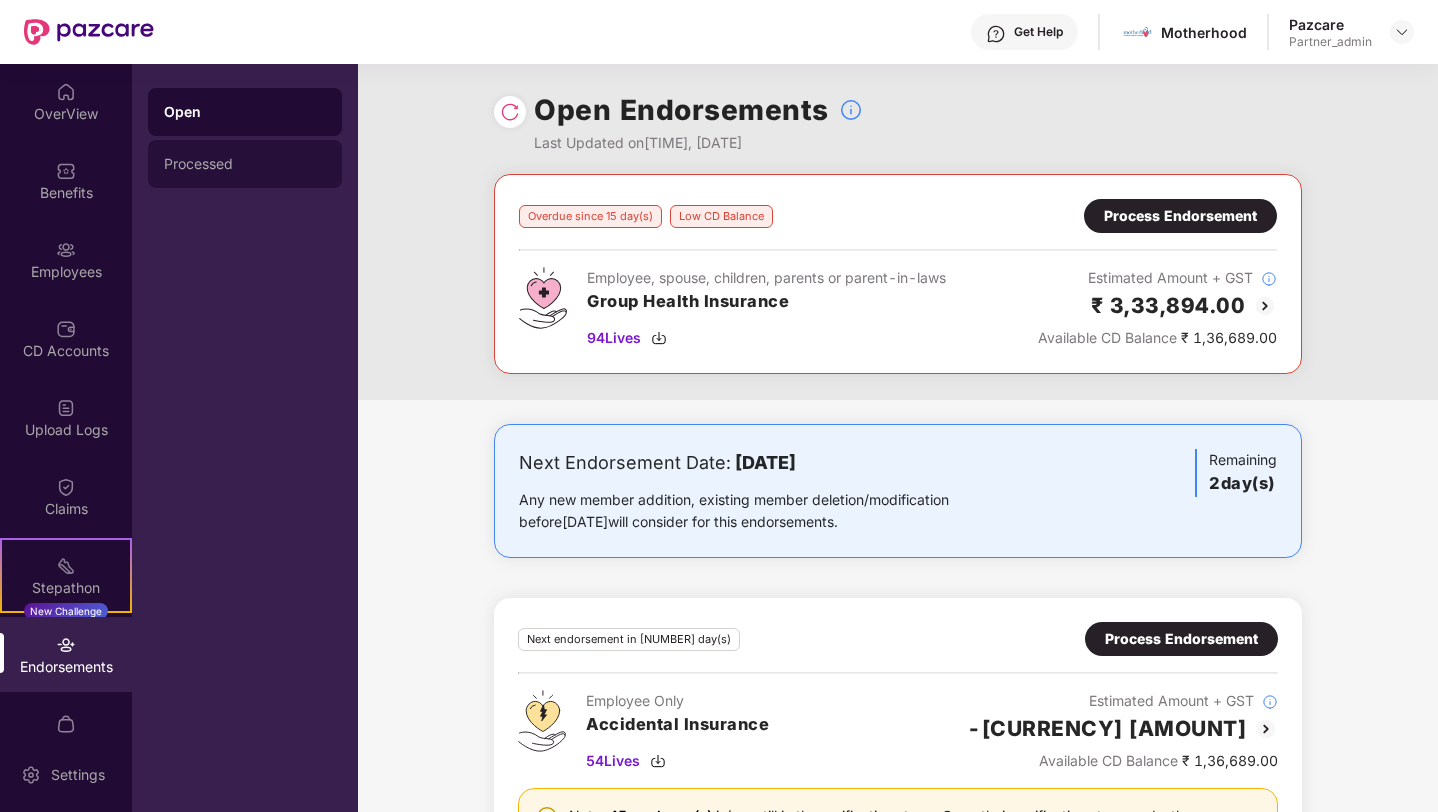 click on "Processed" at bounding box center [245, 164] 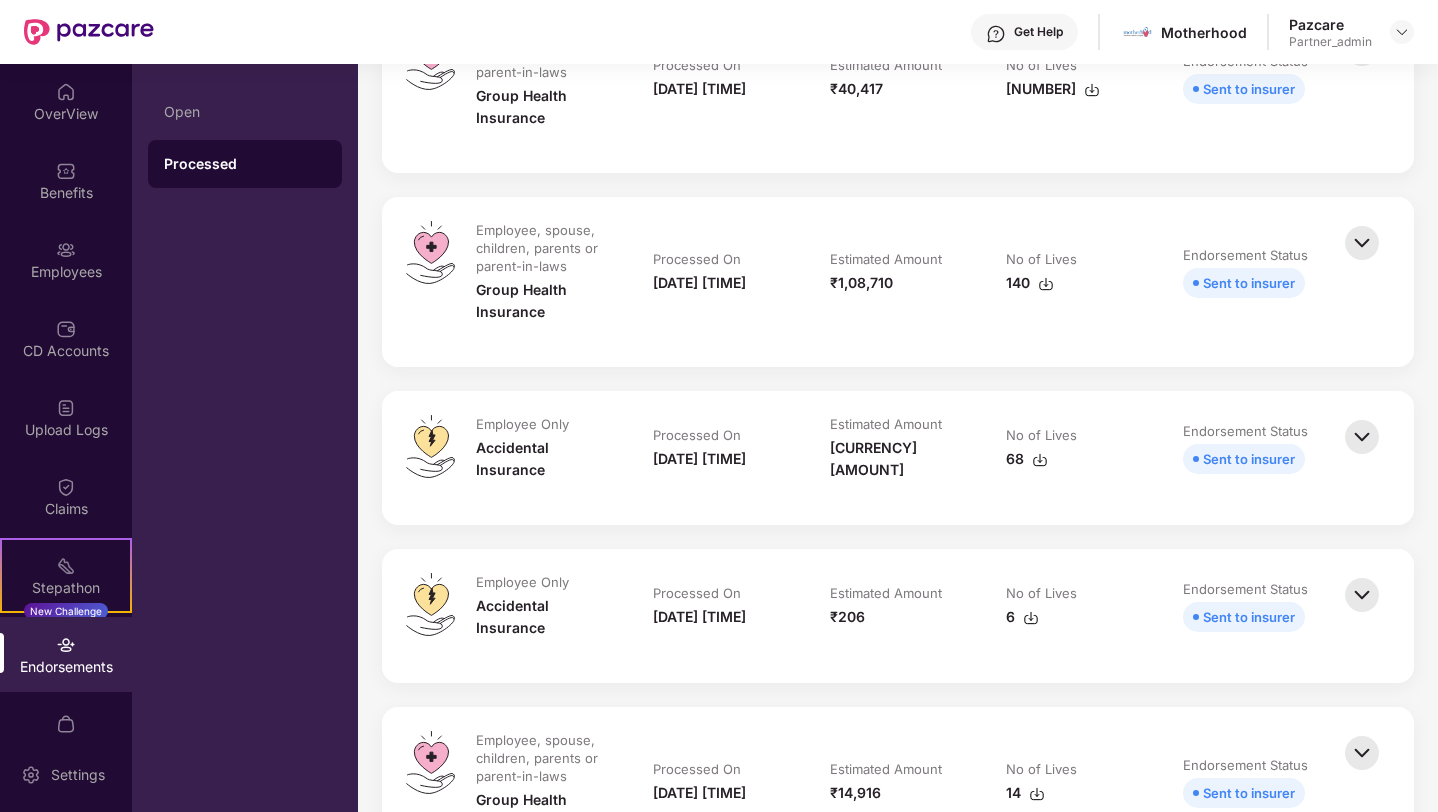 scroll, scrollTop: 2722, scrollLeft: 0, axis: vertical 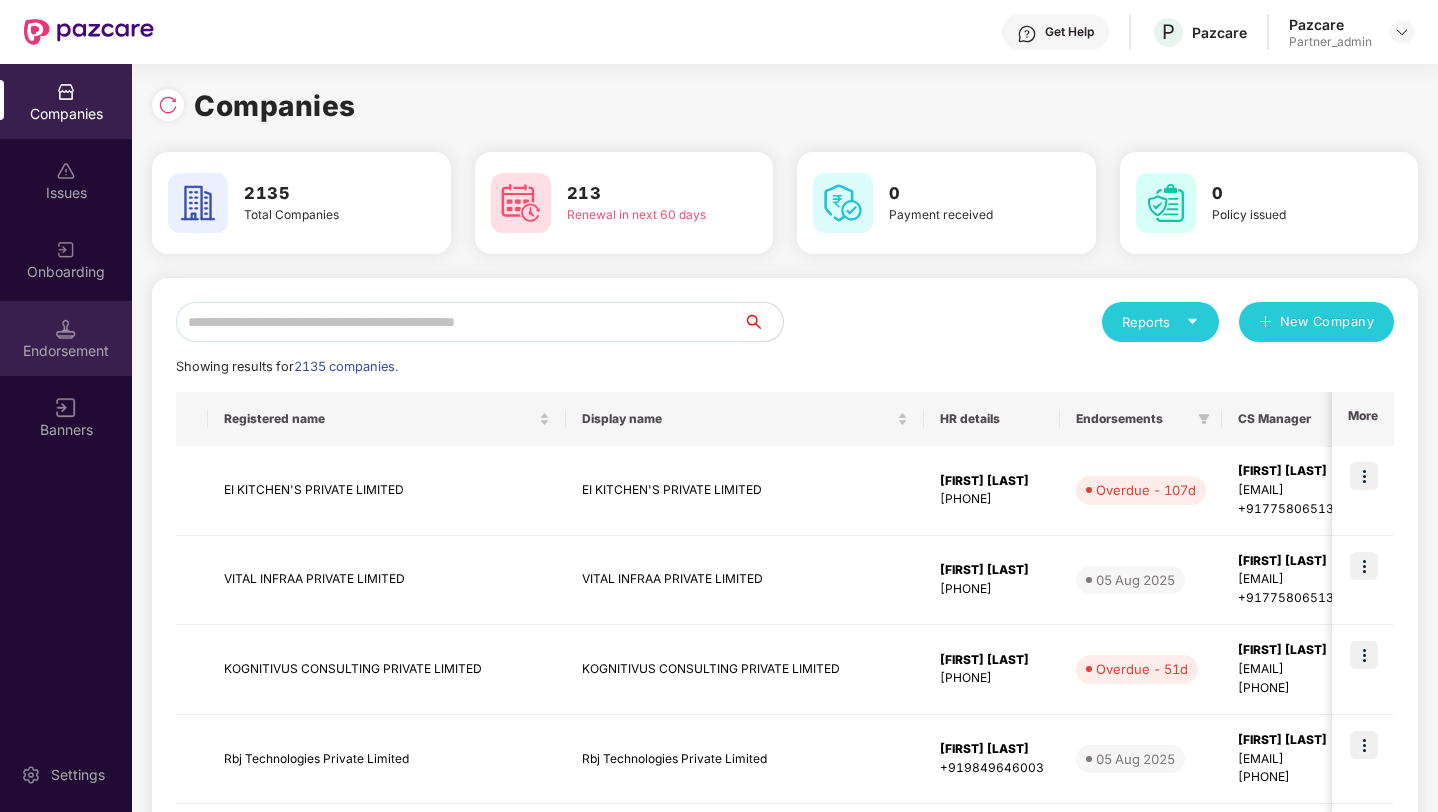 click at bounding box center [66, 327] 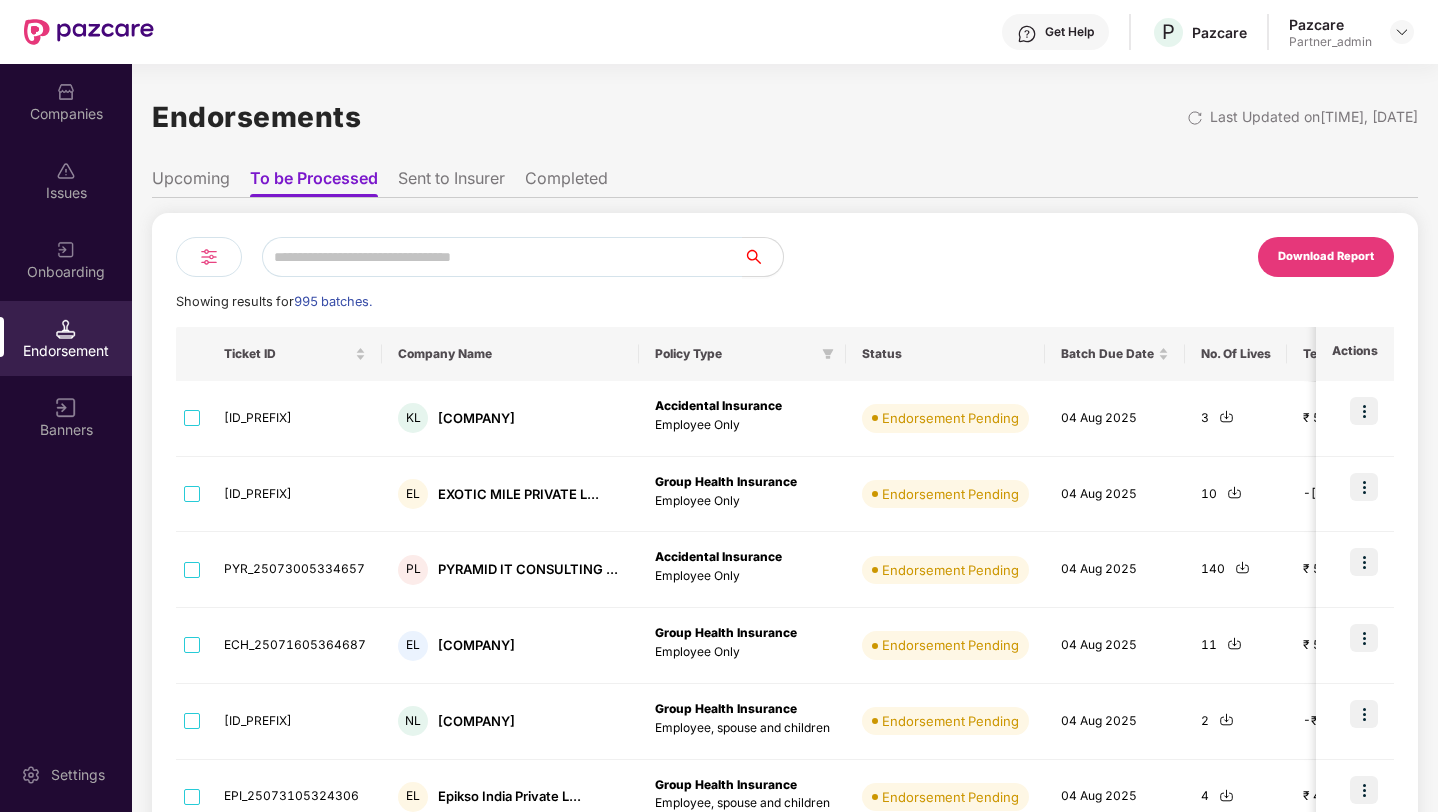 click on "Sent to Insurer" at bounding box center (451, 182) 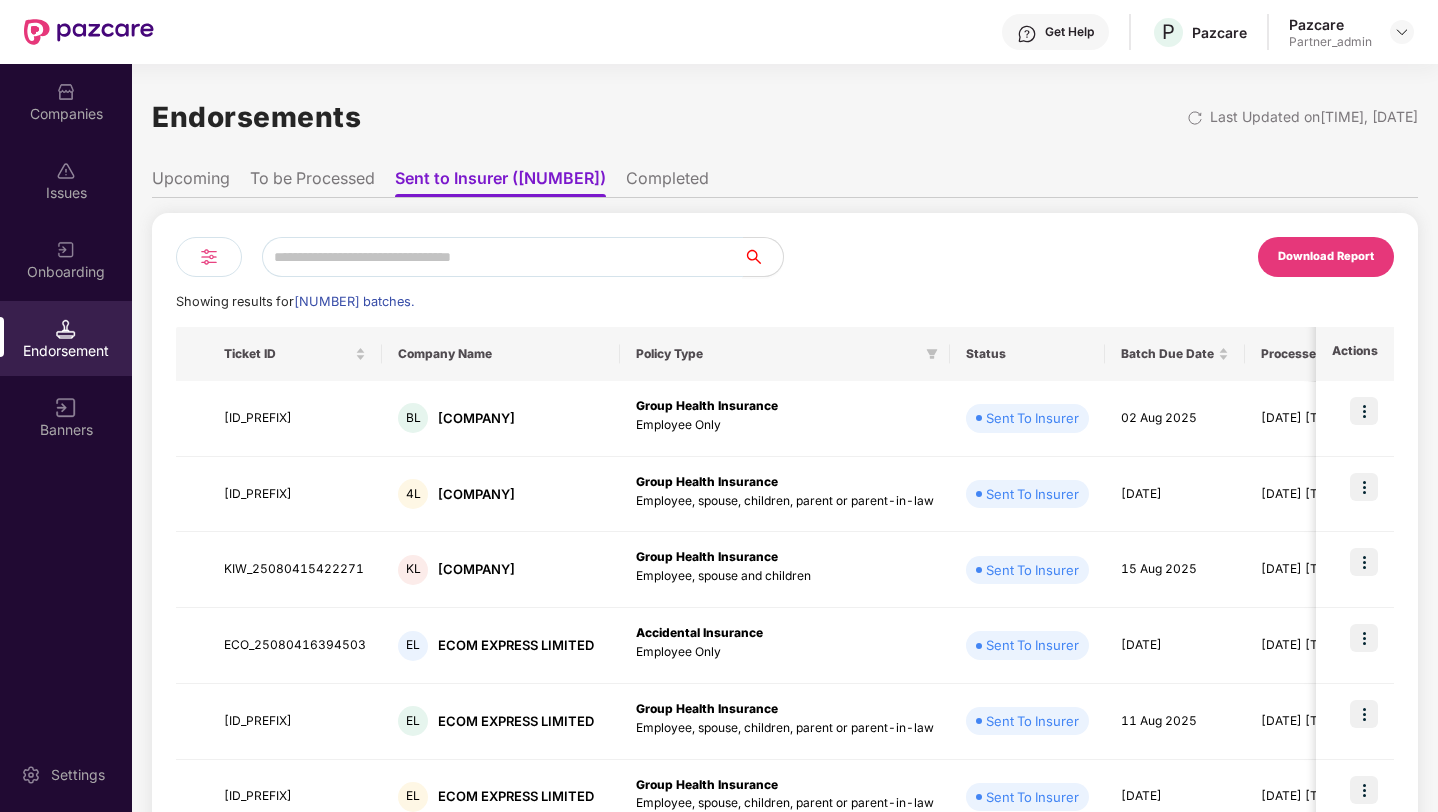 click at bounding box center [502, 257] 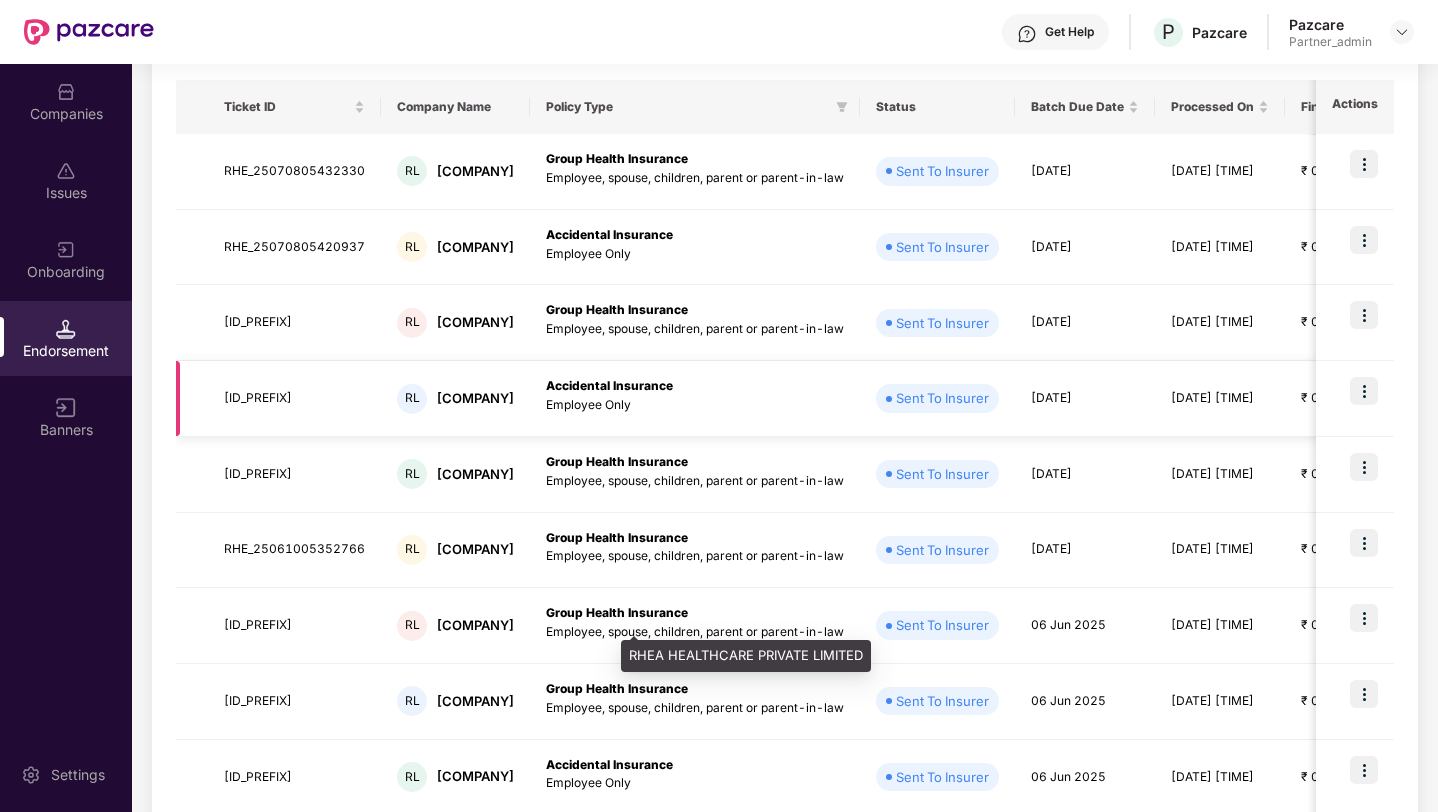 scroll, scrollTop: 0, scrollLeft: 0, axis: both 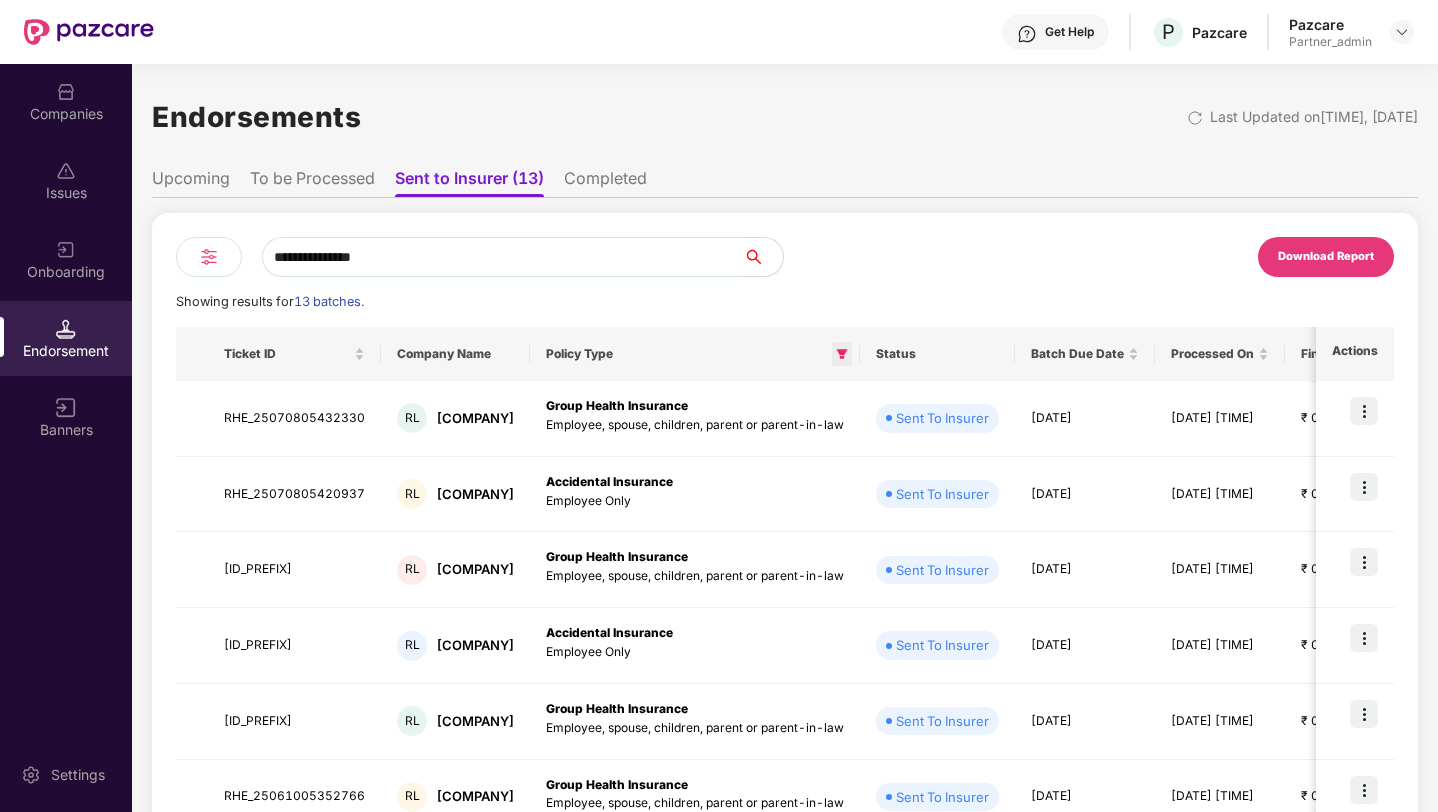 type on "**********" 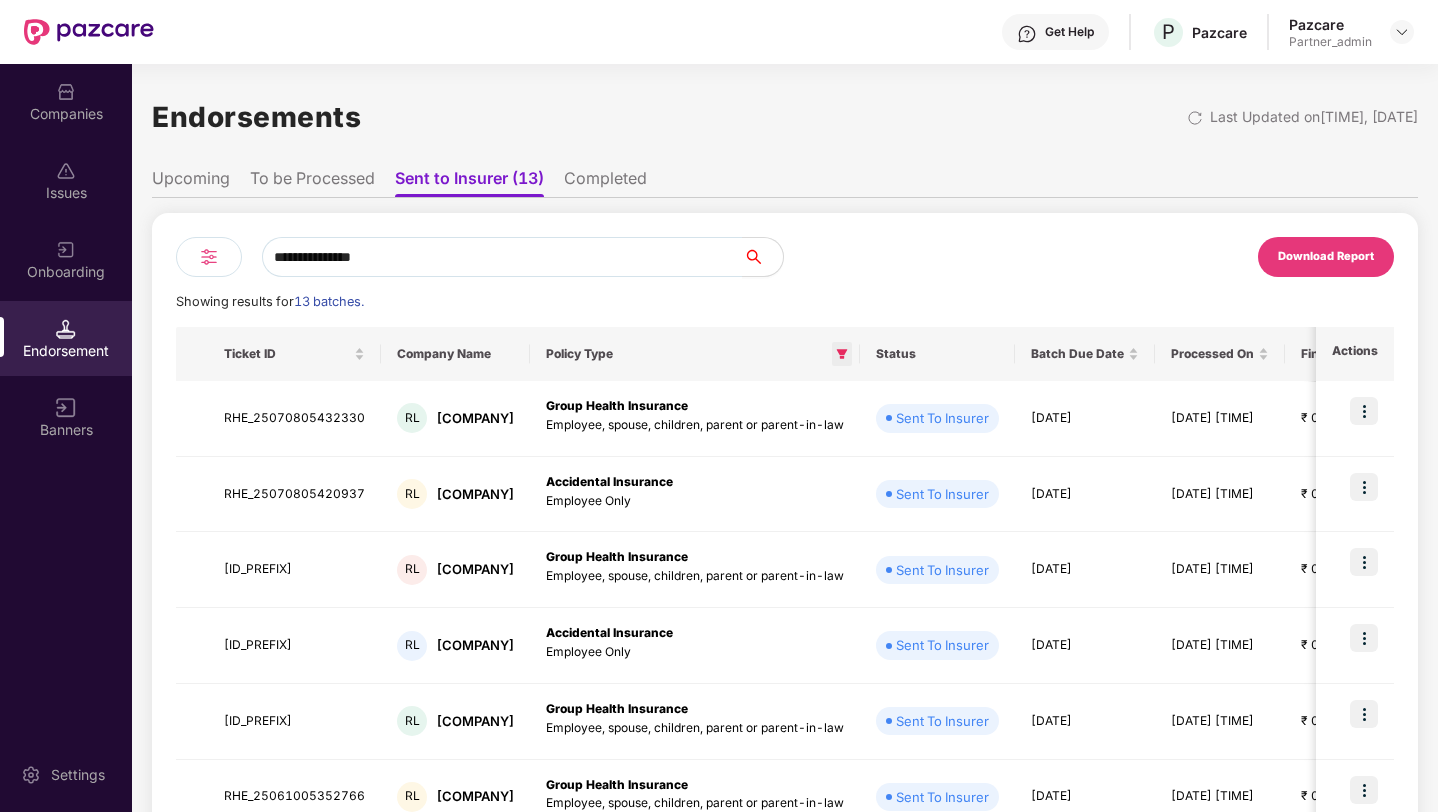 click 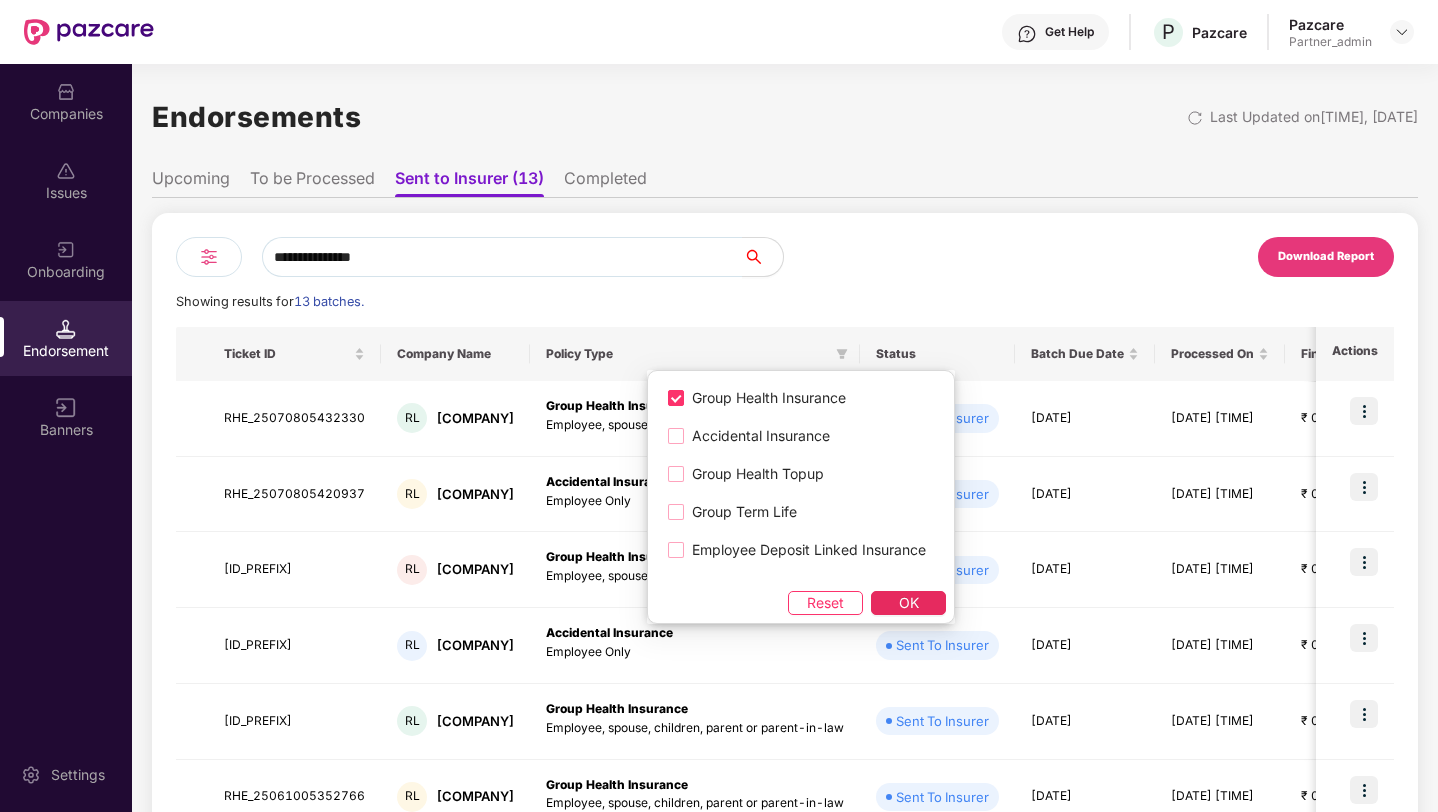 click on "OK" at bounding box center [909, 603] 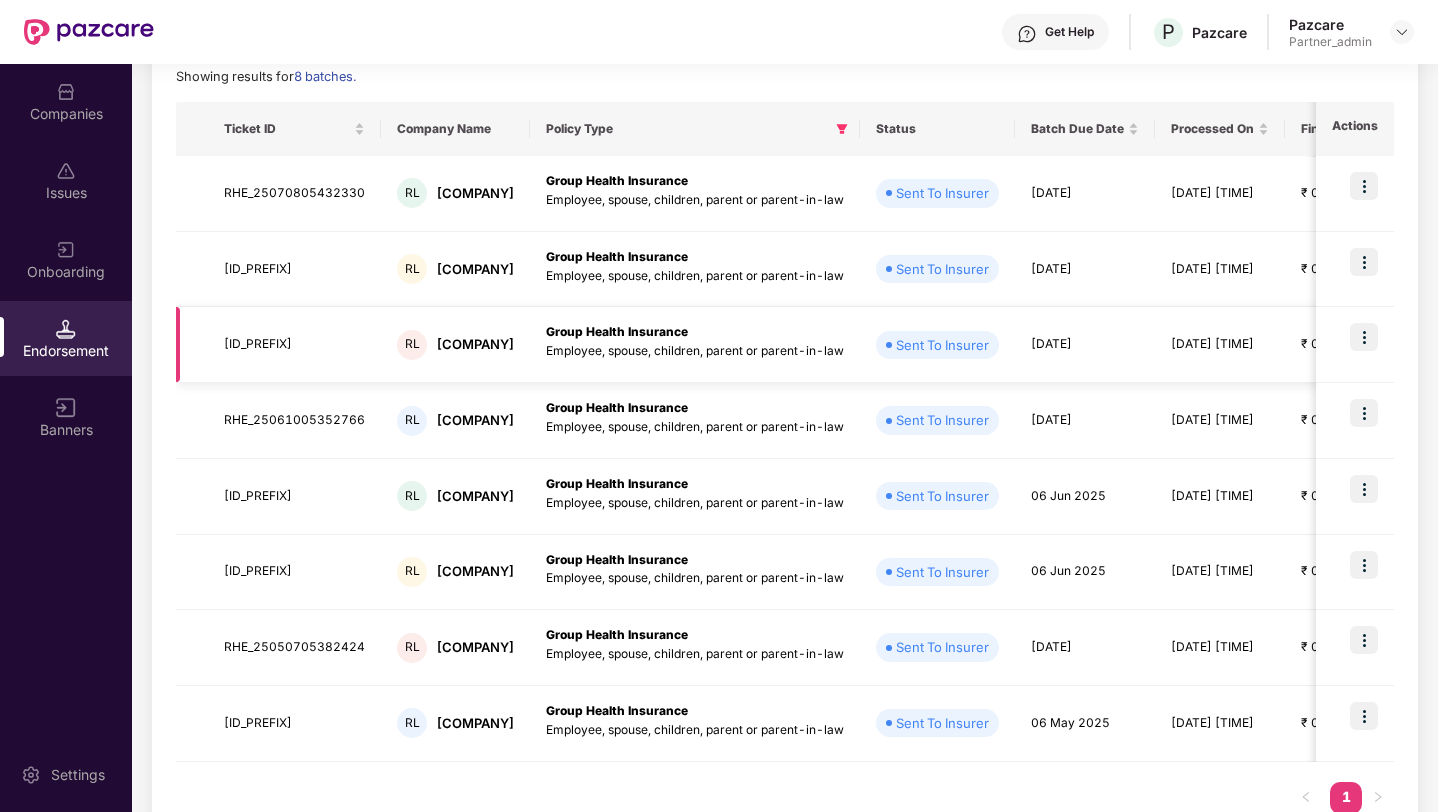 scroll, scrollTop: 228, scrollLeft: 0, axis: vertical 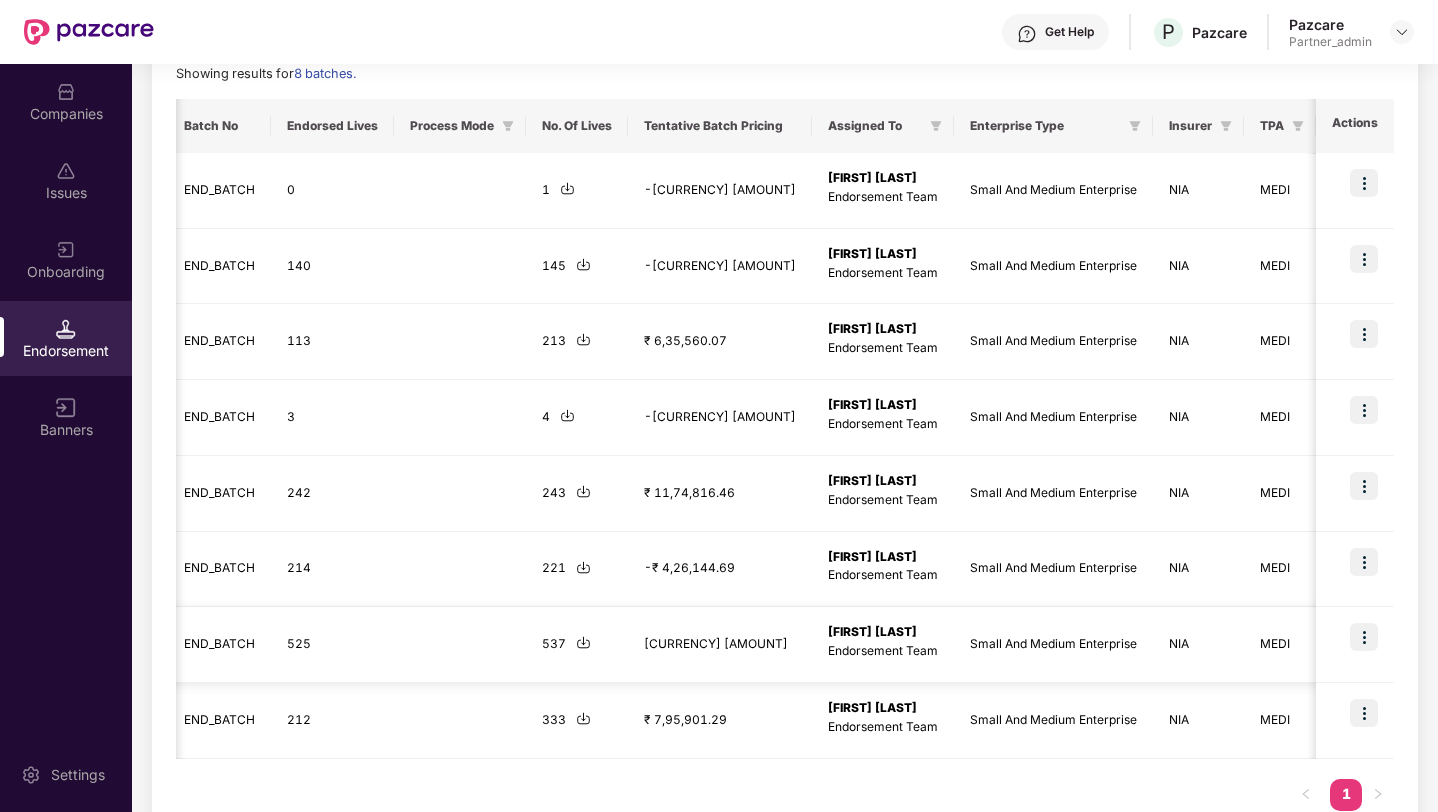 click on "525" at bounding box center [332, 645] 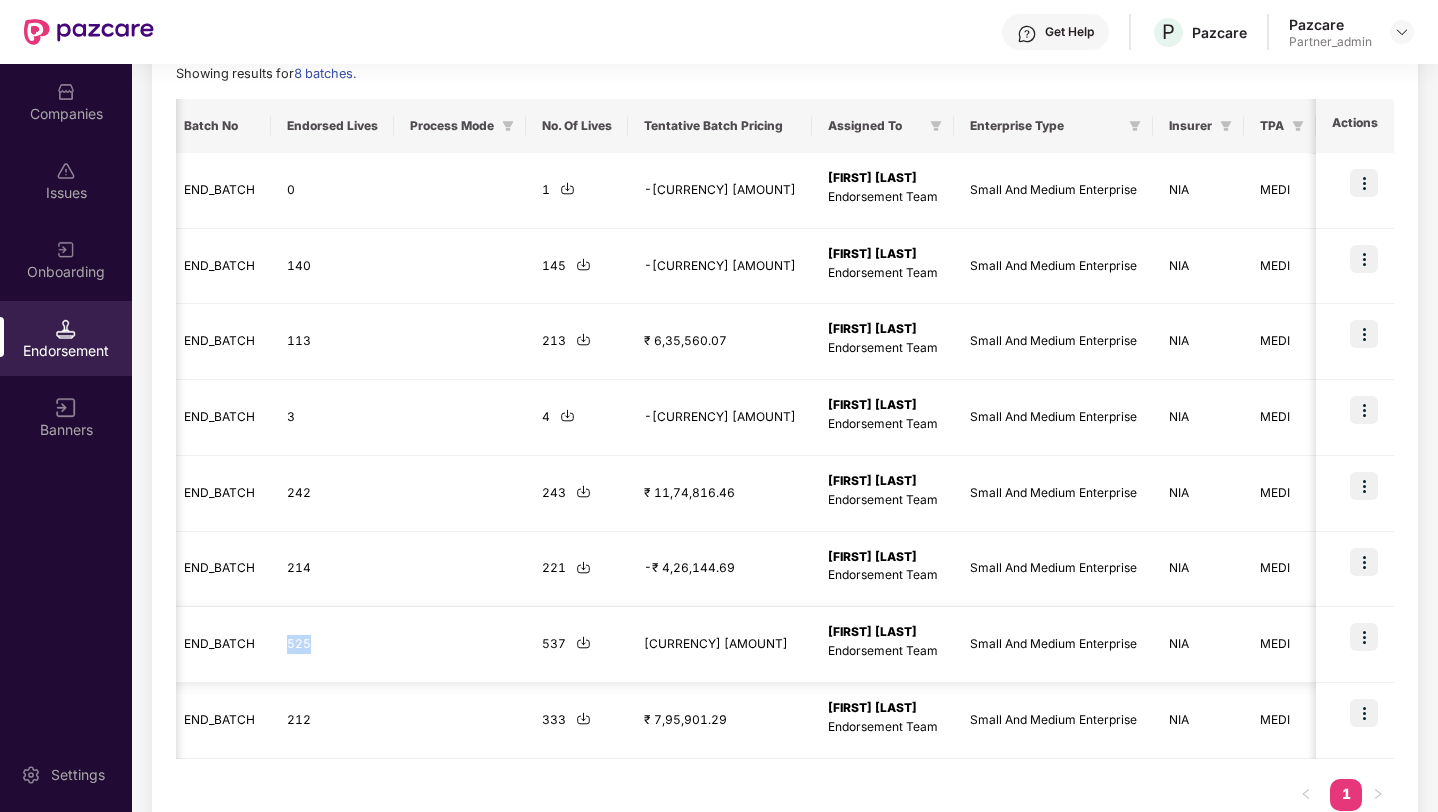 click on "525" at bounding box center (332, 645) 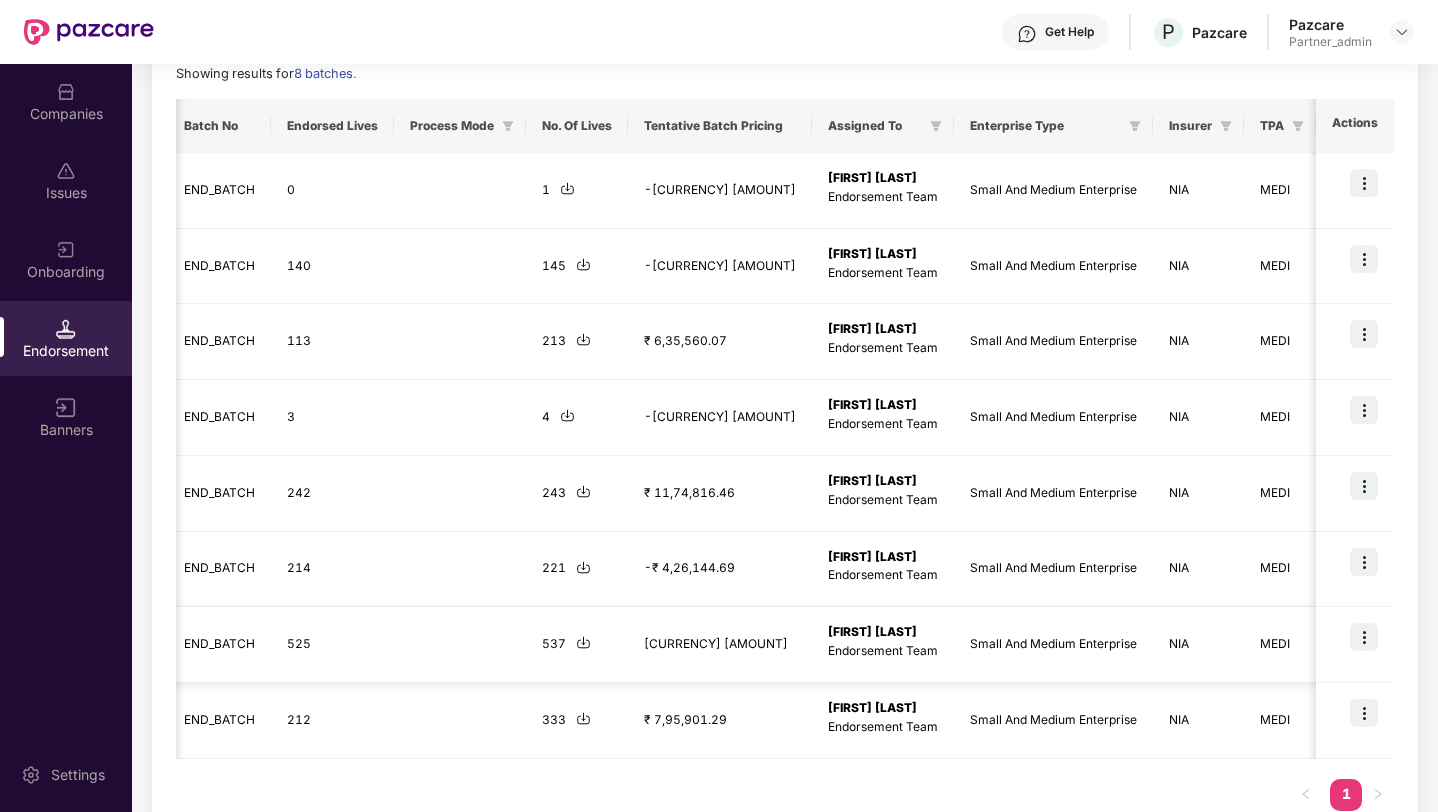 click at bounding box center [583, 642] 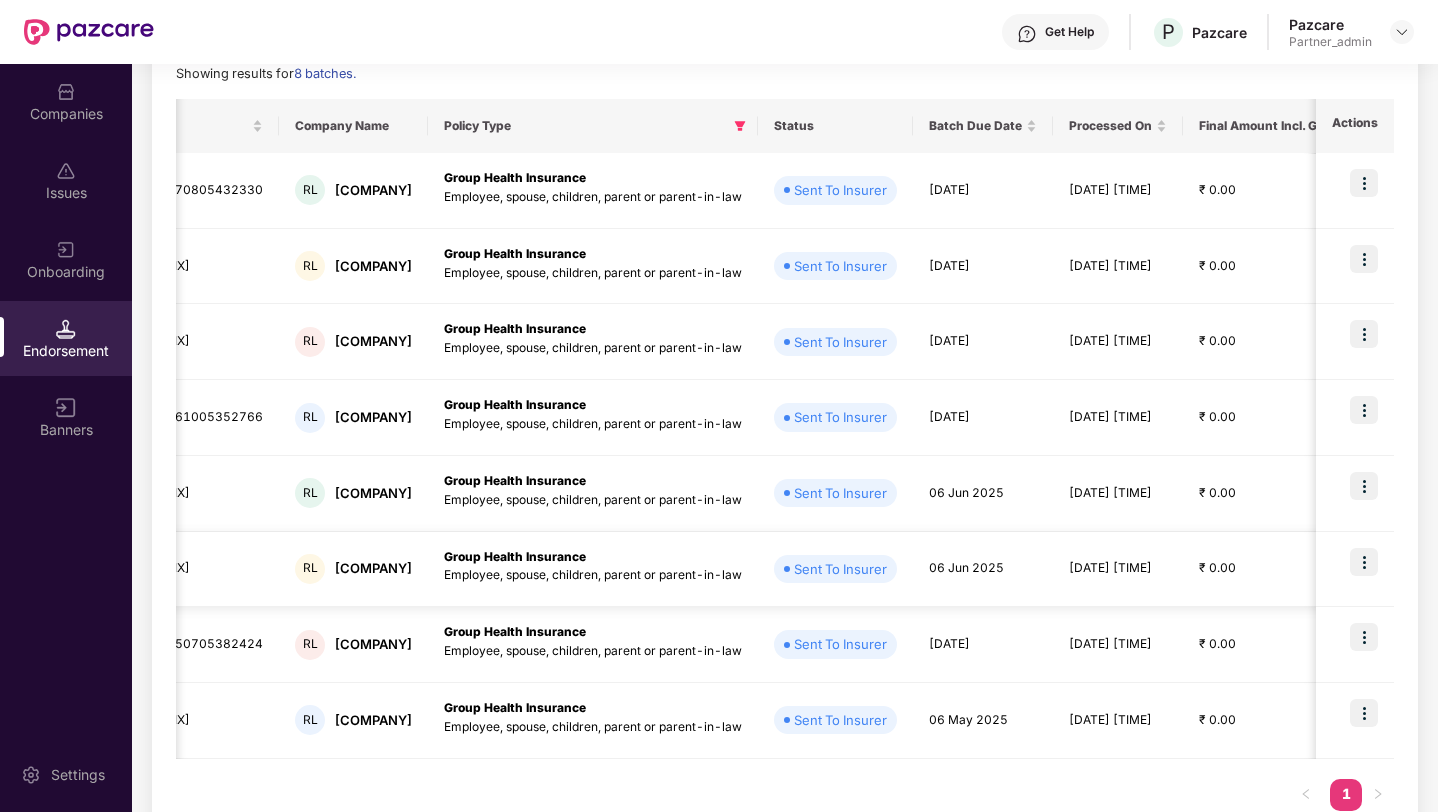 scroll, scrollTop: 0, scrollLeft: 104, axis: horizontal 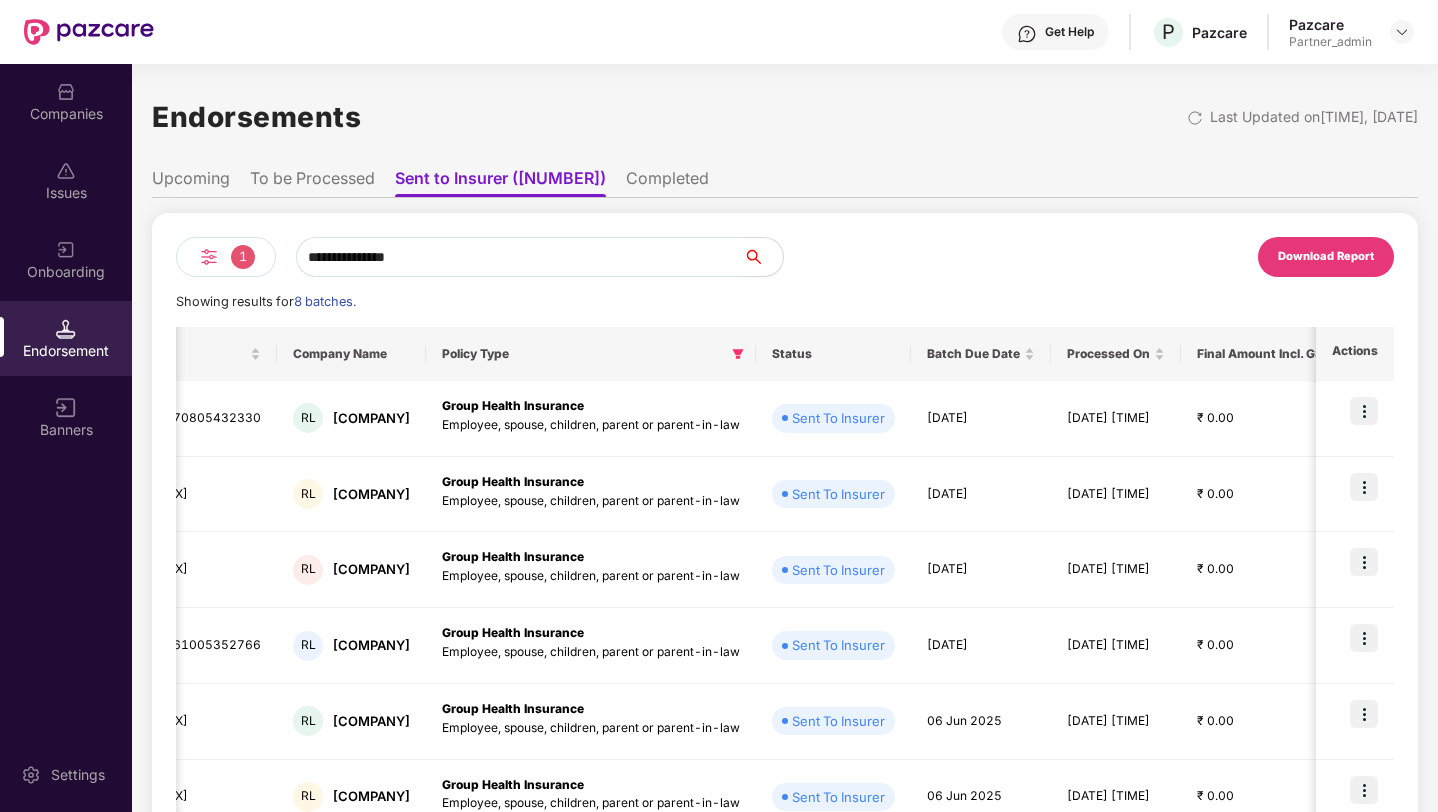 click on "Completed" at bounding box center (667, 182) 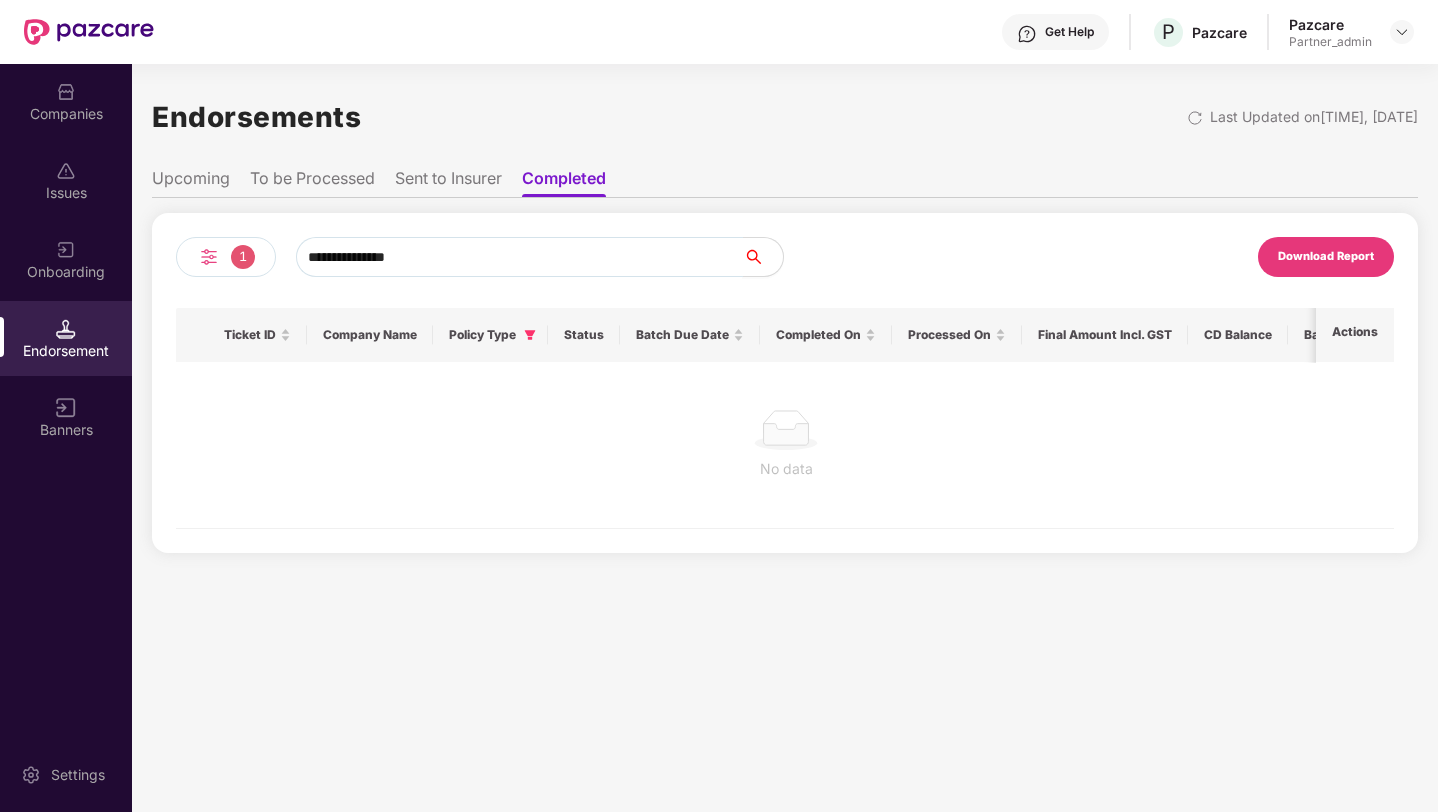 click on "**********" at bounding box center (519, 257) 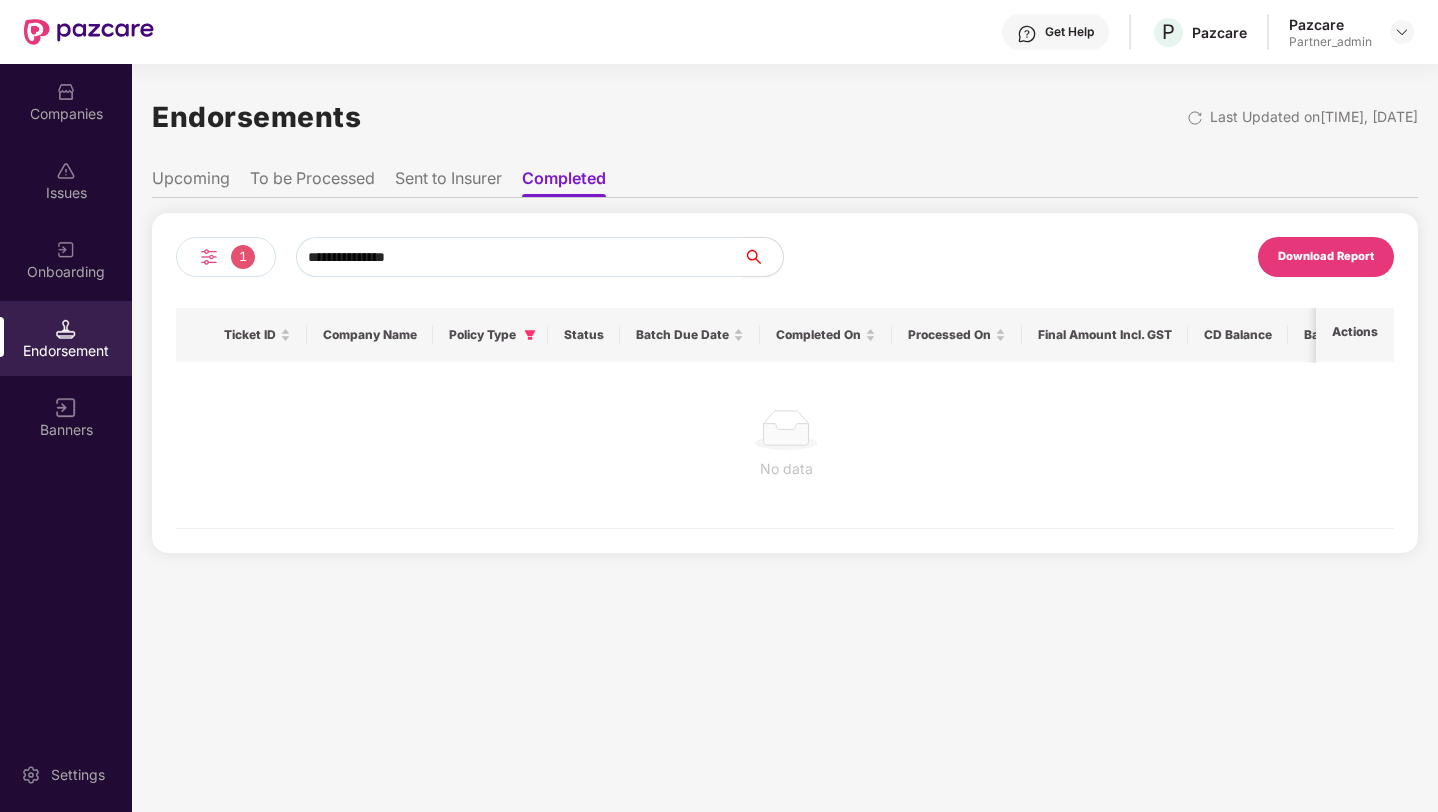click on "Sent to Insurer" at bounding box center [448, 182] 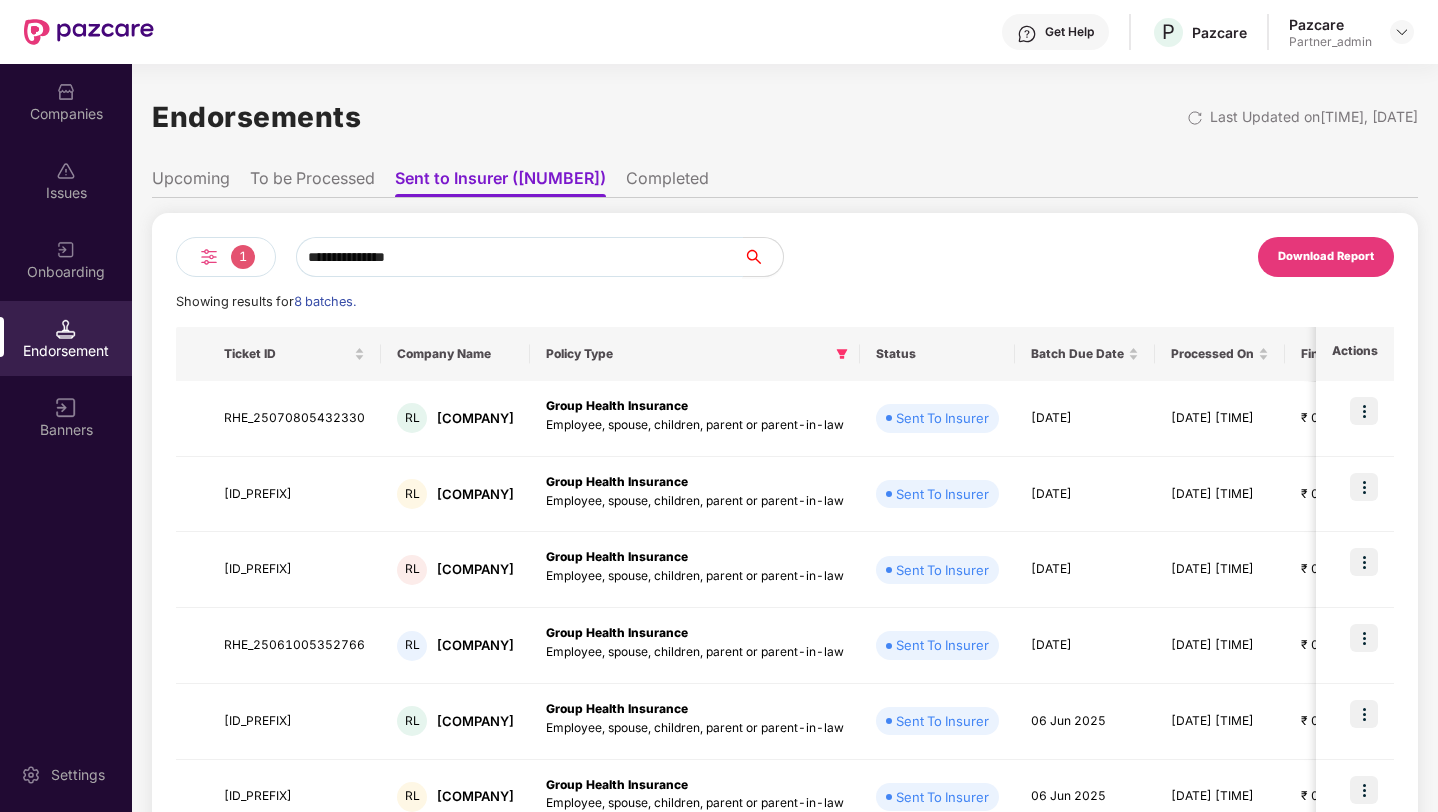 click on "**********" at bounding box center (519, 257) 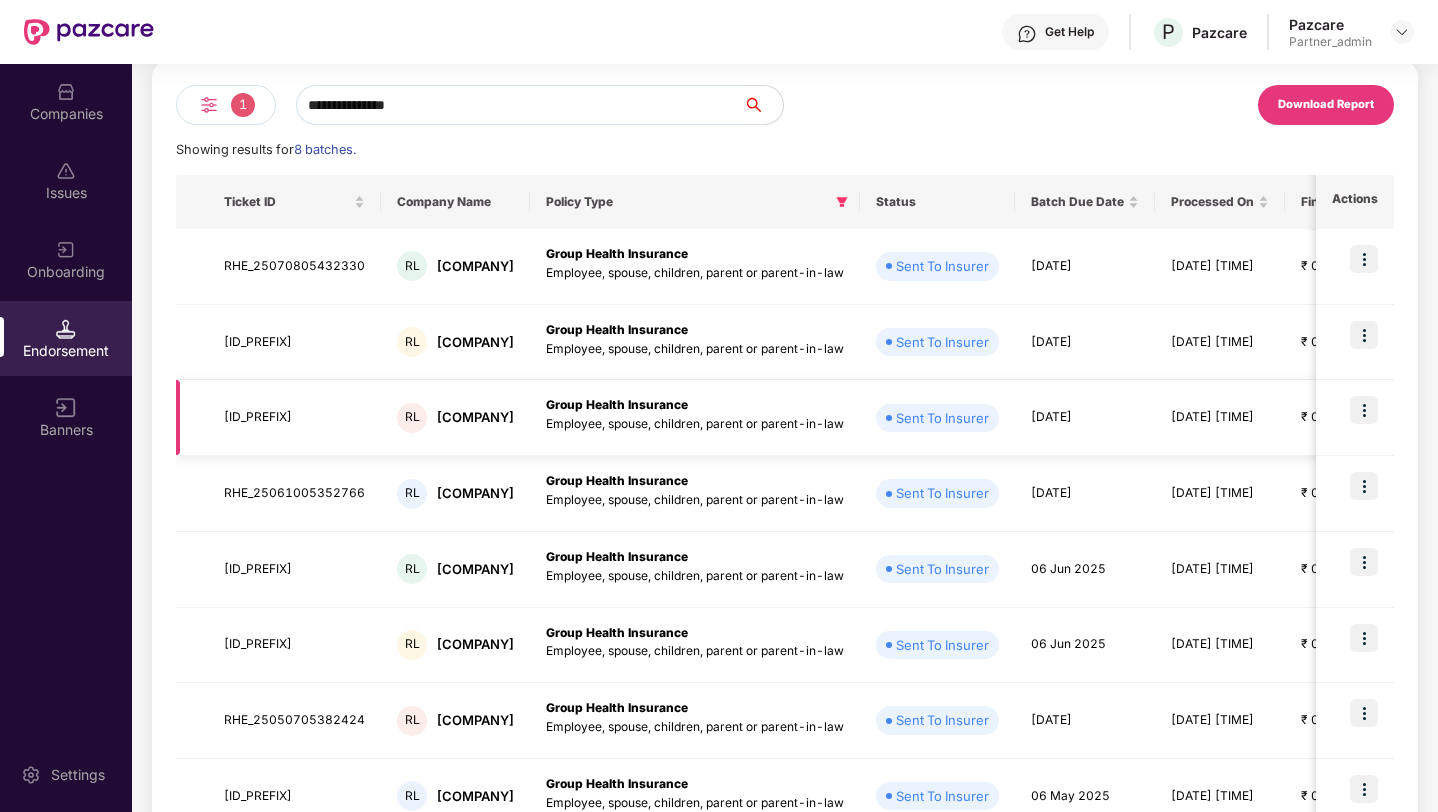 scroll, scrollTop: 270, scrollLeft: 0, axis: vertical 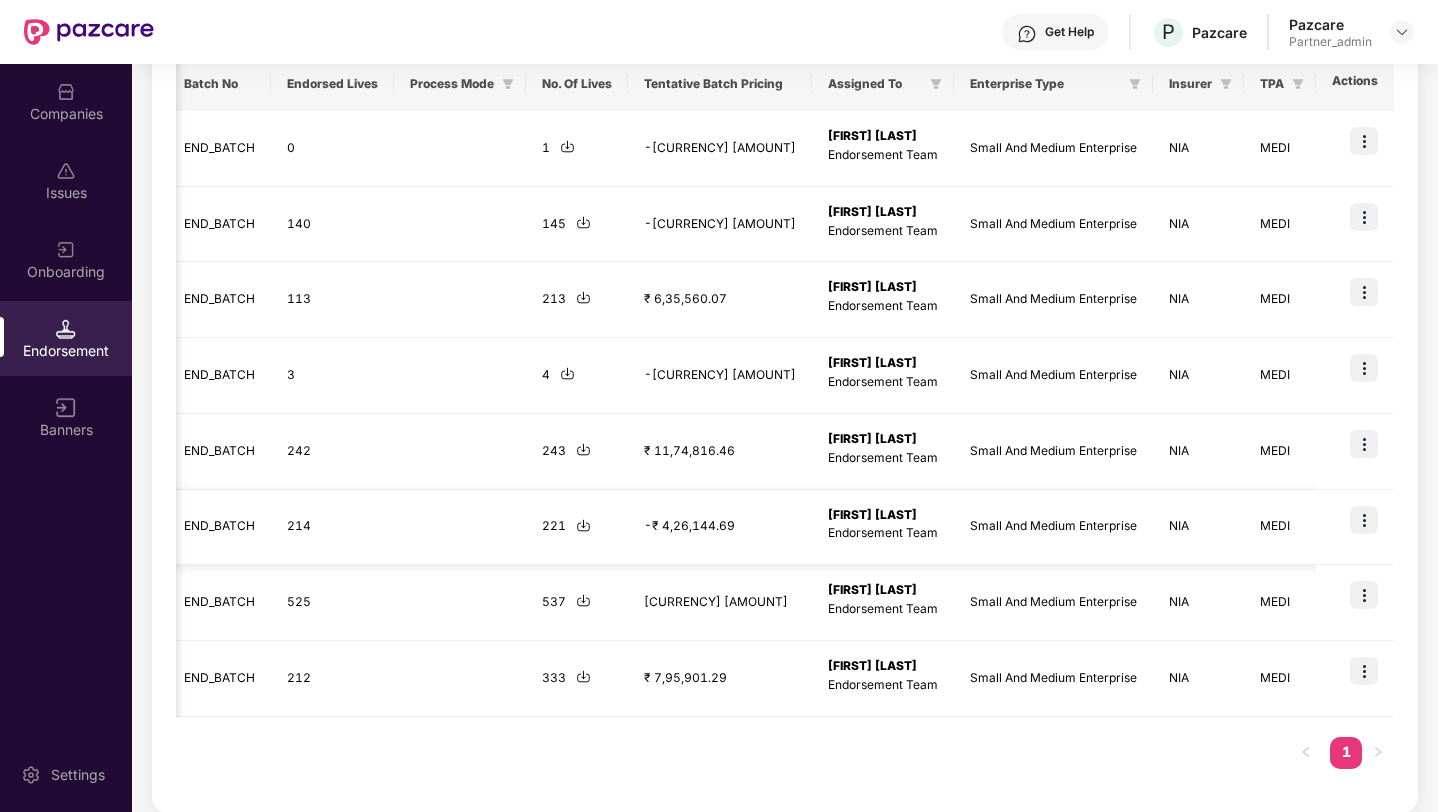 click at bounding box center [583, 525] 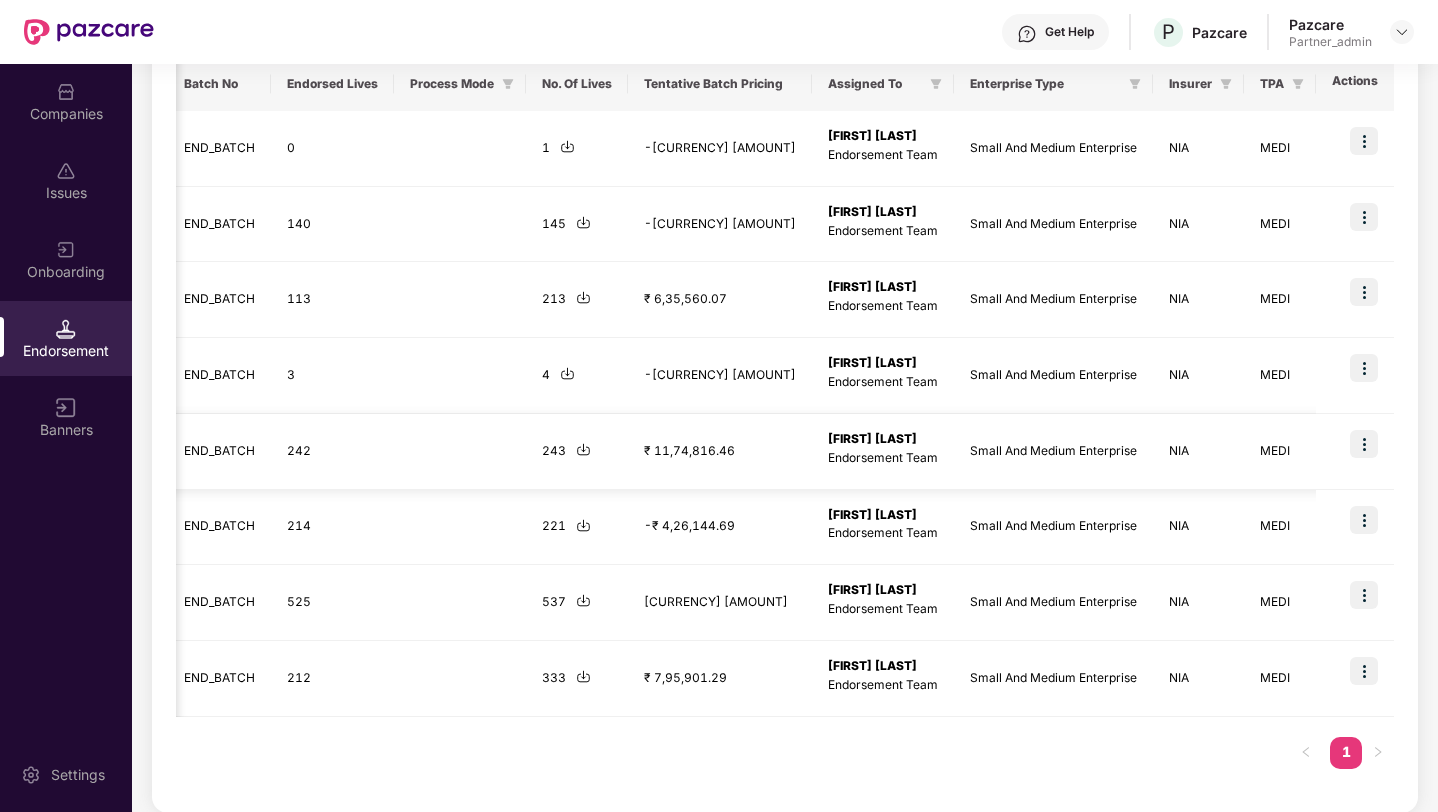 click at bounding box center (583, 449) 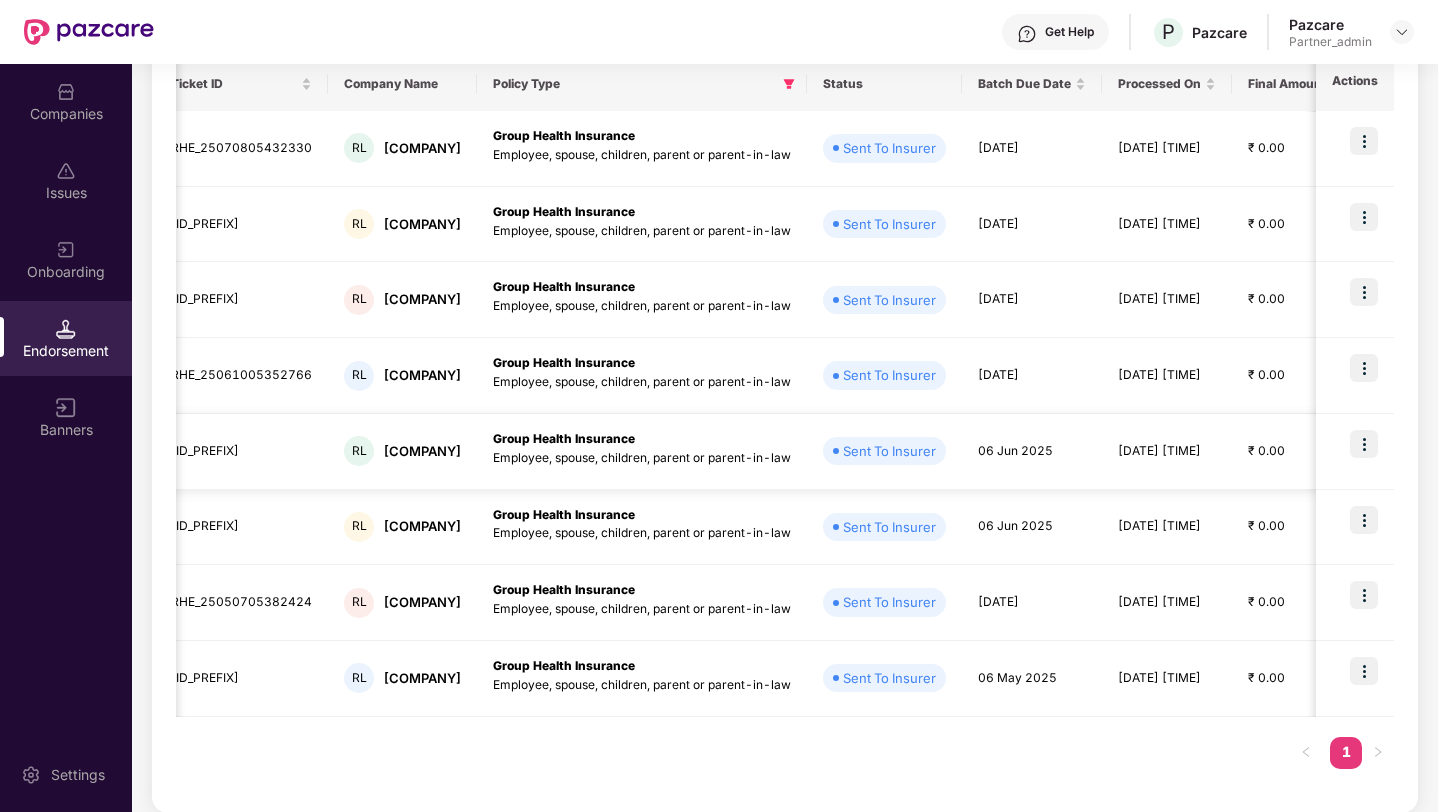 scroll, scrollTop: 0, scrollLeft: 0, axis: both 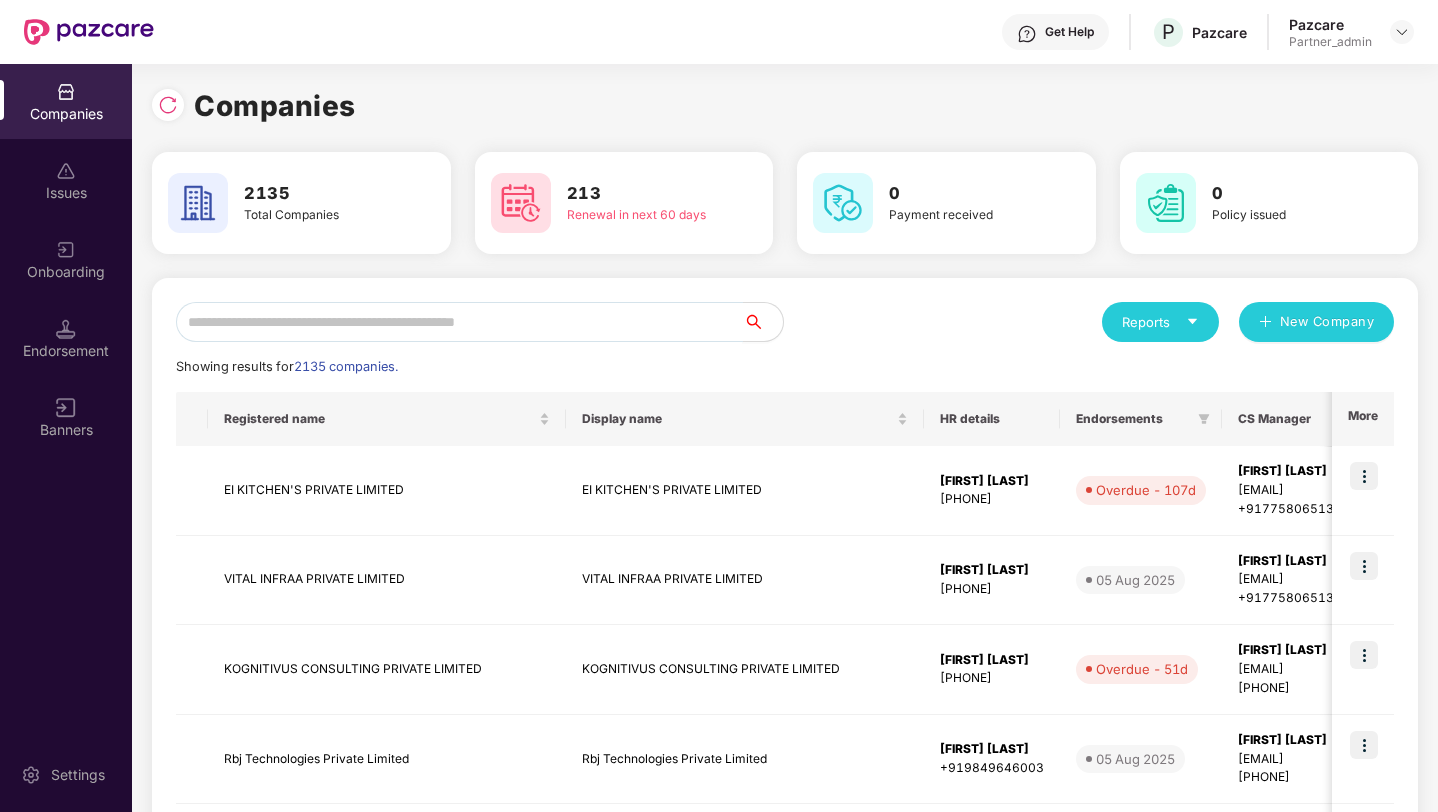 click at bounding box center (459, 322) 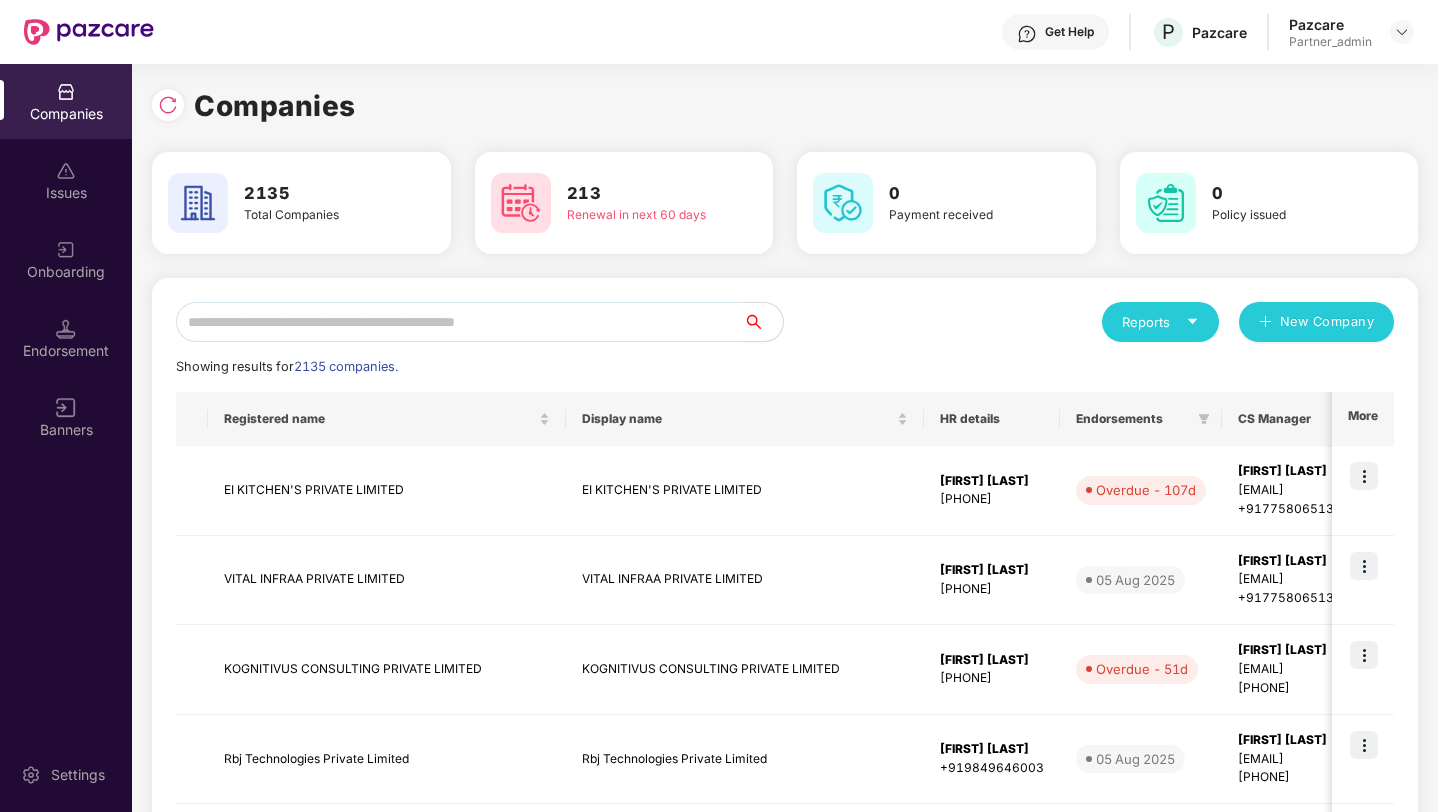 paste on "**********" 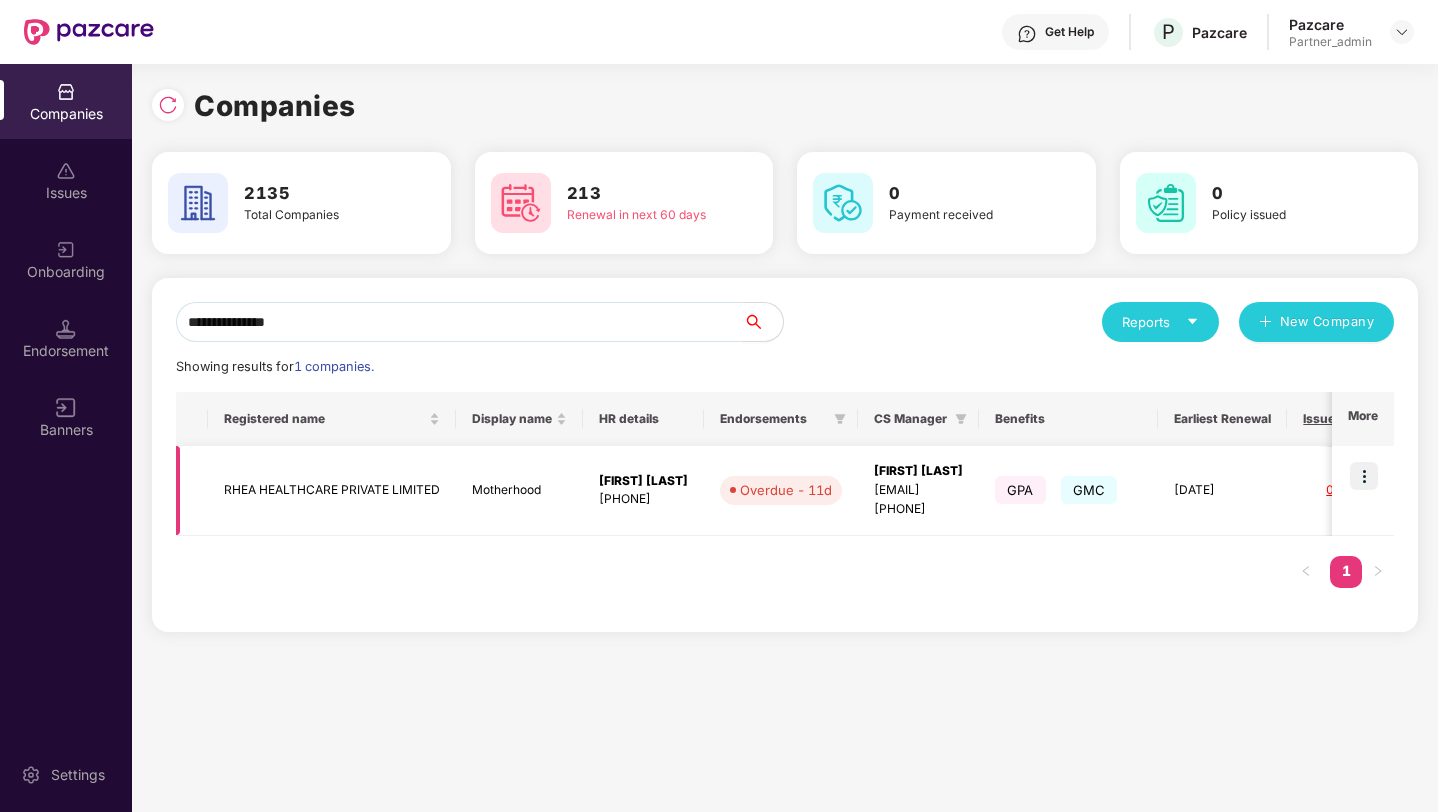 type on "**********" 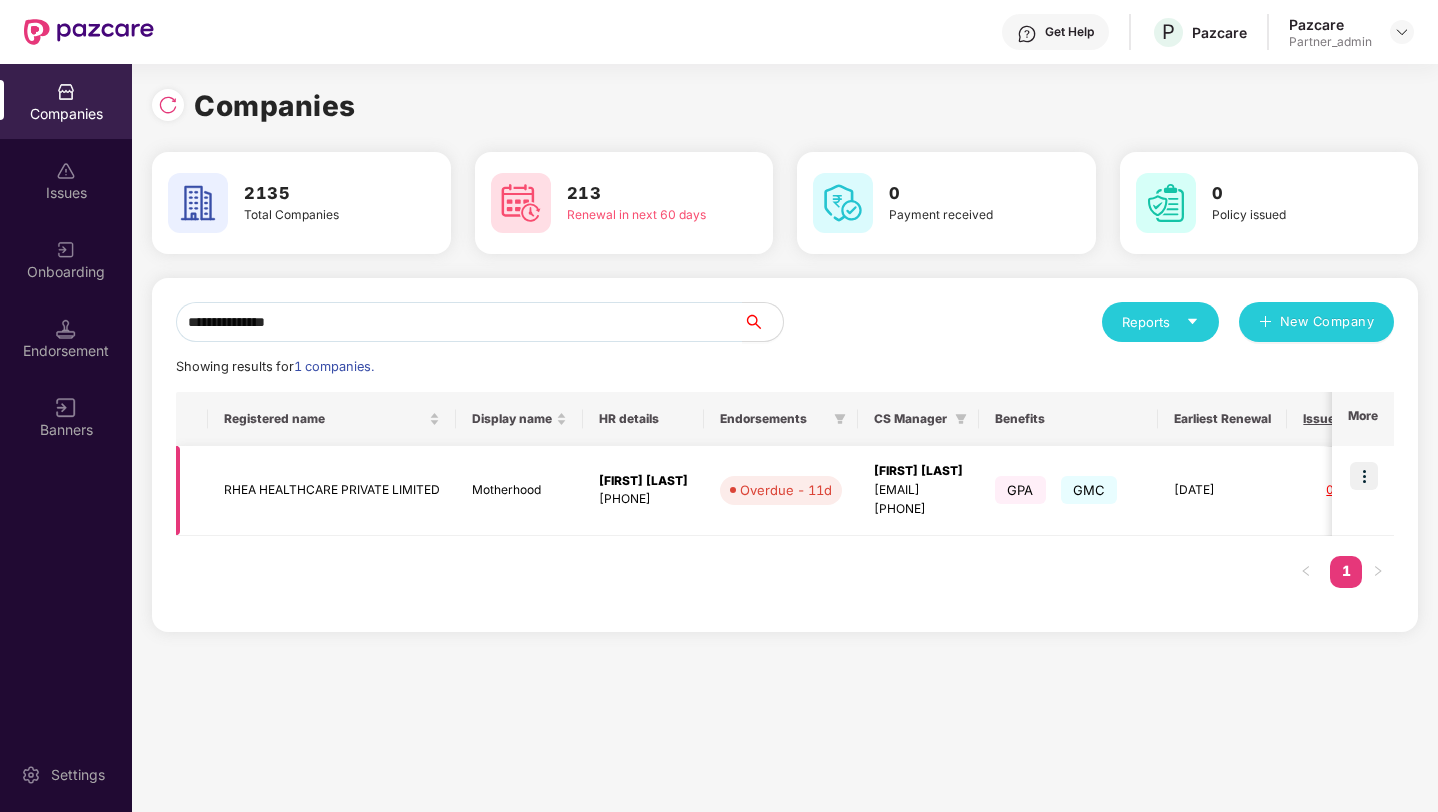 click at bounding box center [1364, 476] 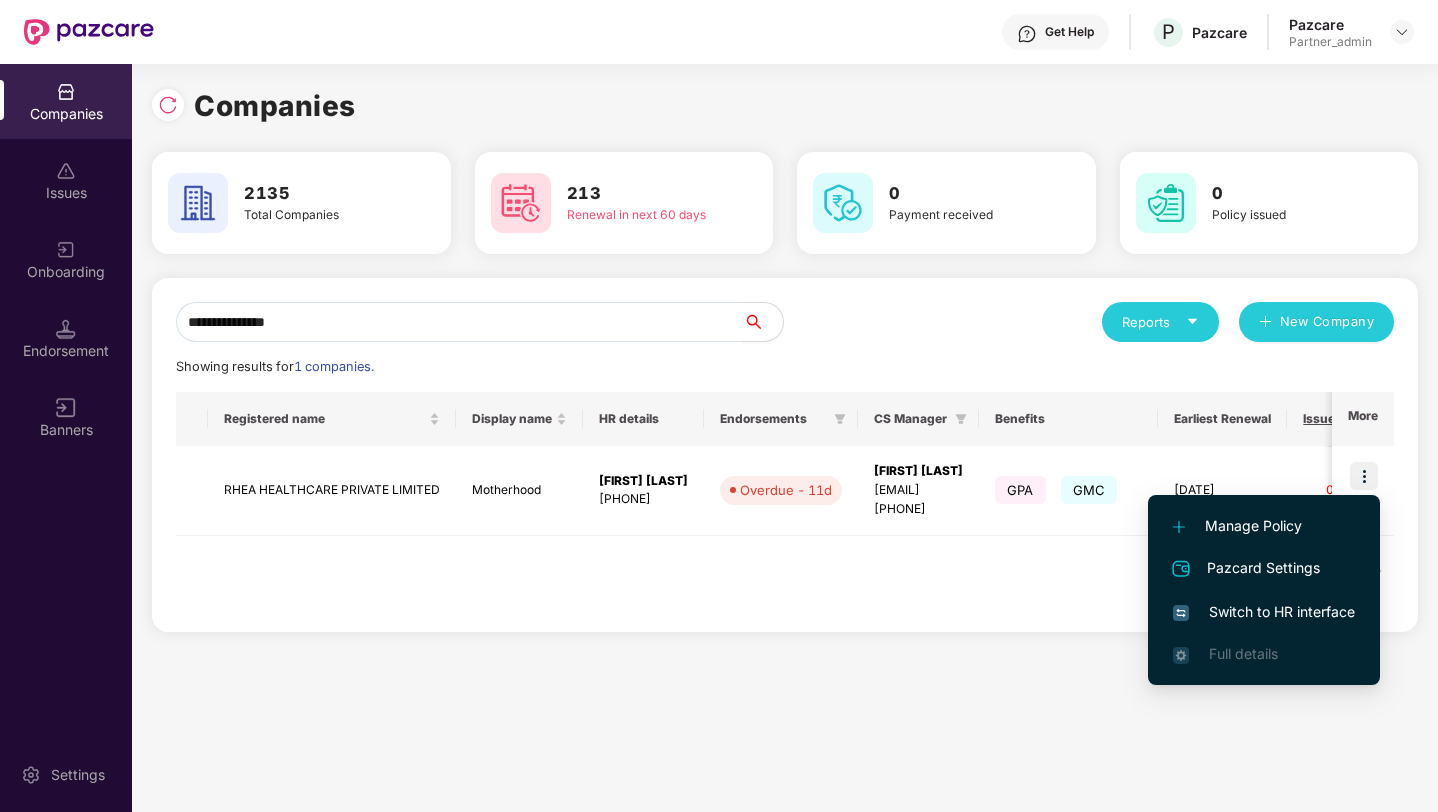 click on "Switch to HR interface" at bounding box center (1264, 612) 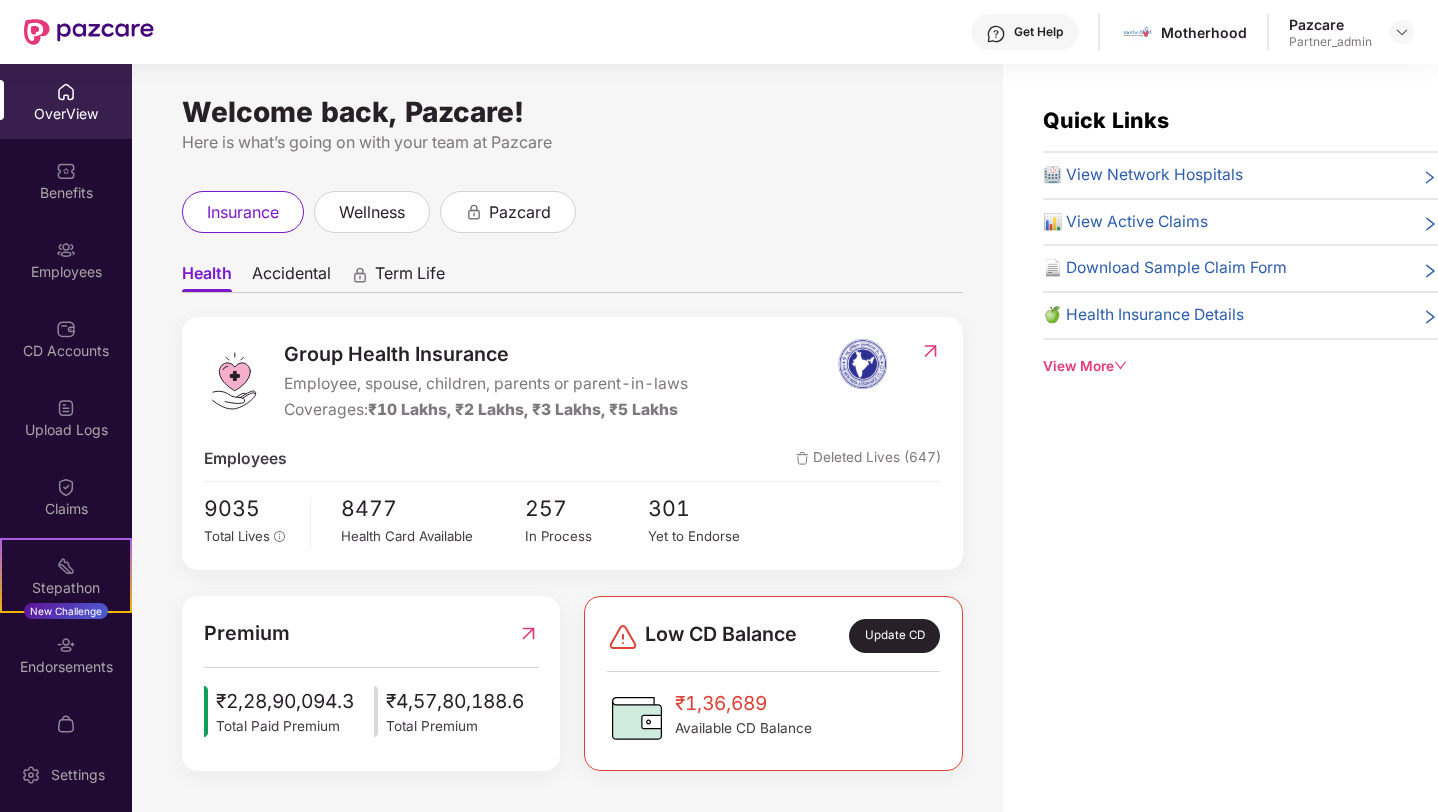 click on "Endorsements" at bounding box center (66, 667) 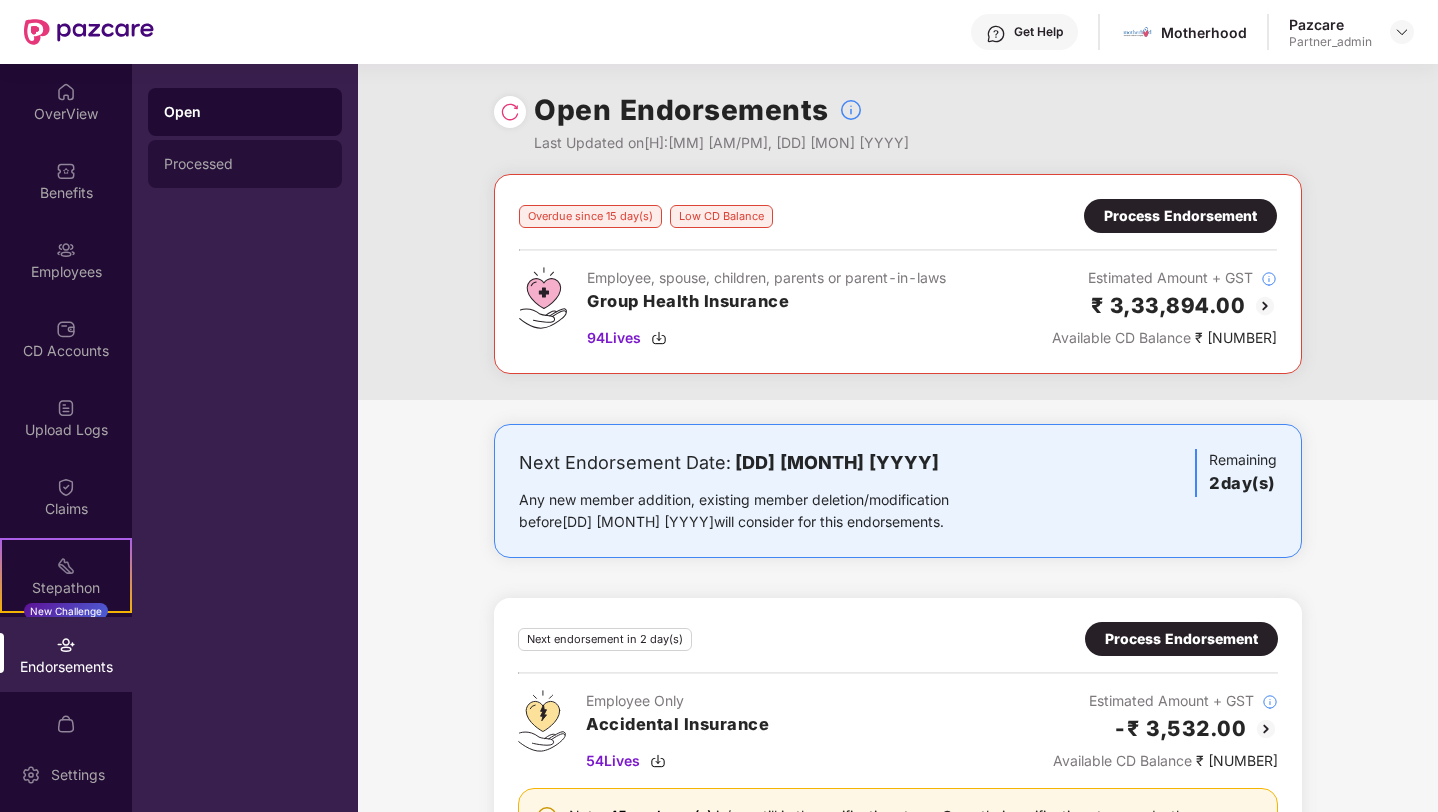 click on "Processed" at bounding box center (245, 164) 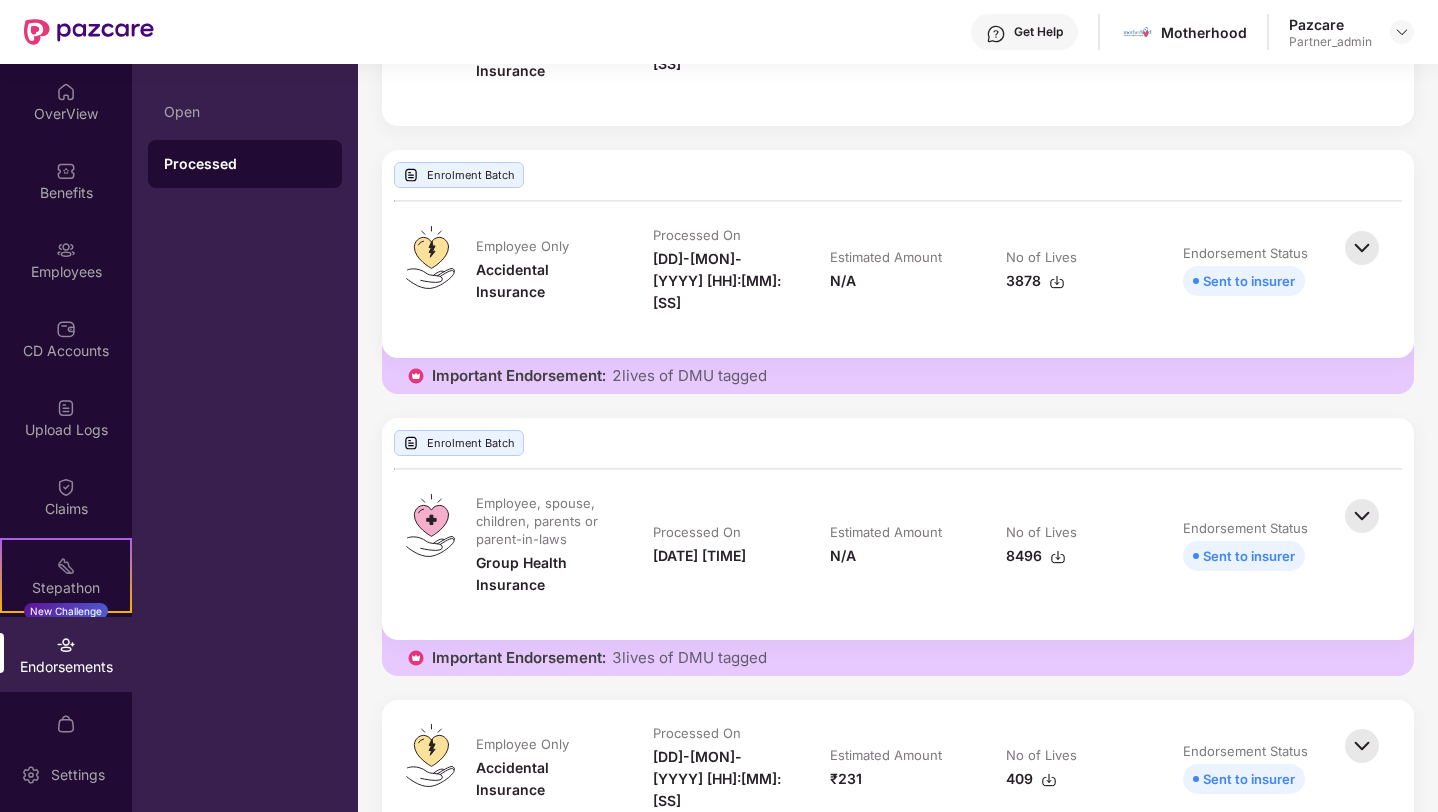 scroll, scrollTop: 2535, scrollLeft: 0, axis: vertical 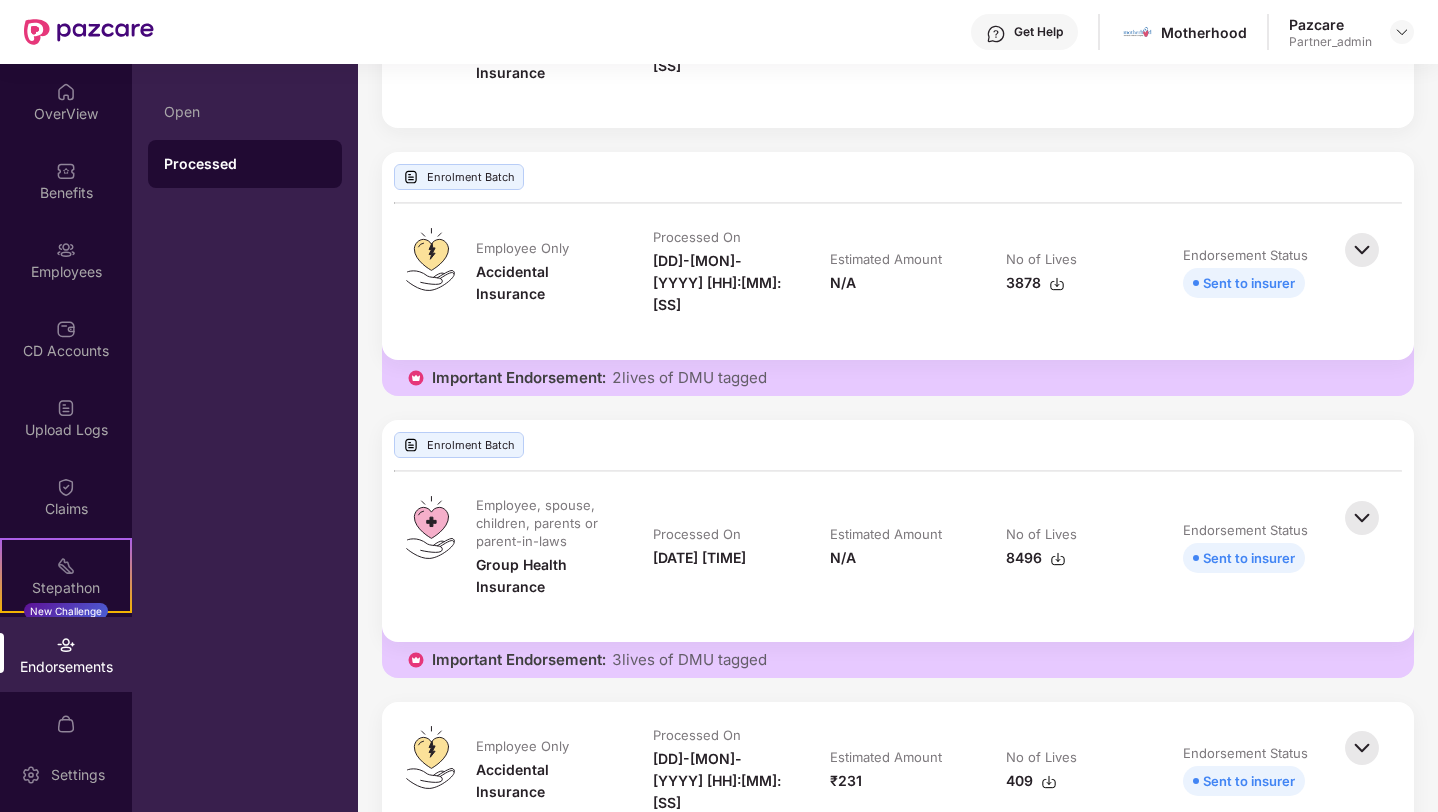 click at bounding box center [1058, 559] 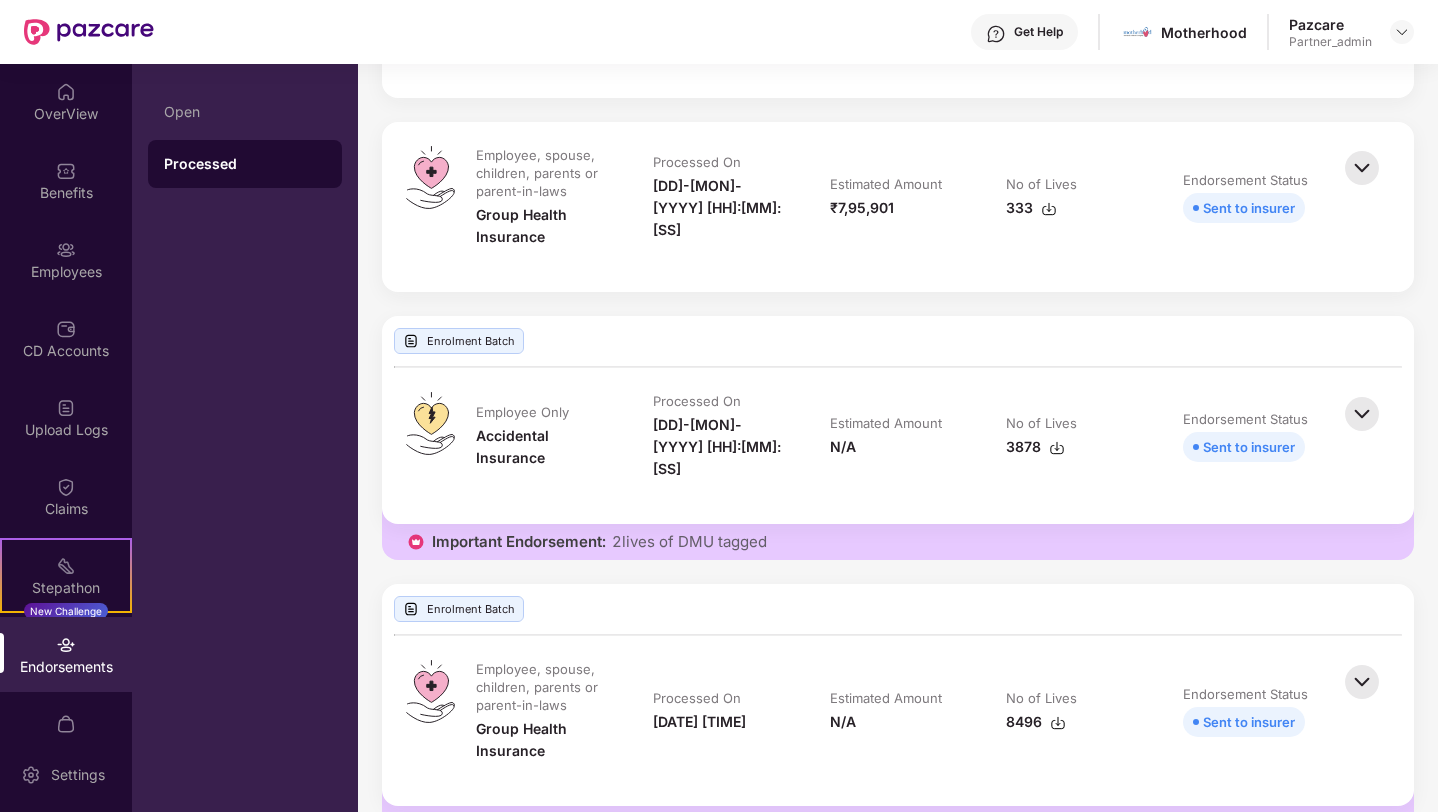 scroll, scrollTop: 2368, scrollLeft: 0, axis: vertical 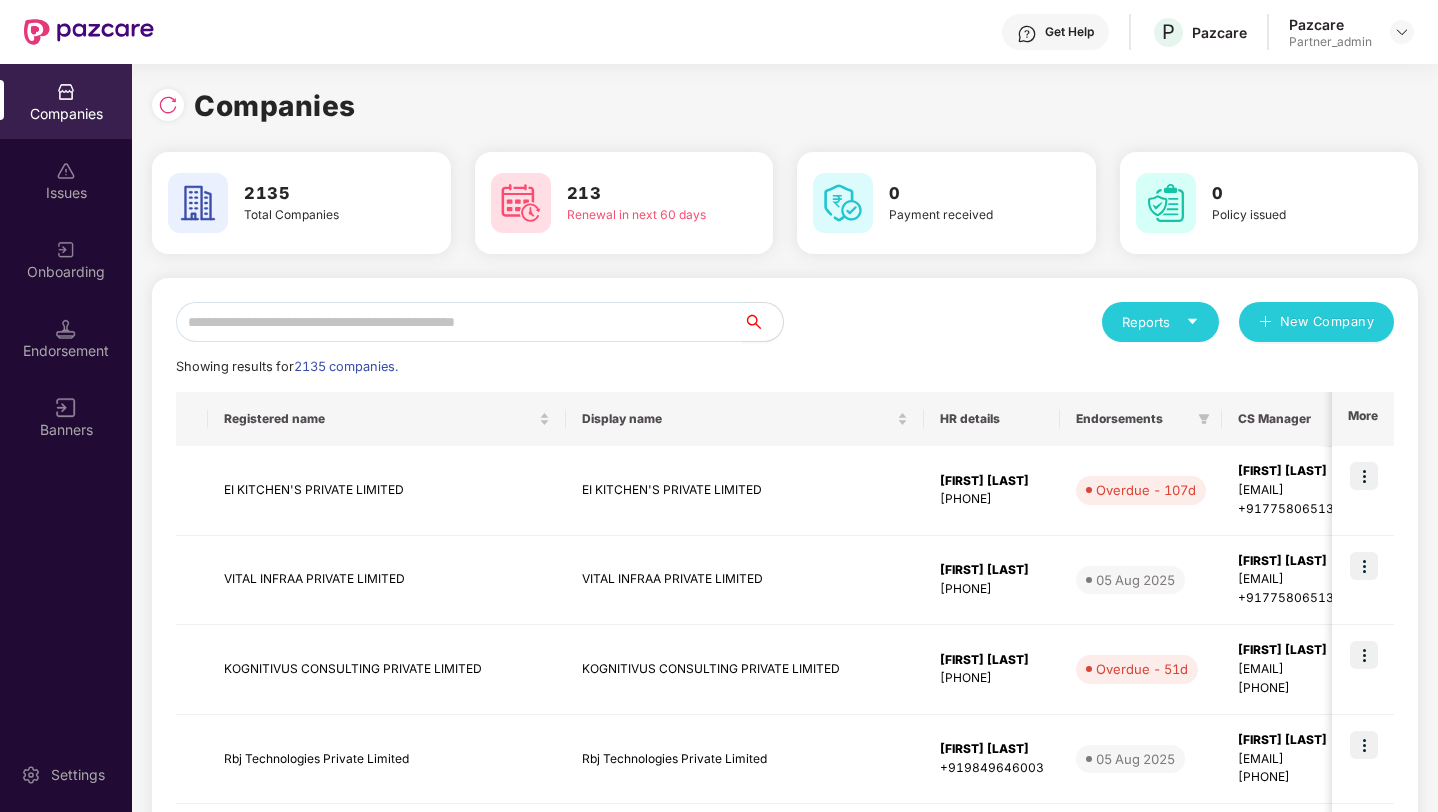 click at bounding box center [459, 322] 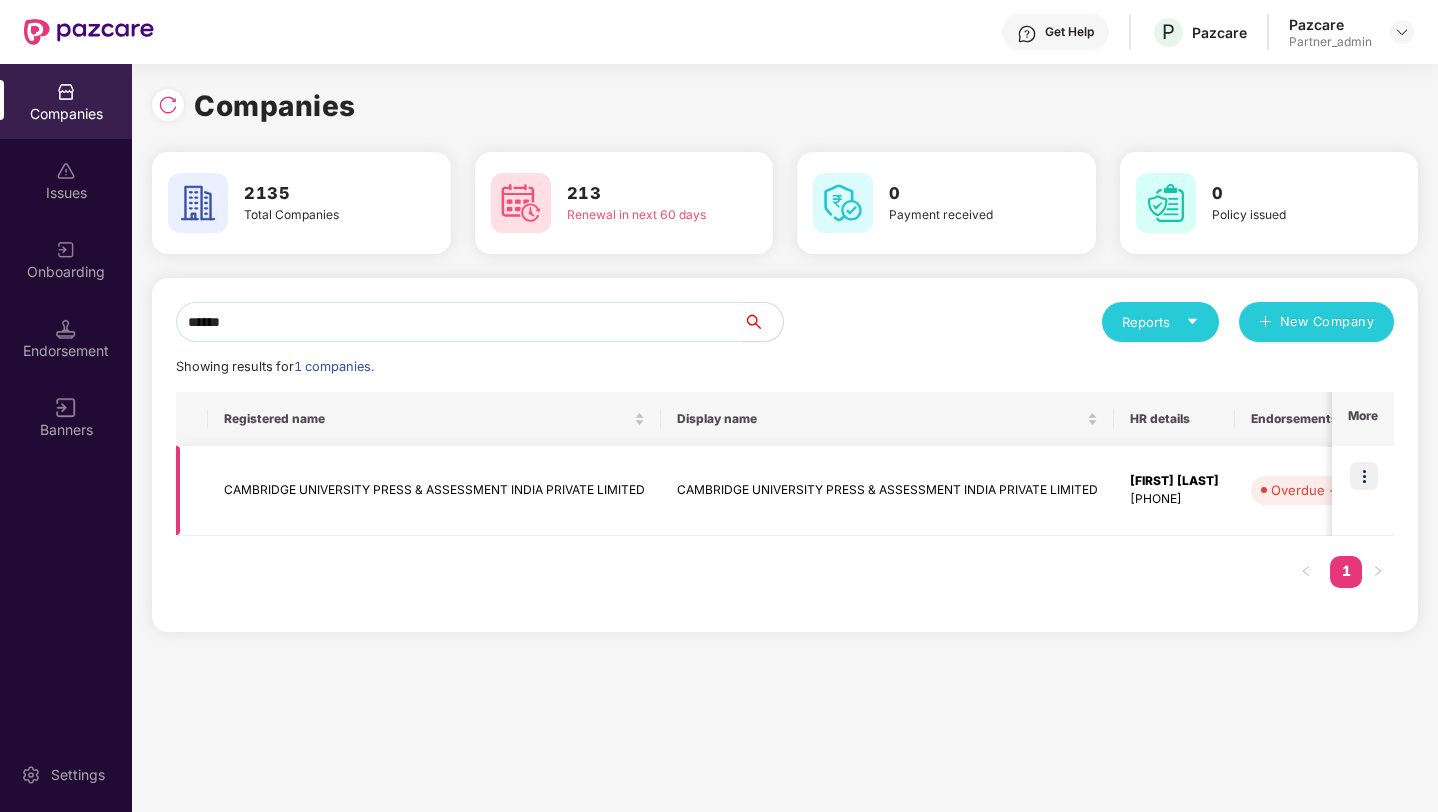 type on "******" 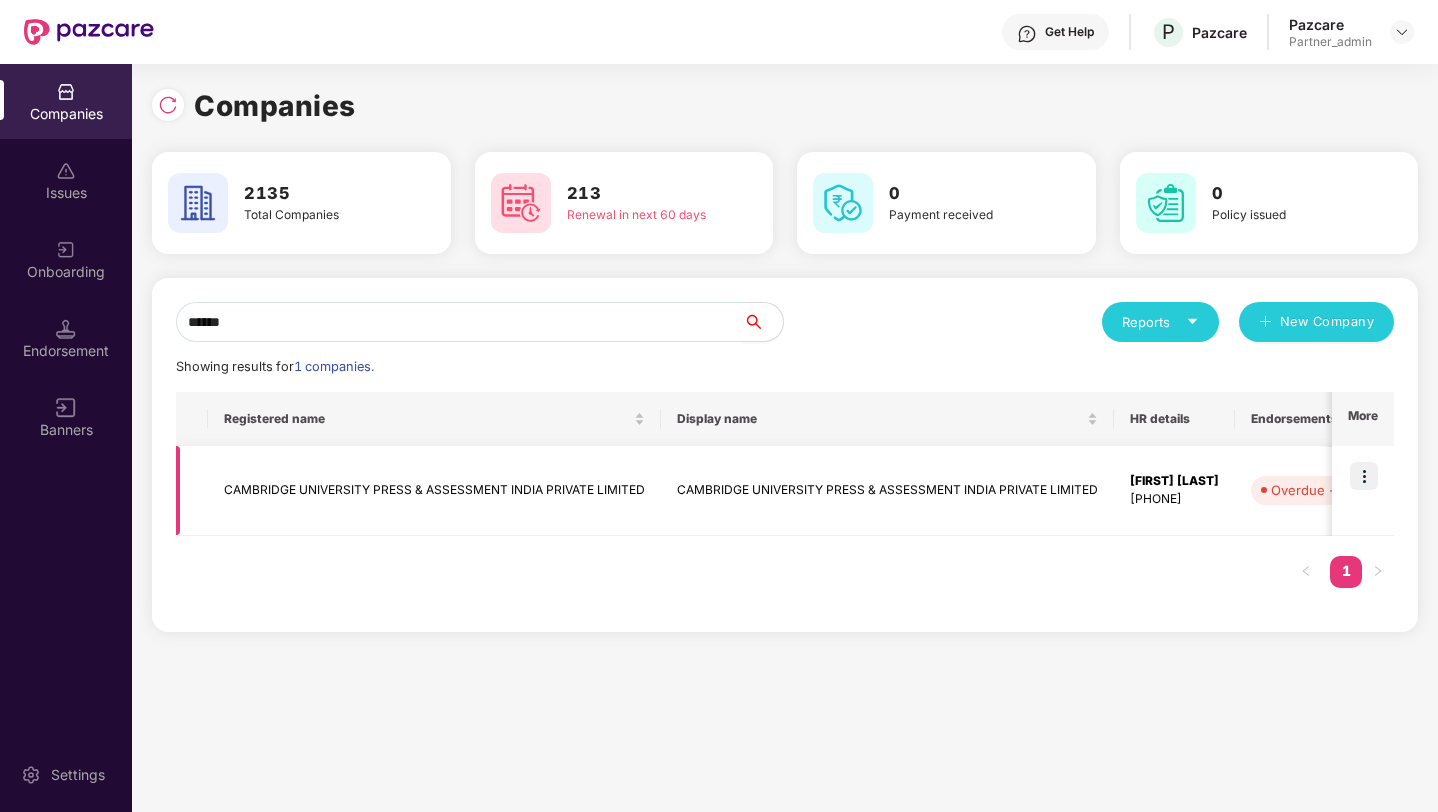 click at bounding box center [1364, 476] 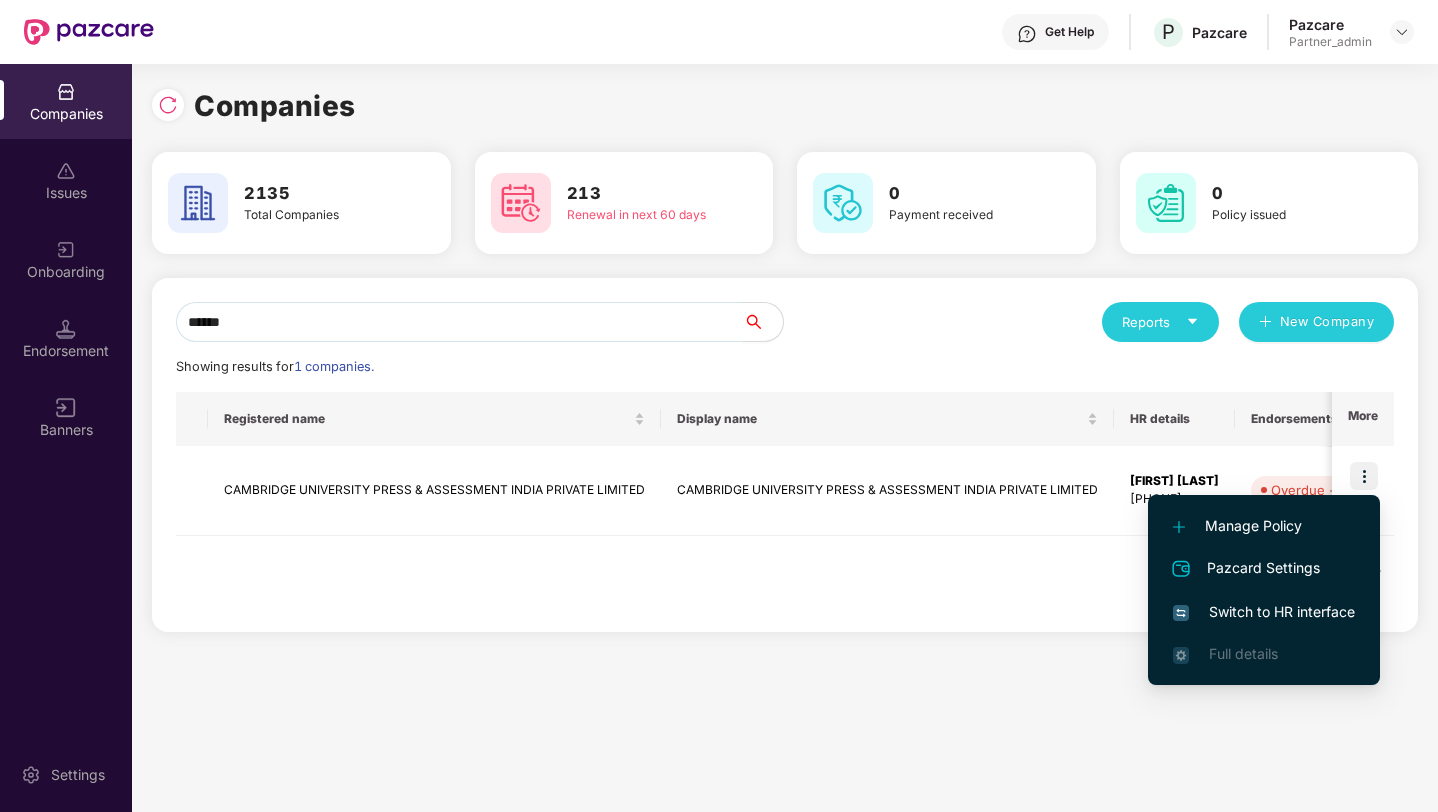 click on "Switch to HR interface" at bounding box center (1264, 612) 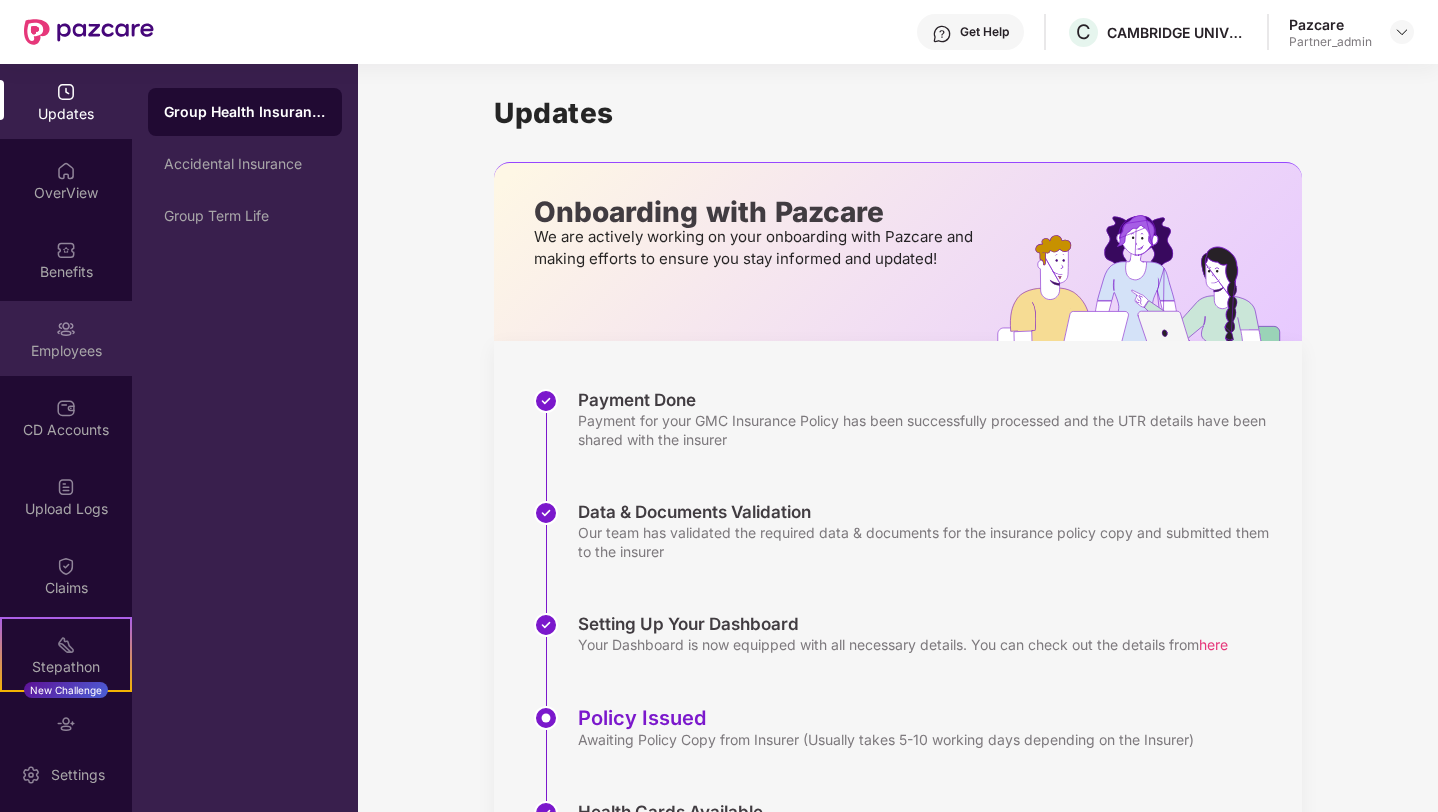 click on "Employees" at bounding box center (66, 351) 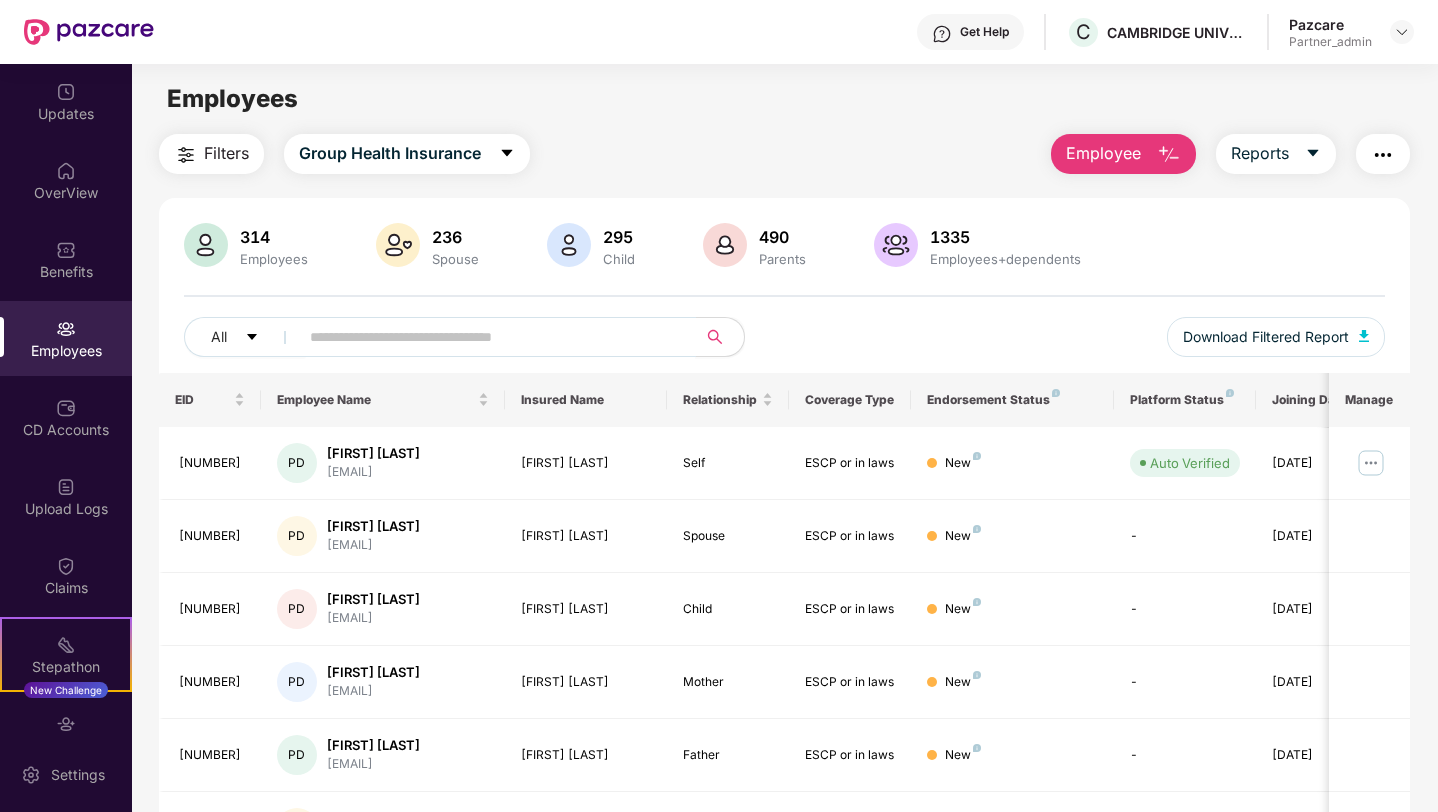 click at bounding box center [489, 337] 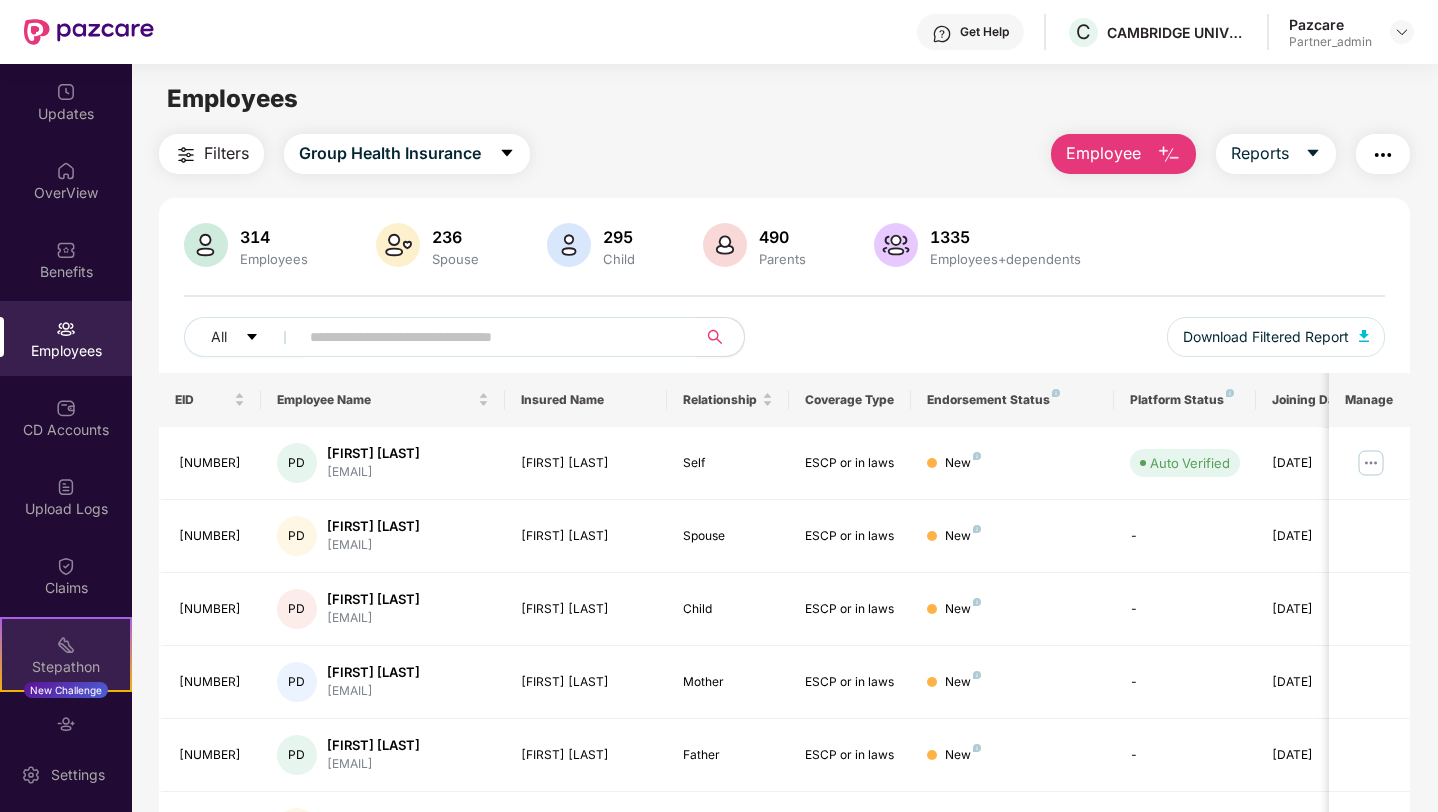 scroll, scrollTop: 112, scrollLeft: 0, axis: vertical 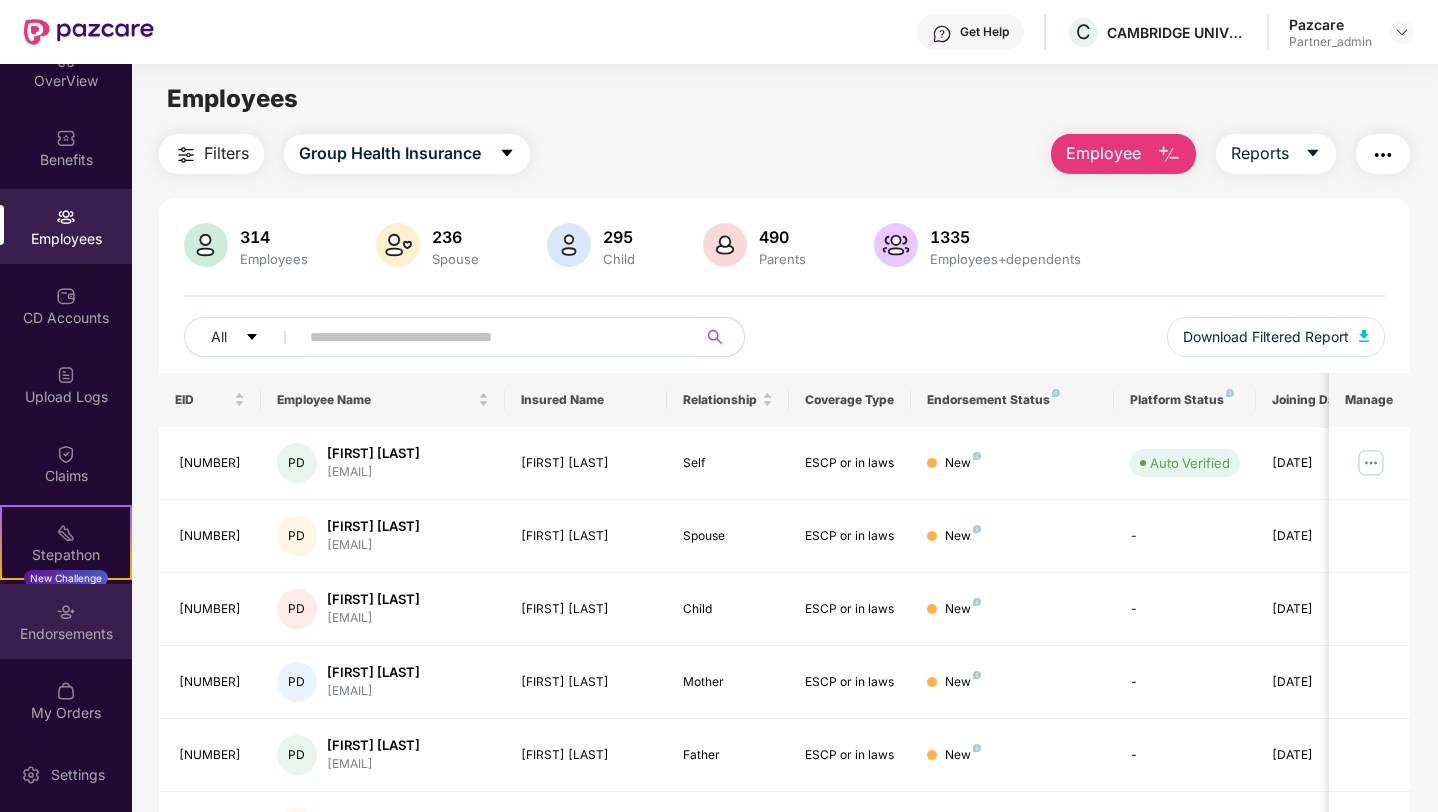 click on "Endorsements" at bounding box center (66, 634) 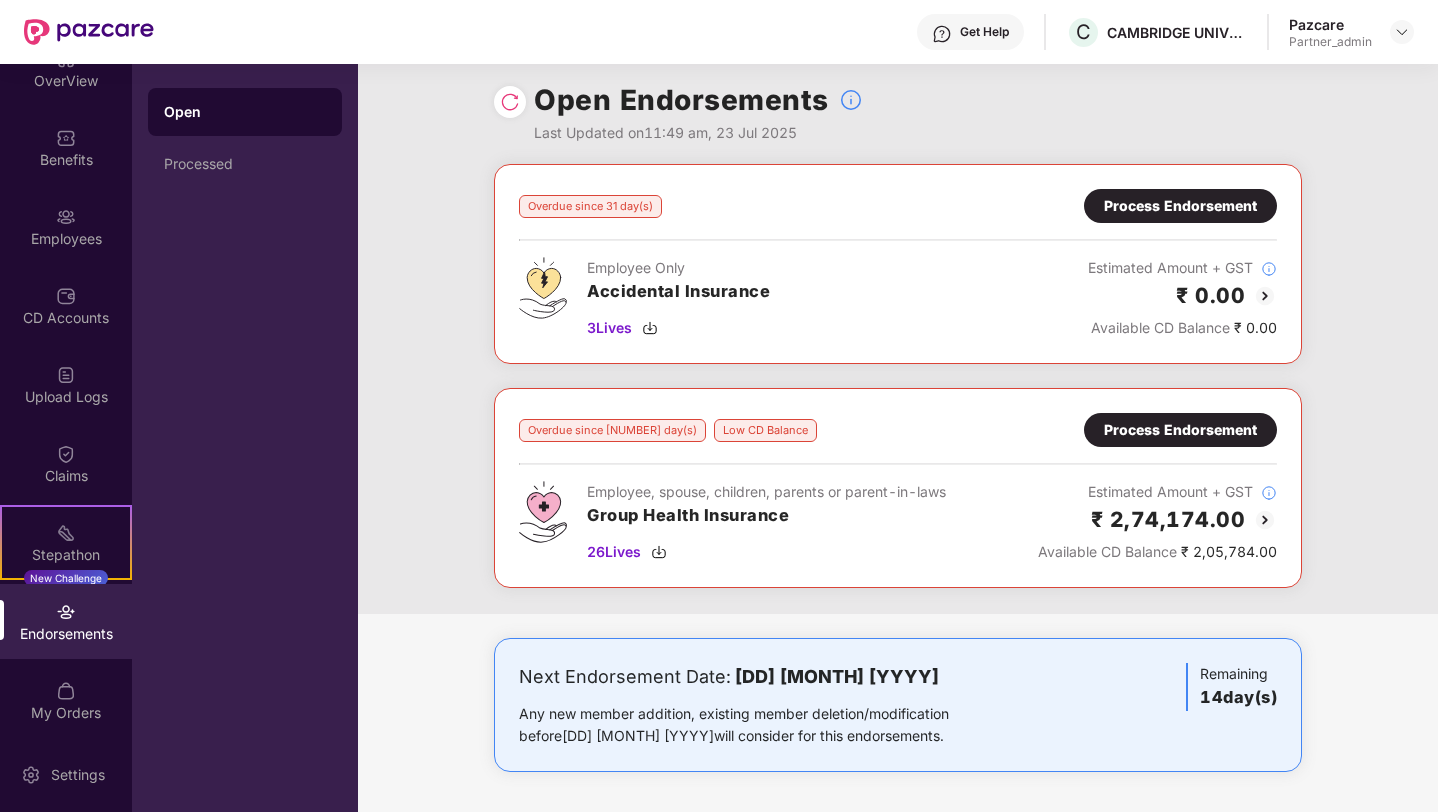 scroll, scrollTop: 0, scrollLeft: 0, axis: both 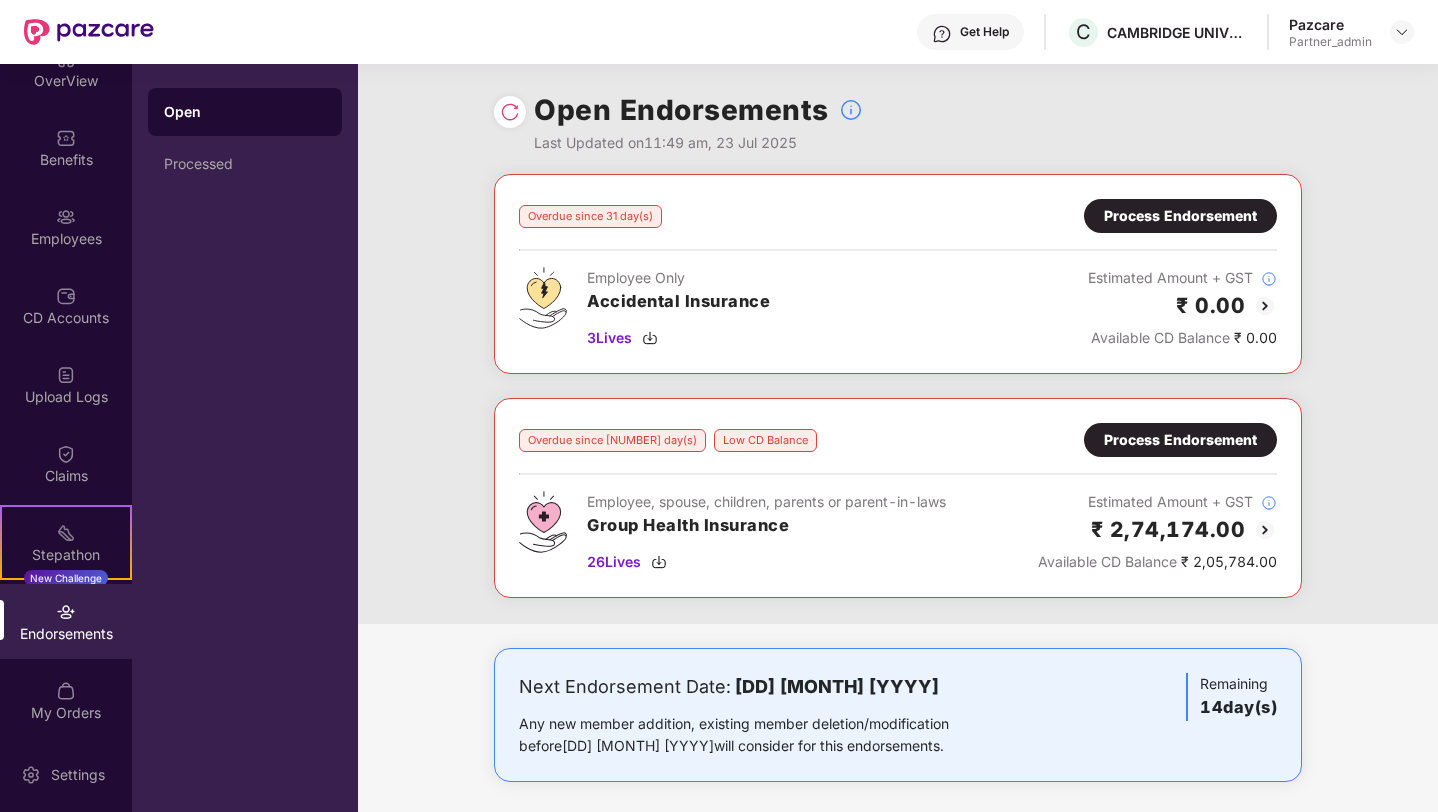 click on "Process Endorsement" at bounding box center [1180, 440] 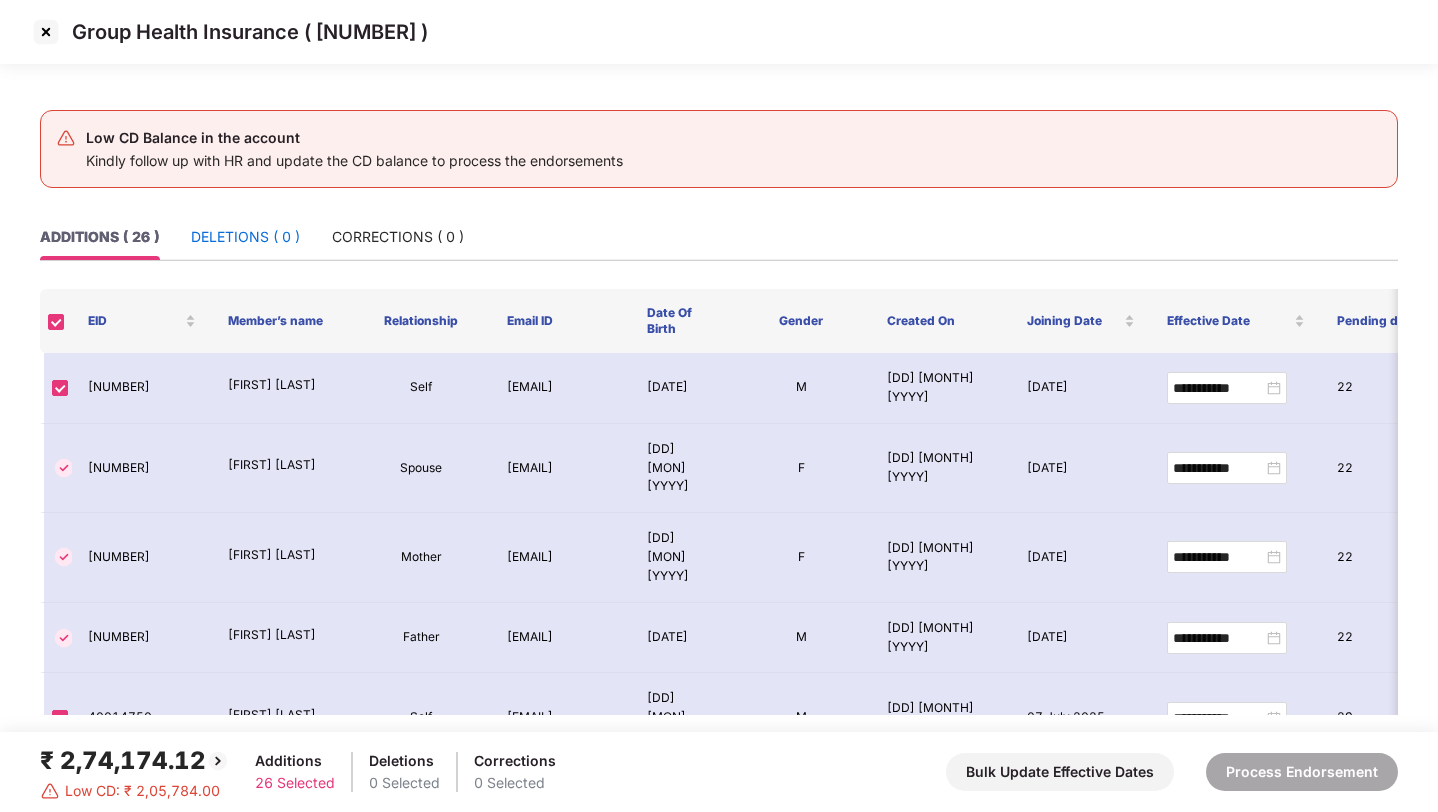 click on "DELETIONS ( 0 )" at bounding box center [245, 237] 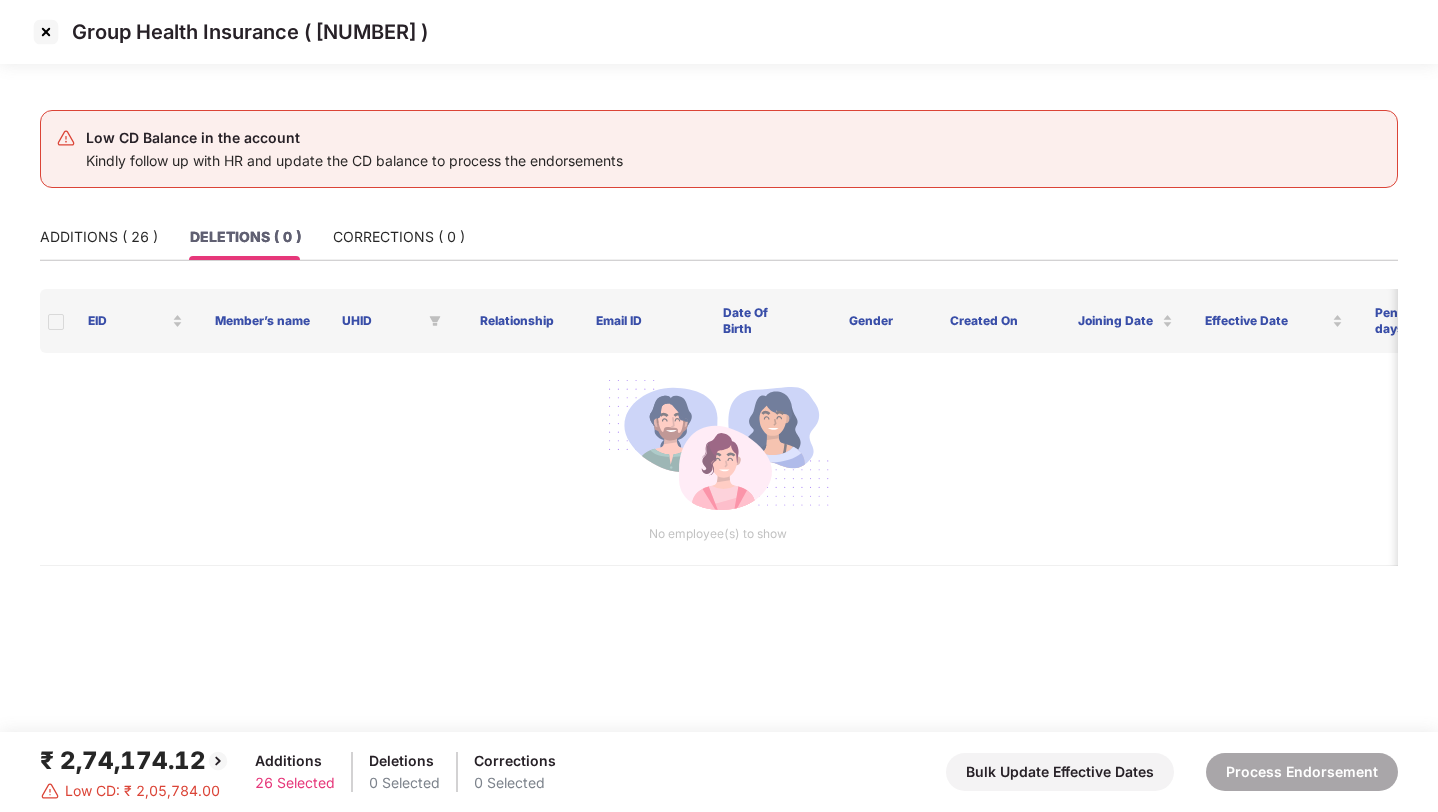 click at bounding box center [46, 32] 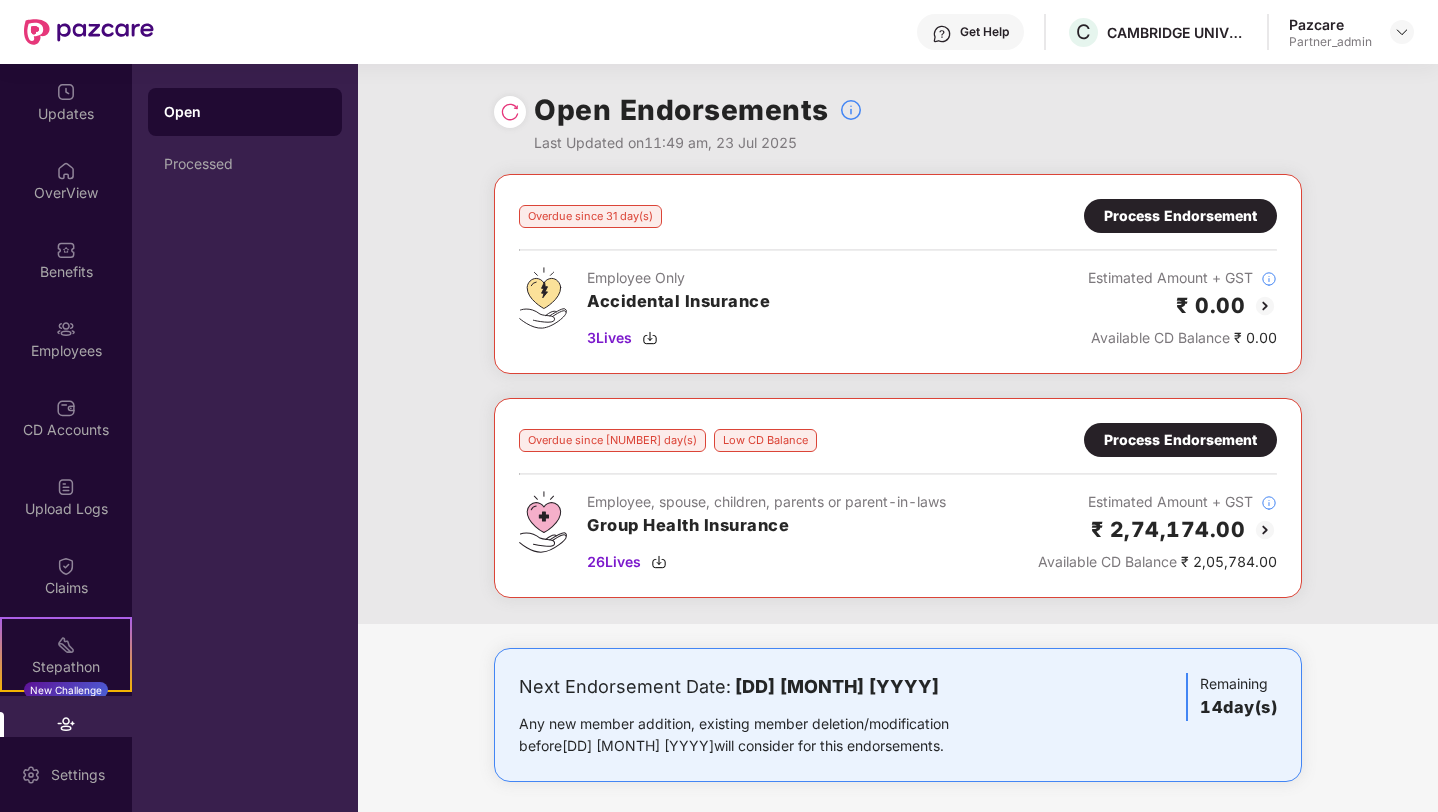 click at bounding box center (510, 112) 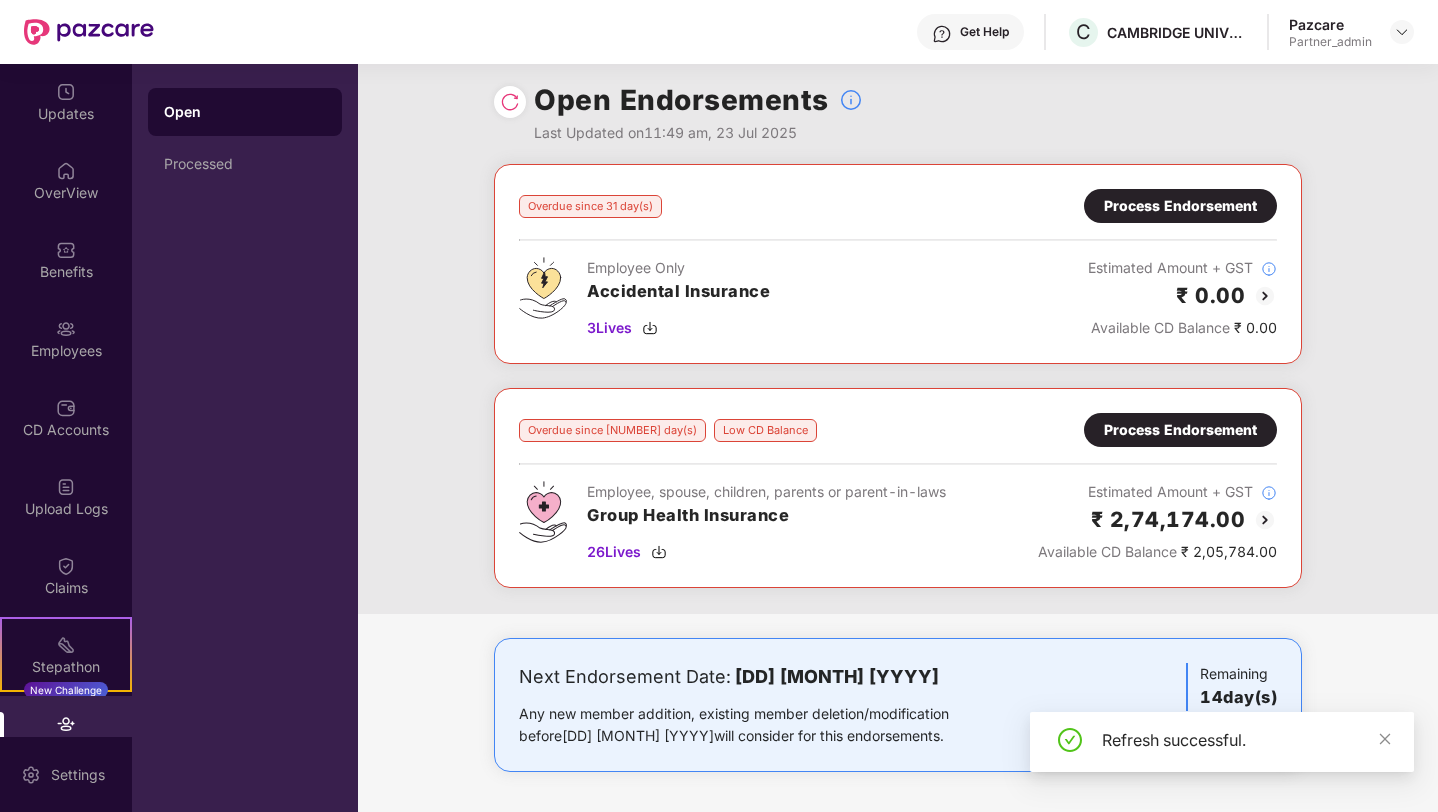 scroll, scrollTop: 0, scrollLeft: 0, axis: both 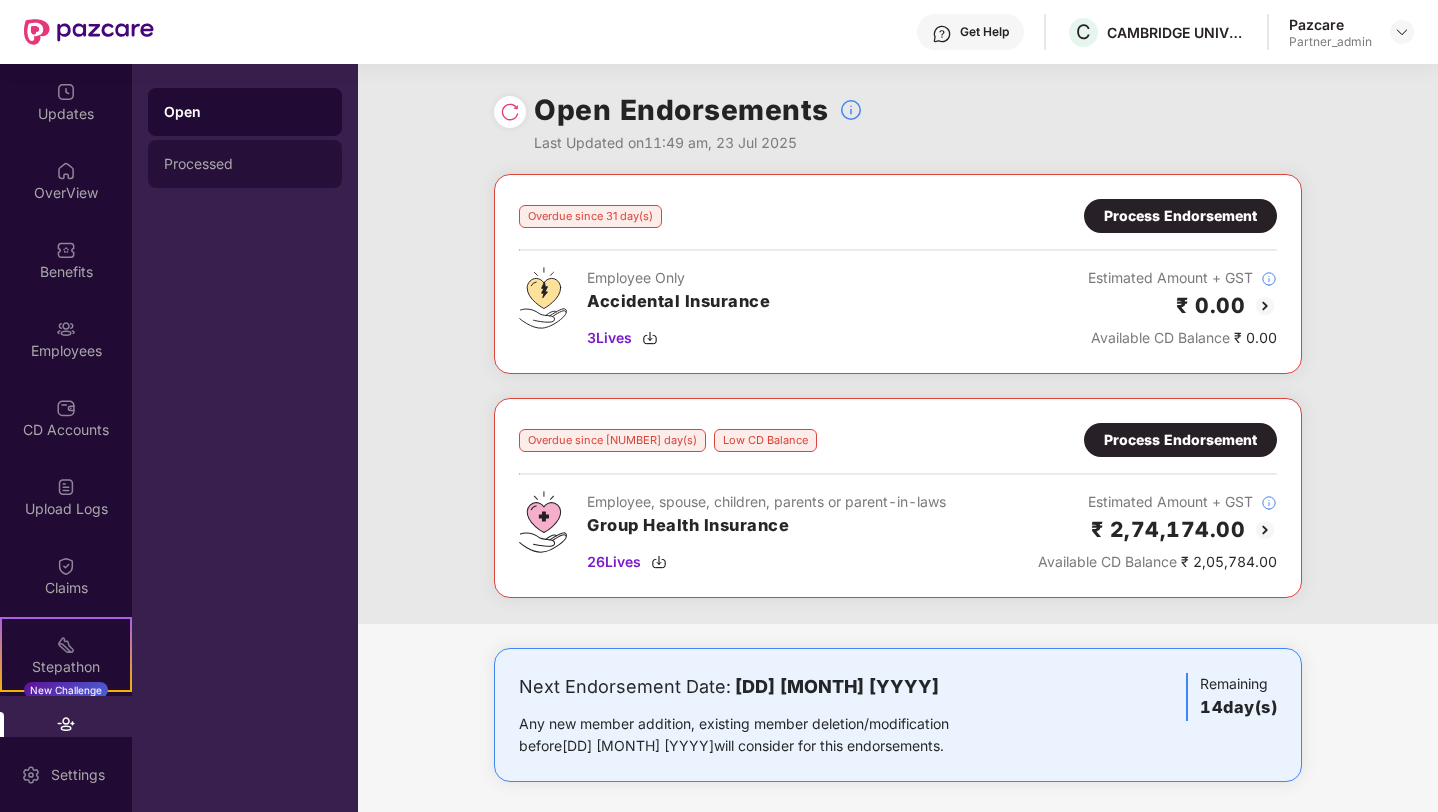 click on "Processed" at bounding box center [245, 164] 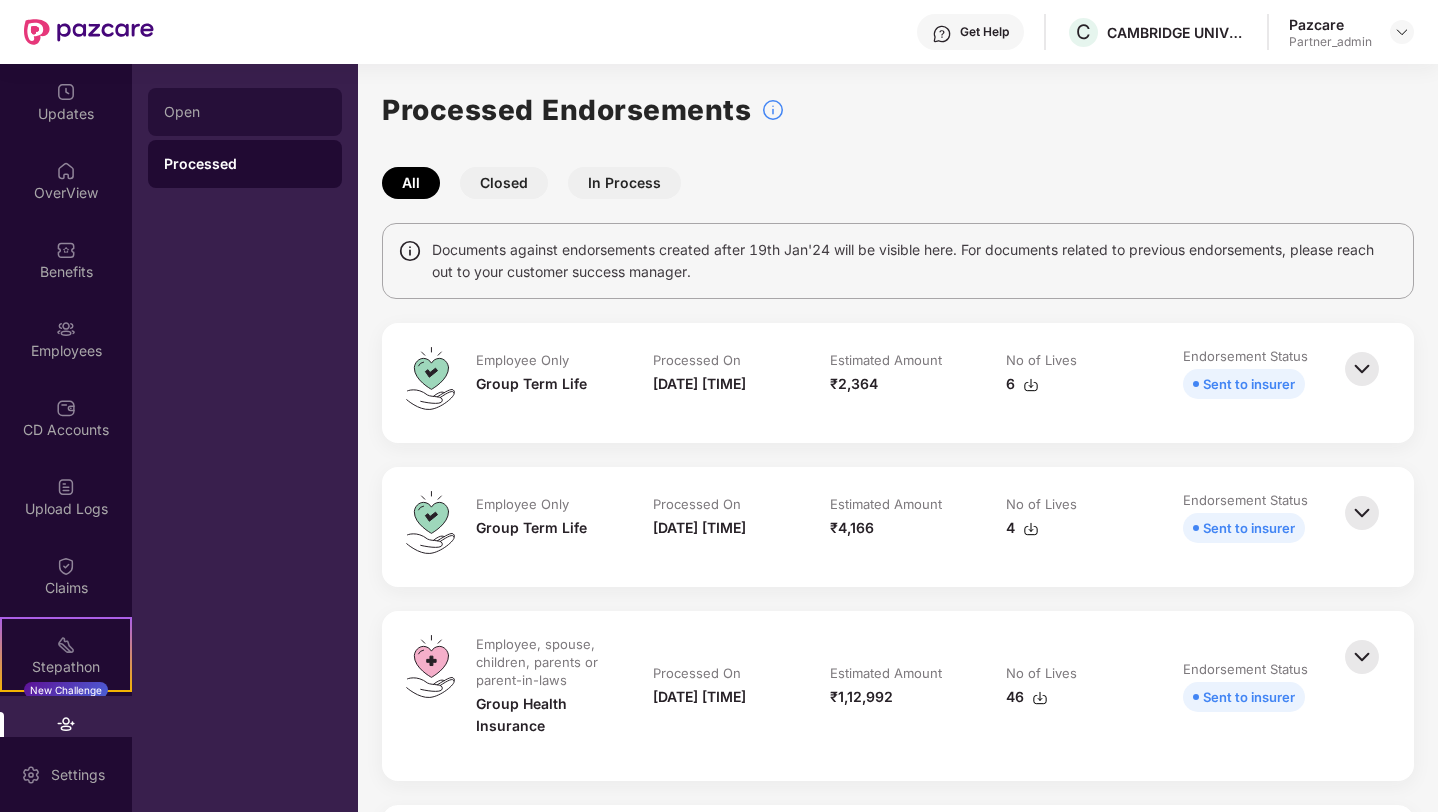 click on "Open" at bounding box center (245, 112) 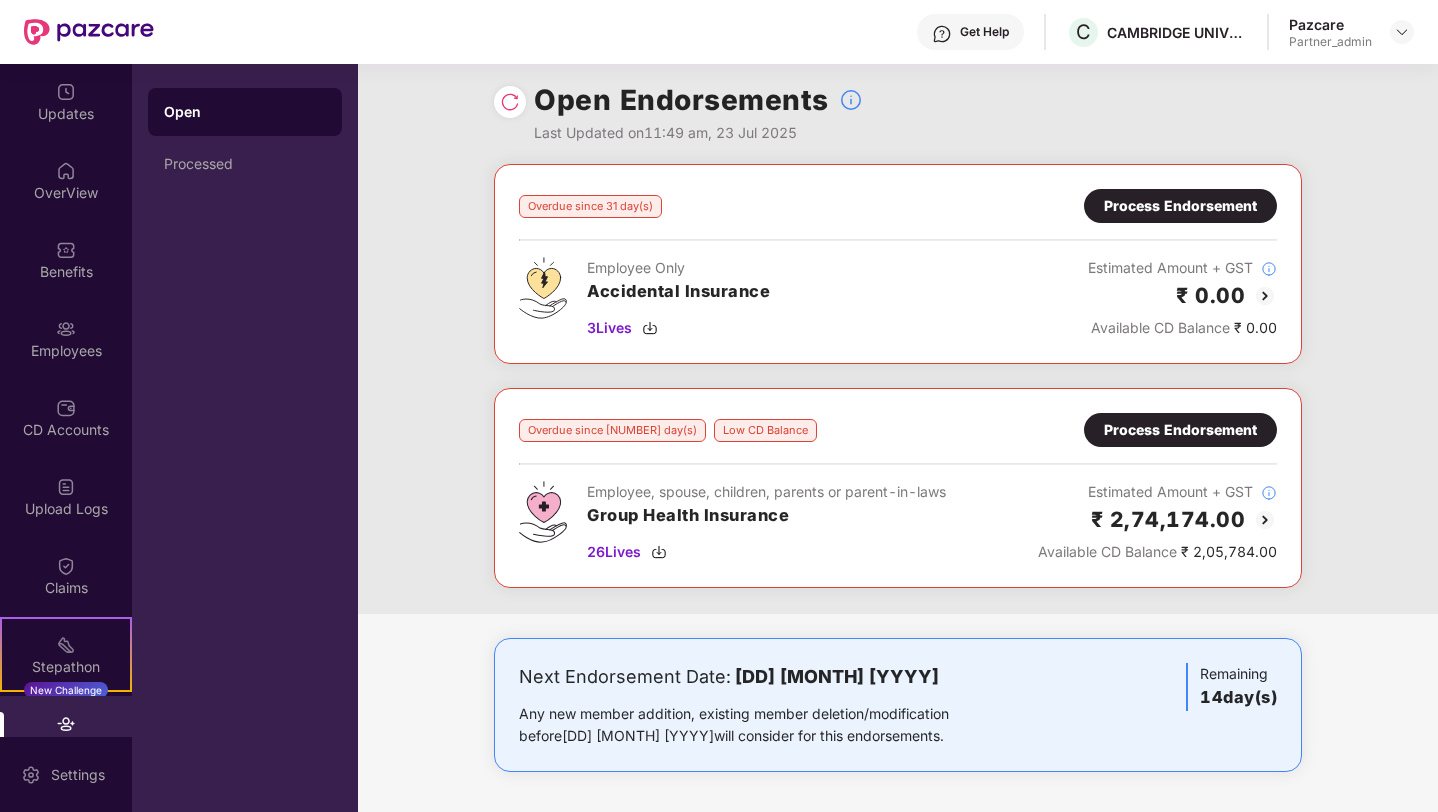 scroll, scrollTop: 0, scrollLeft: 0, axis: both 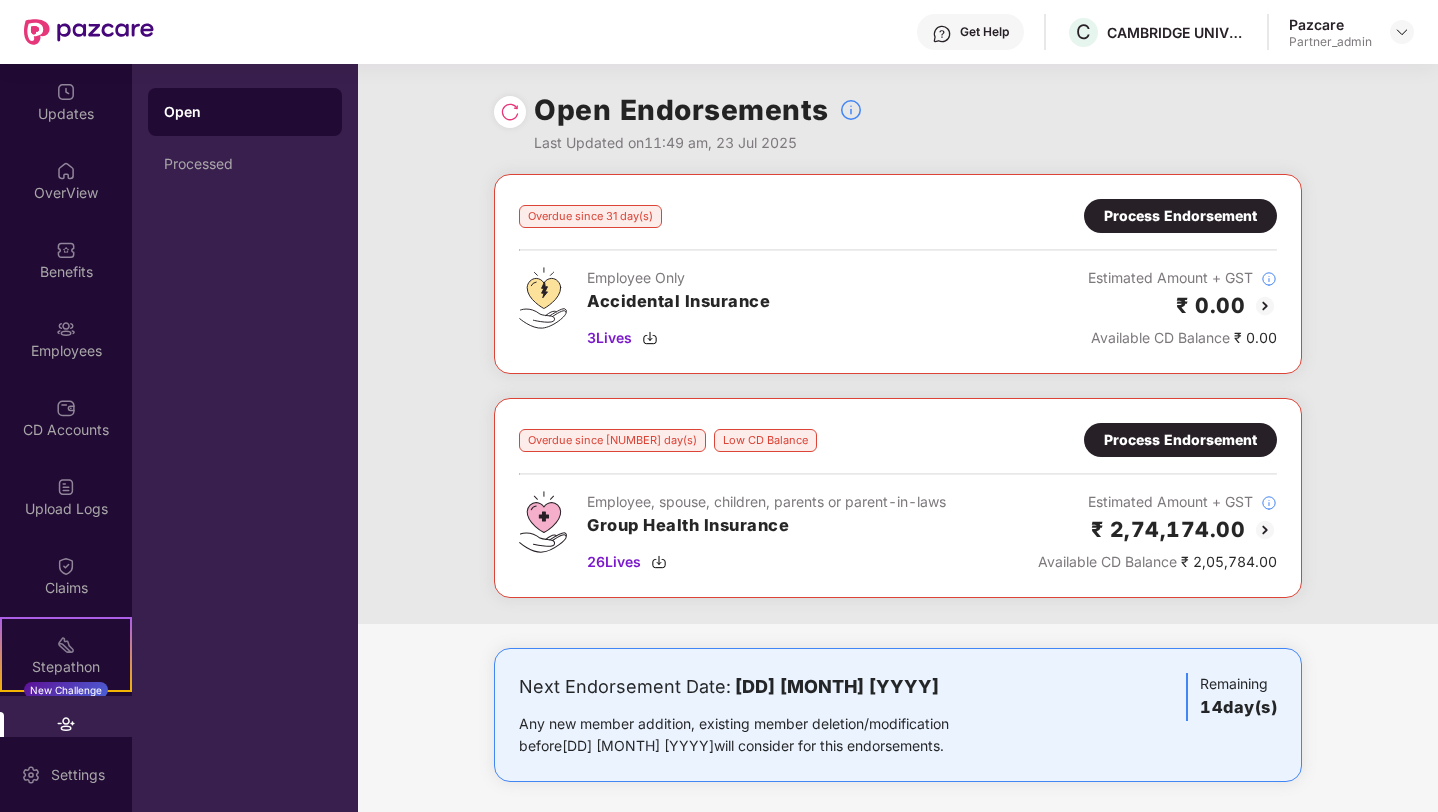 click at bounding box center (510, 112) 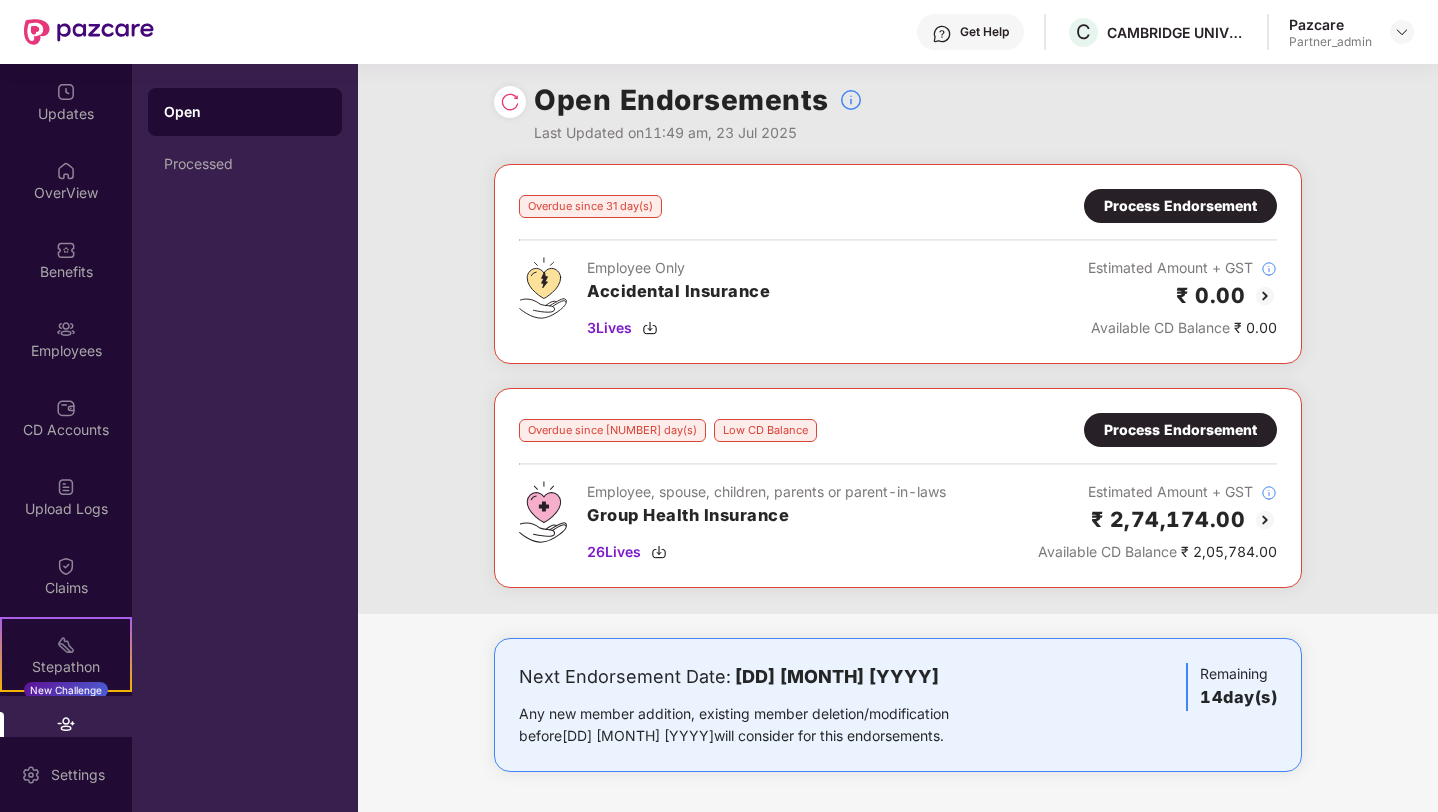 scroll, scrollTop: 0, scrollLeft: 0, axis: both 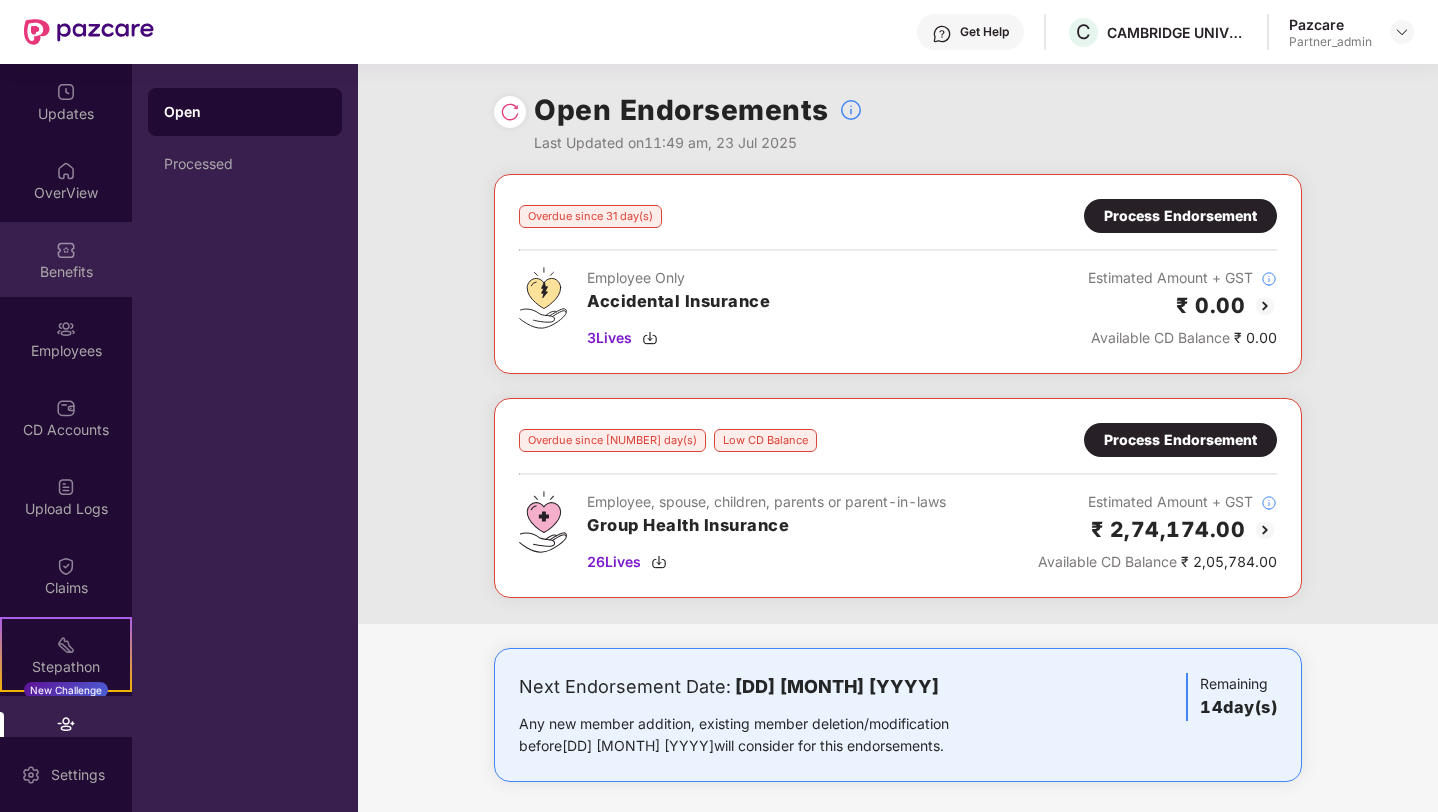 click on "Benefits" at bounding box center [66, 259] 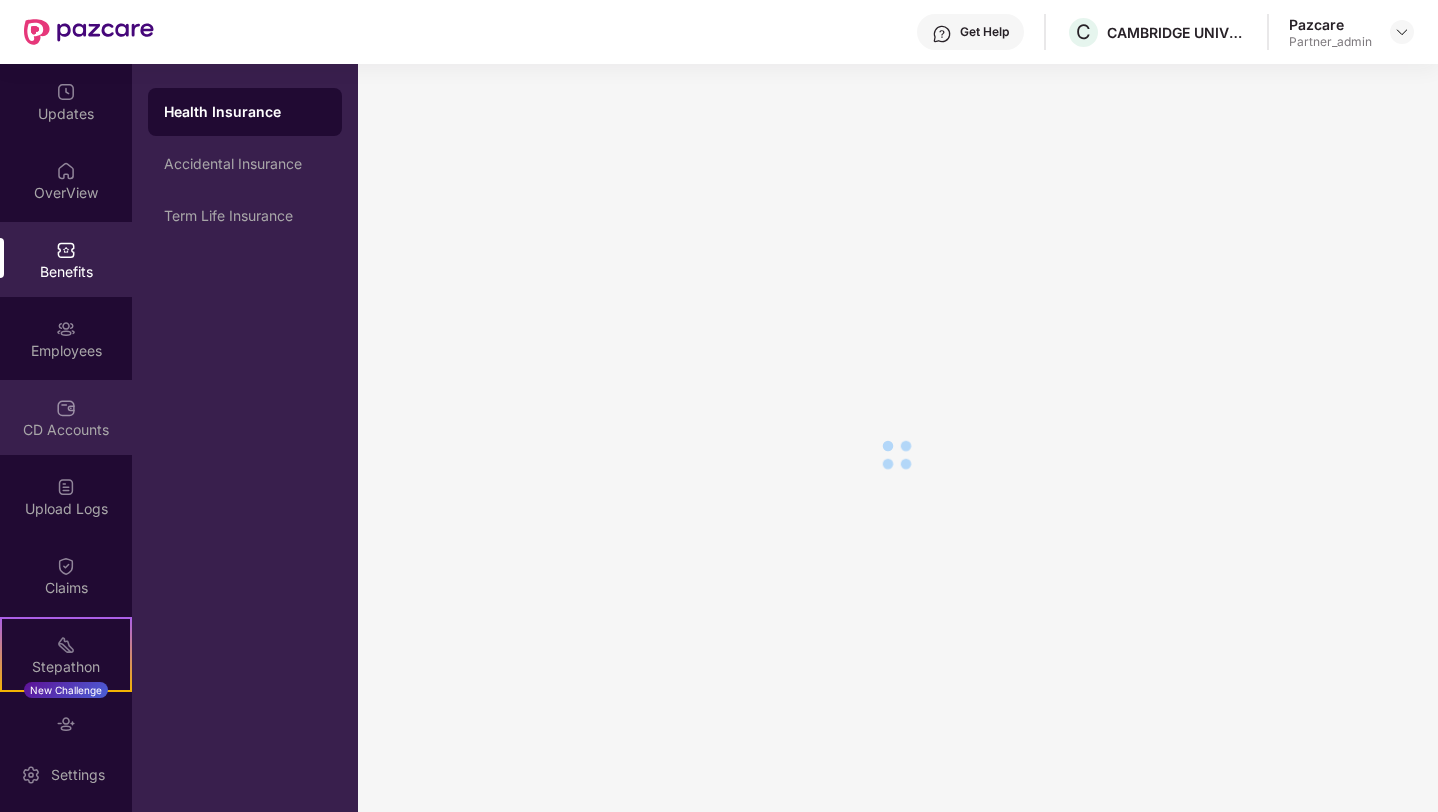click on "CD Accounts" at bounding box center [66, 417] 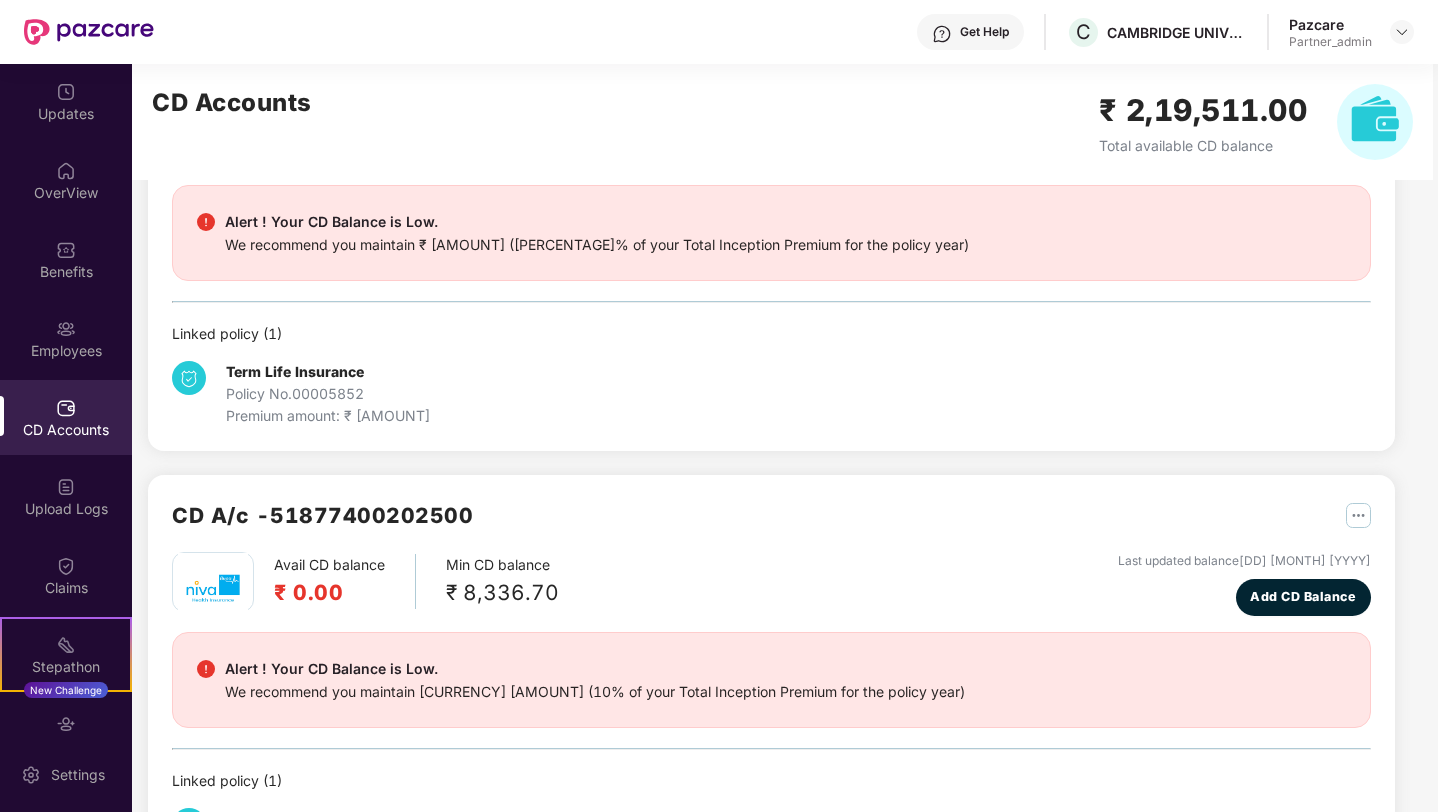 scroll, scrollTop: 734, scrollLeft: 0, axis: vertical 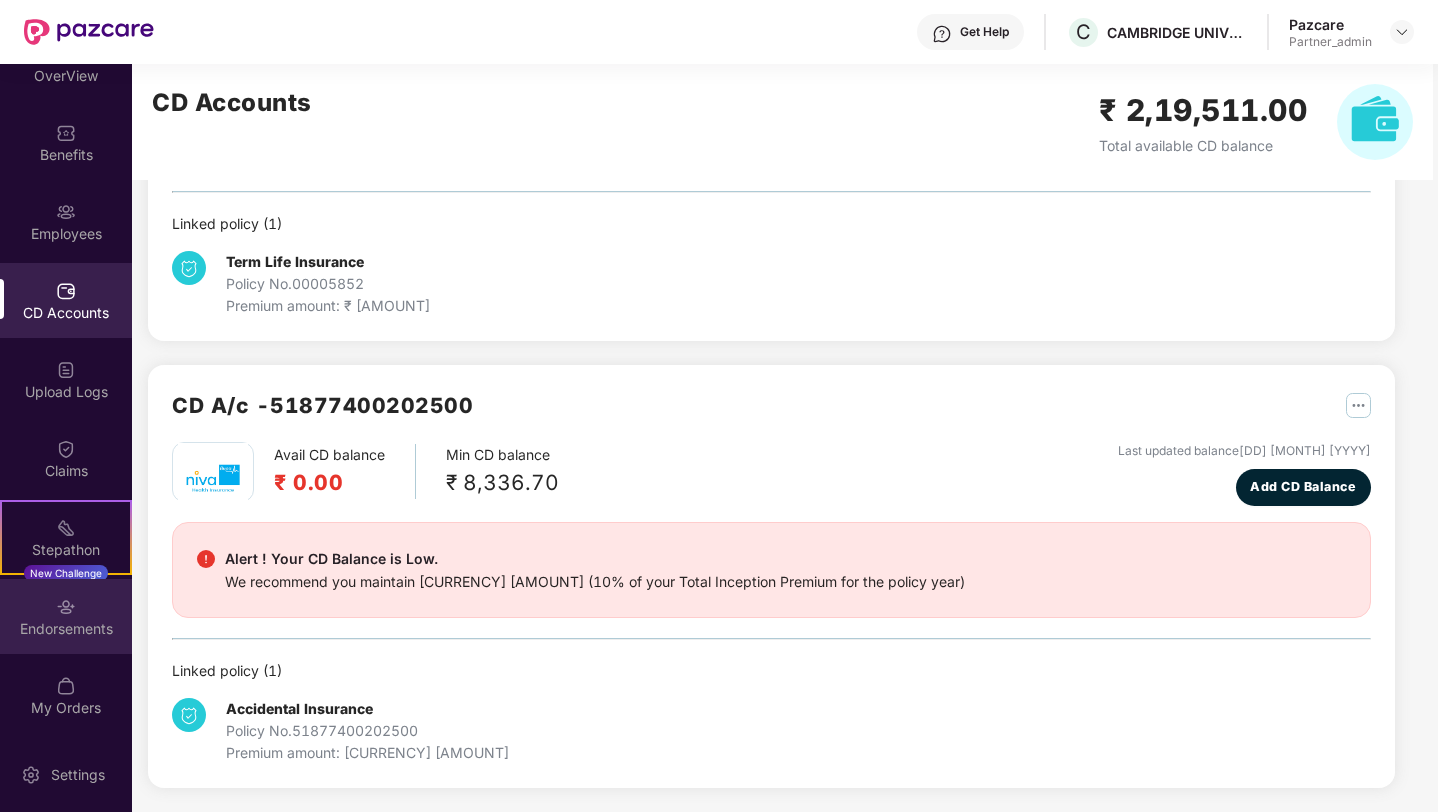 click at bounding box center [66, 605] 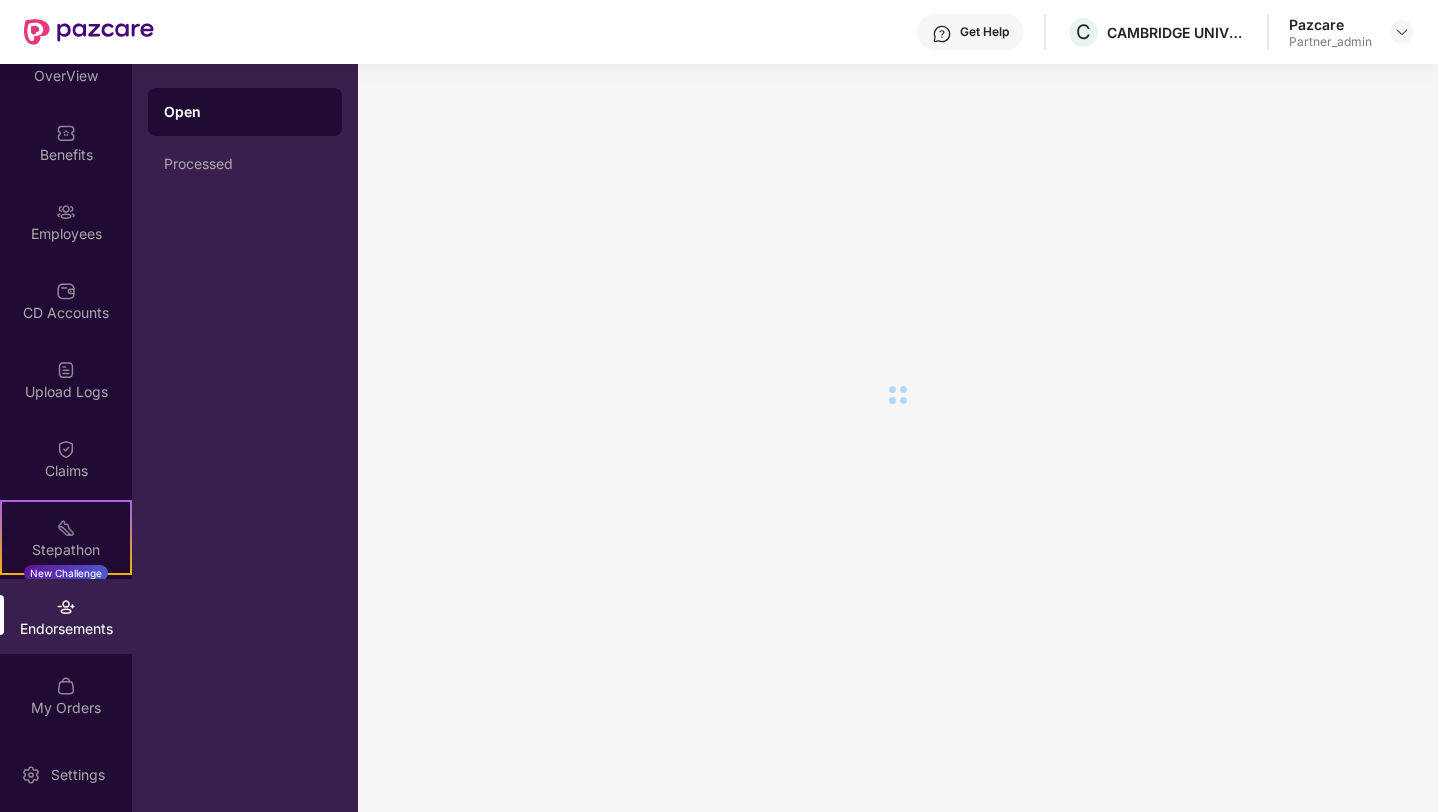 scroll, scrollTop: 0, scrollLeft: 0, axis: both 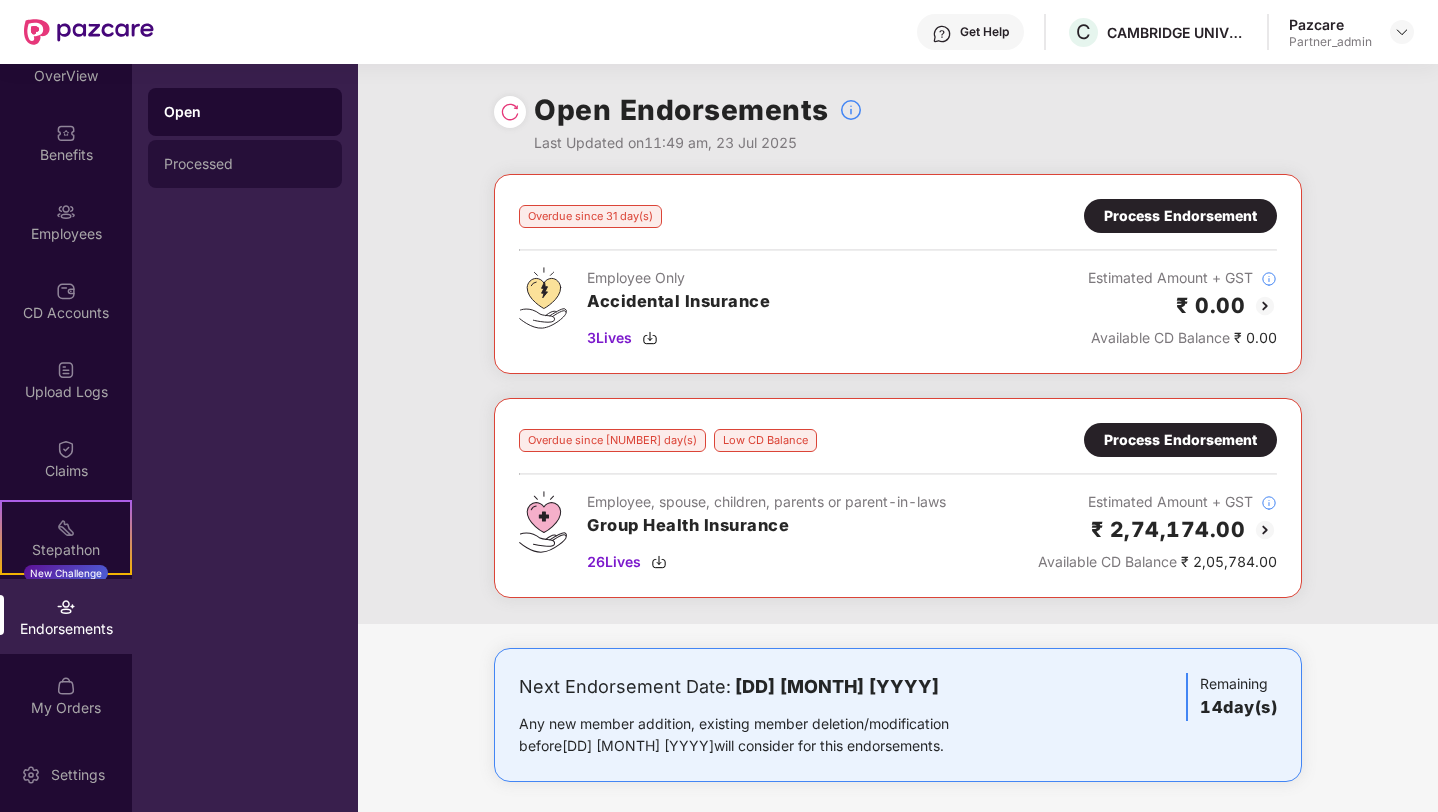 click on "Processed" at bounding box center [245, 164] 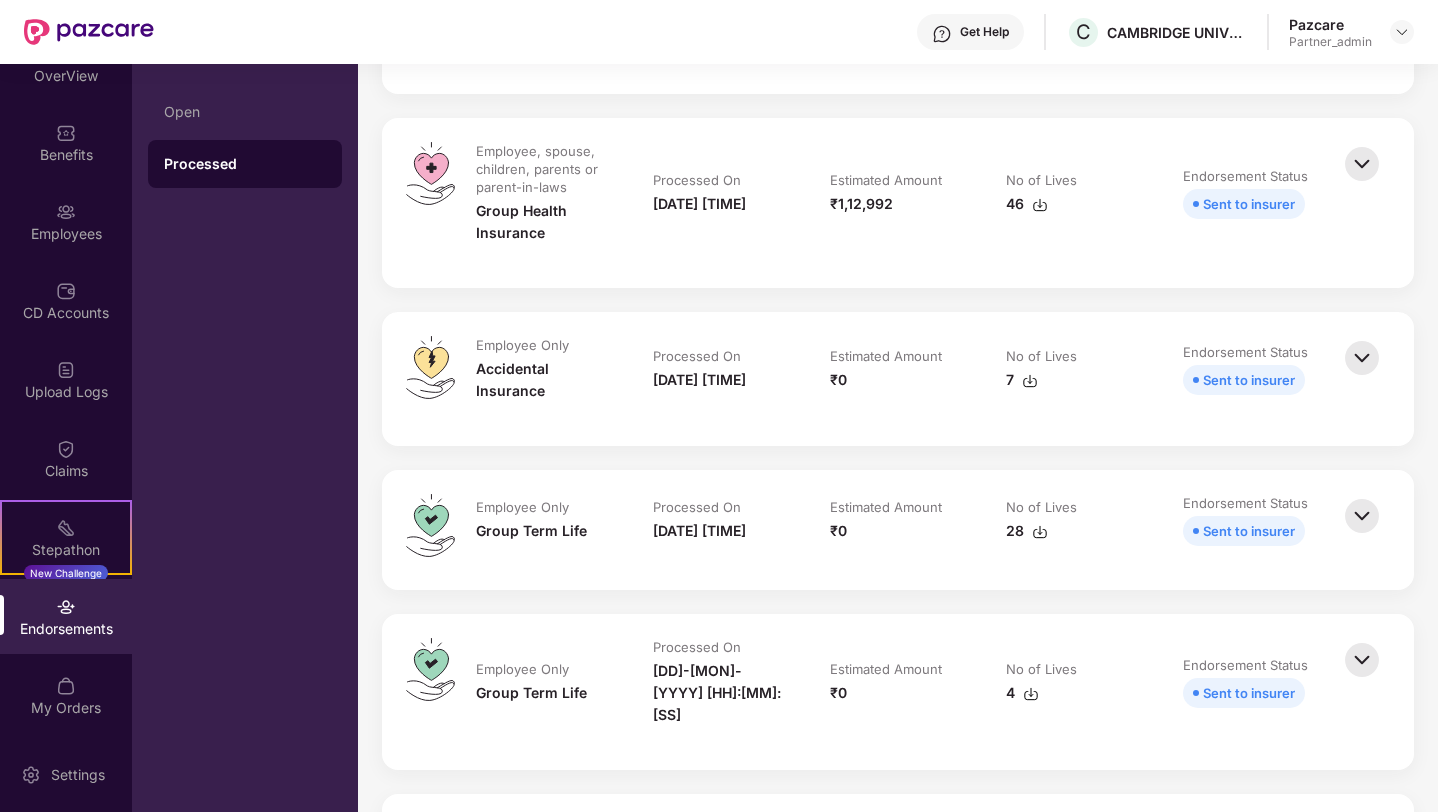scroll, scrollTop: 494, scrollLeft: 0, axis: vertical 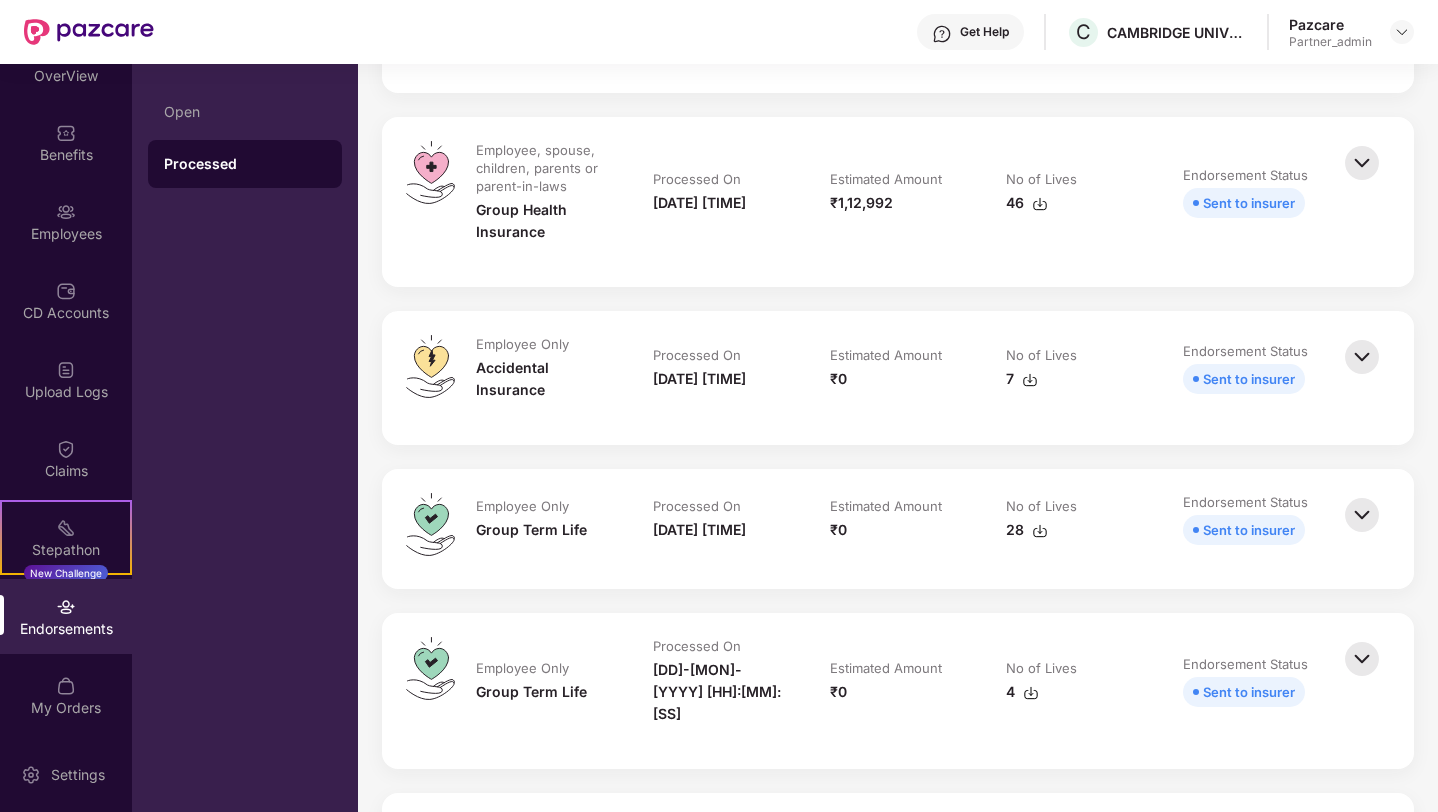 click at bounding box center [1362, 357] 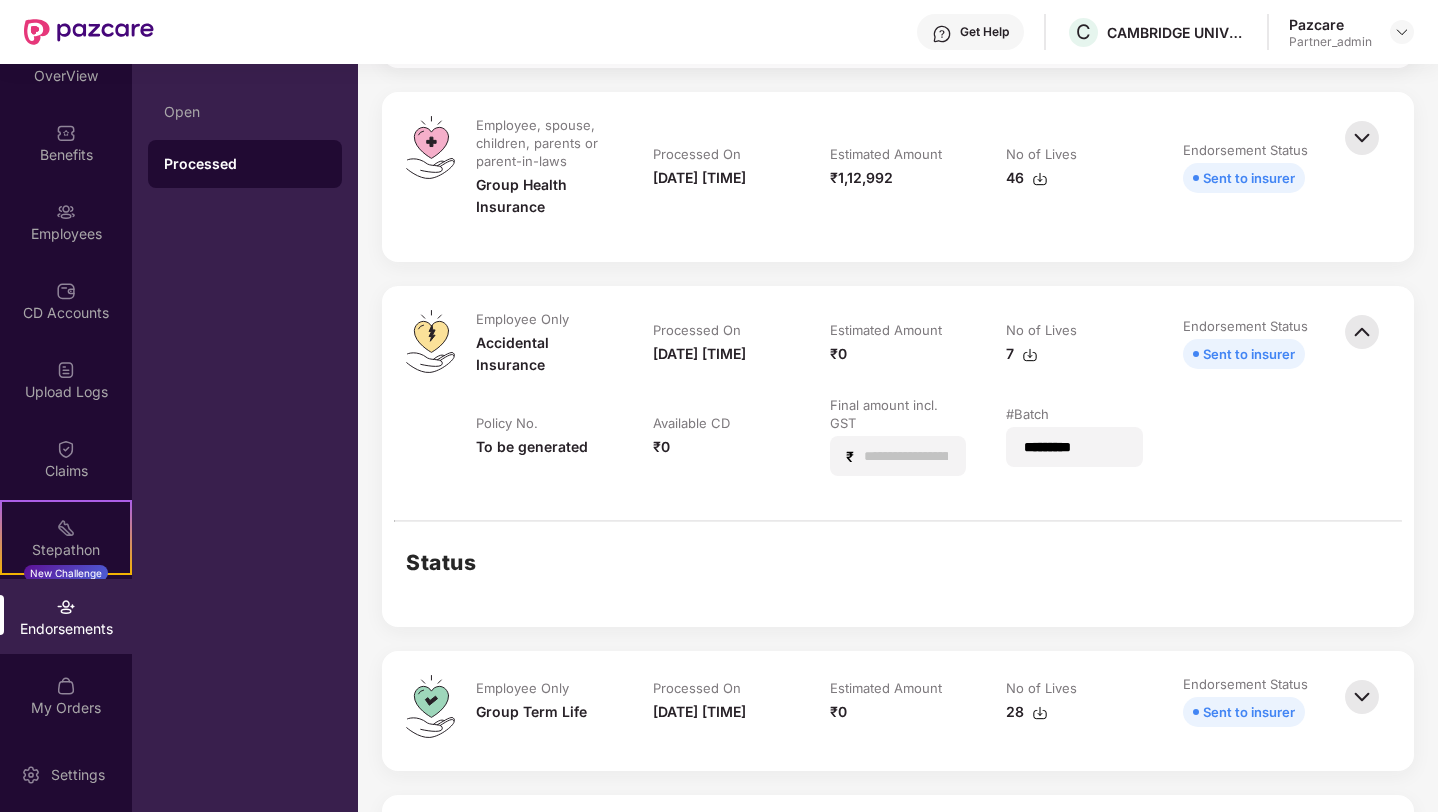 scroll, scrollTop: 472, scrollLeft: 0, axis: vertical 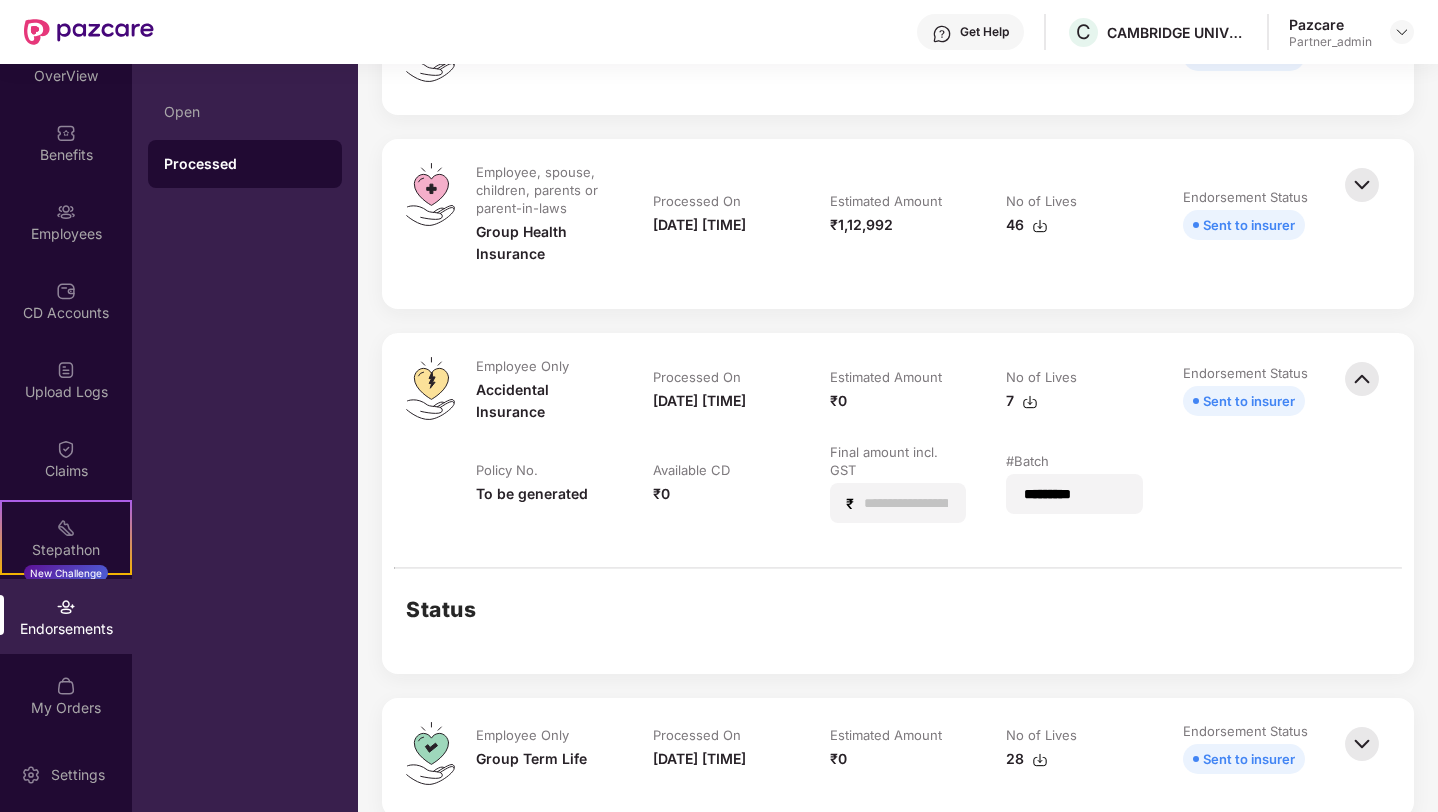 click at bounding box center (1362, 379) 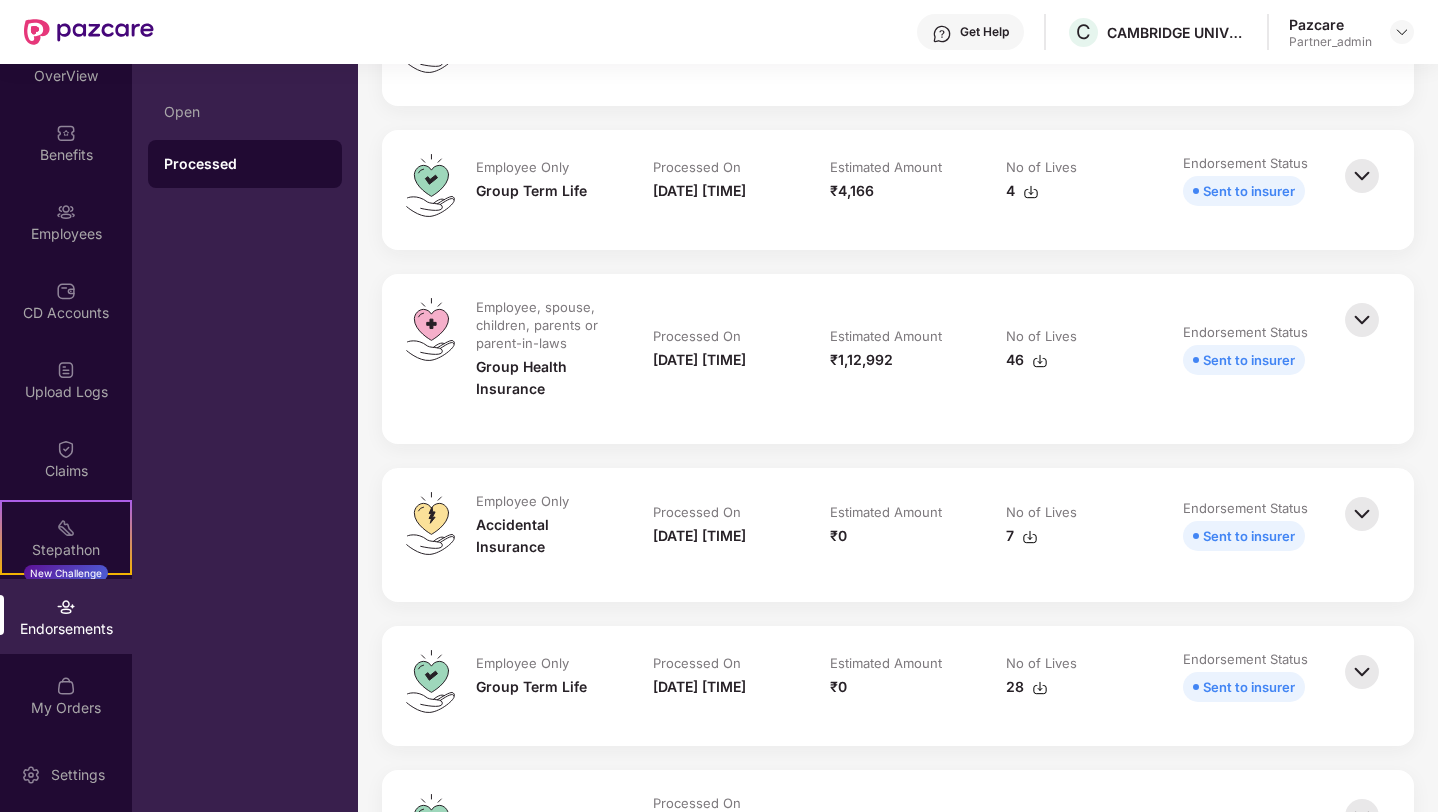 scroll, scrollTop: 0, scrollLeft: 0, axis: both 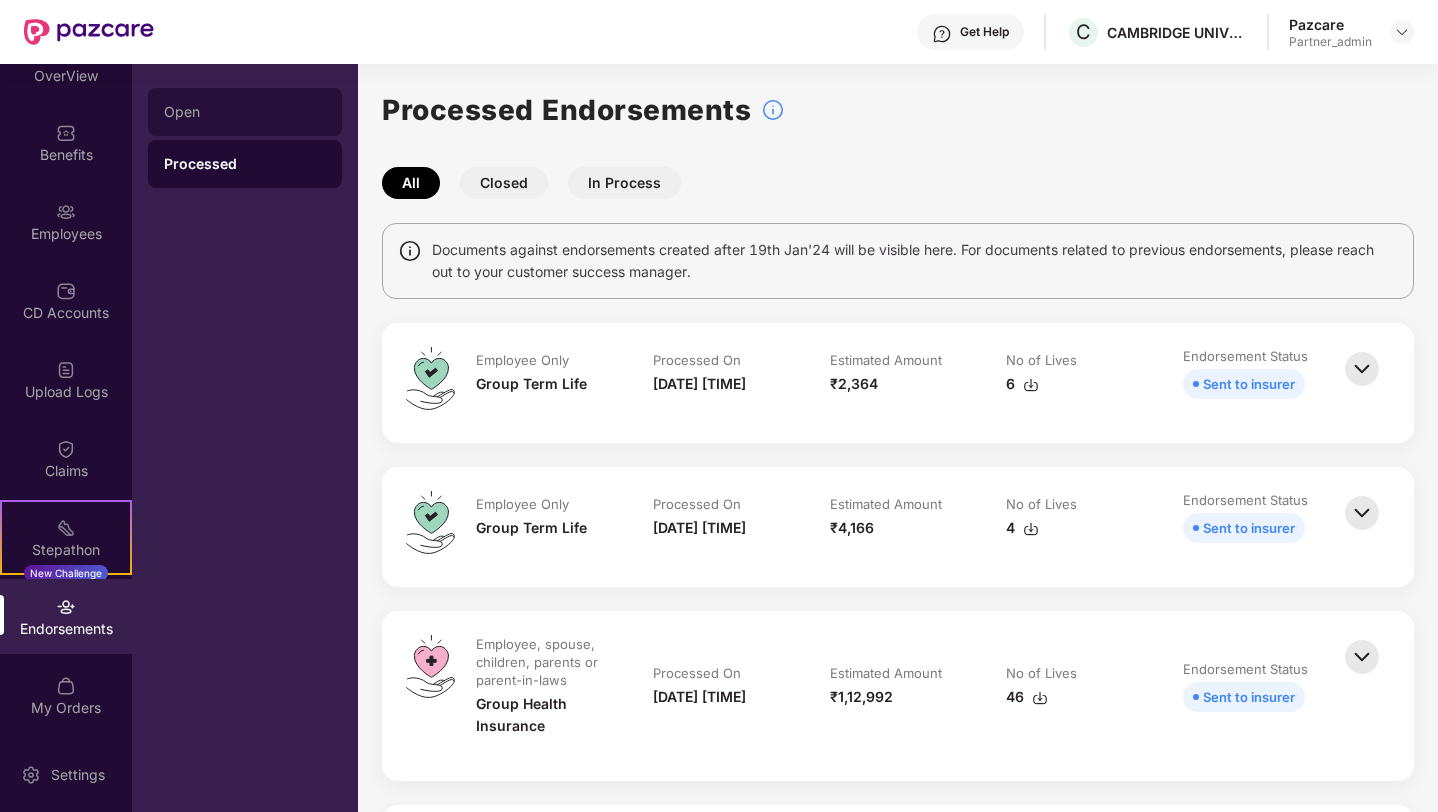 click on "Open" at bounding box center [245, 112] 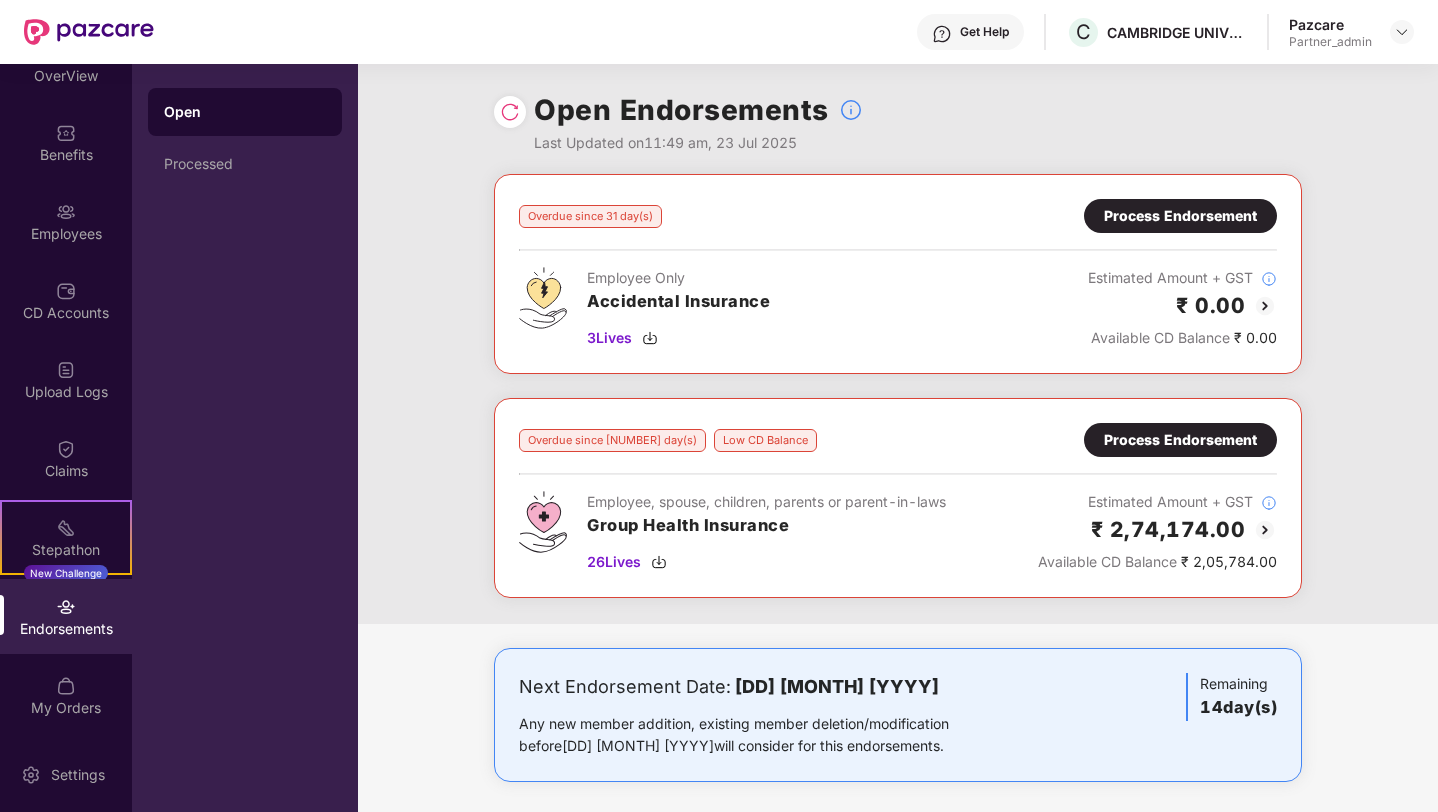 click at bounding box center (510, 112) 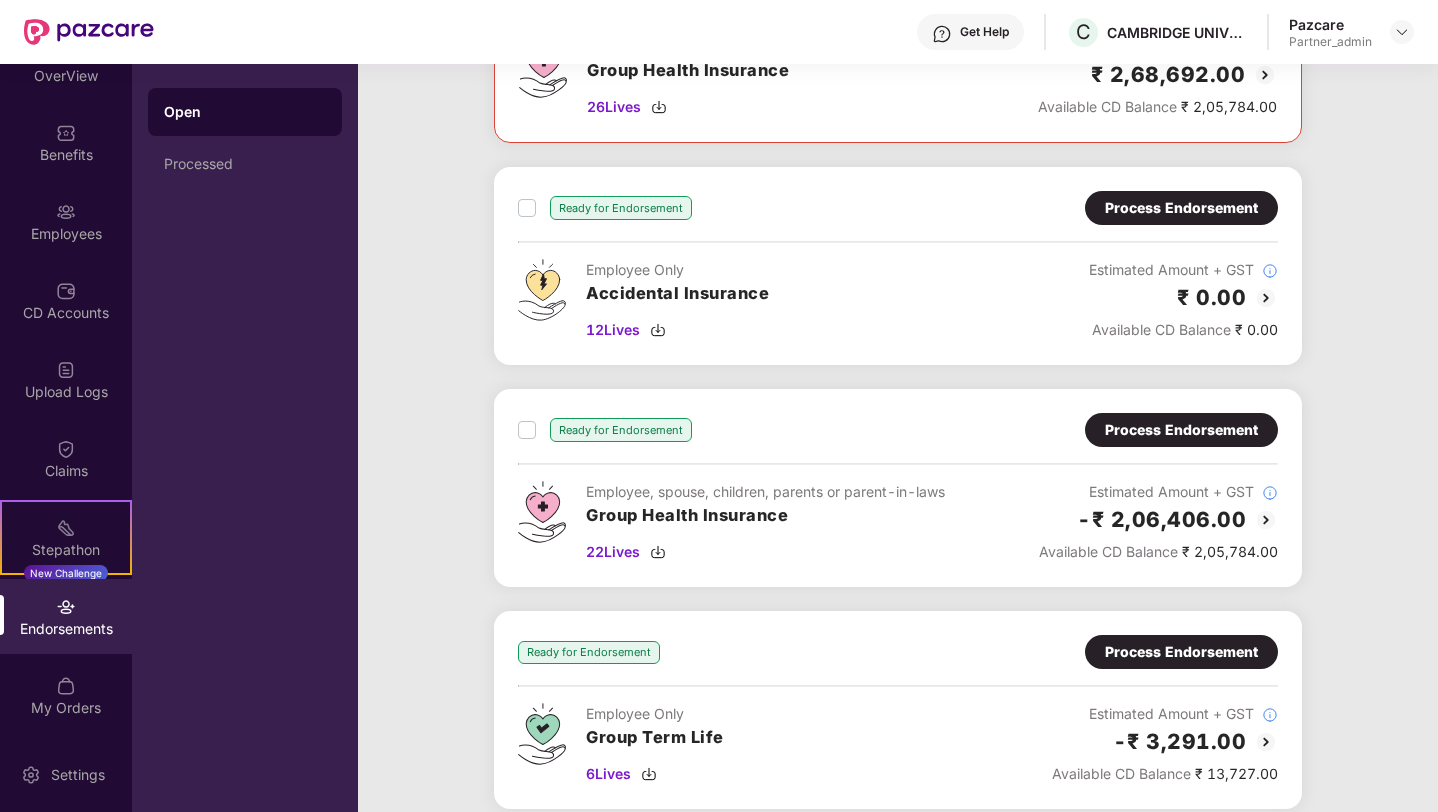 scroll, scrollTop: 464, scrollLeft: 0, axis: vertical 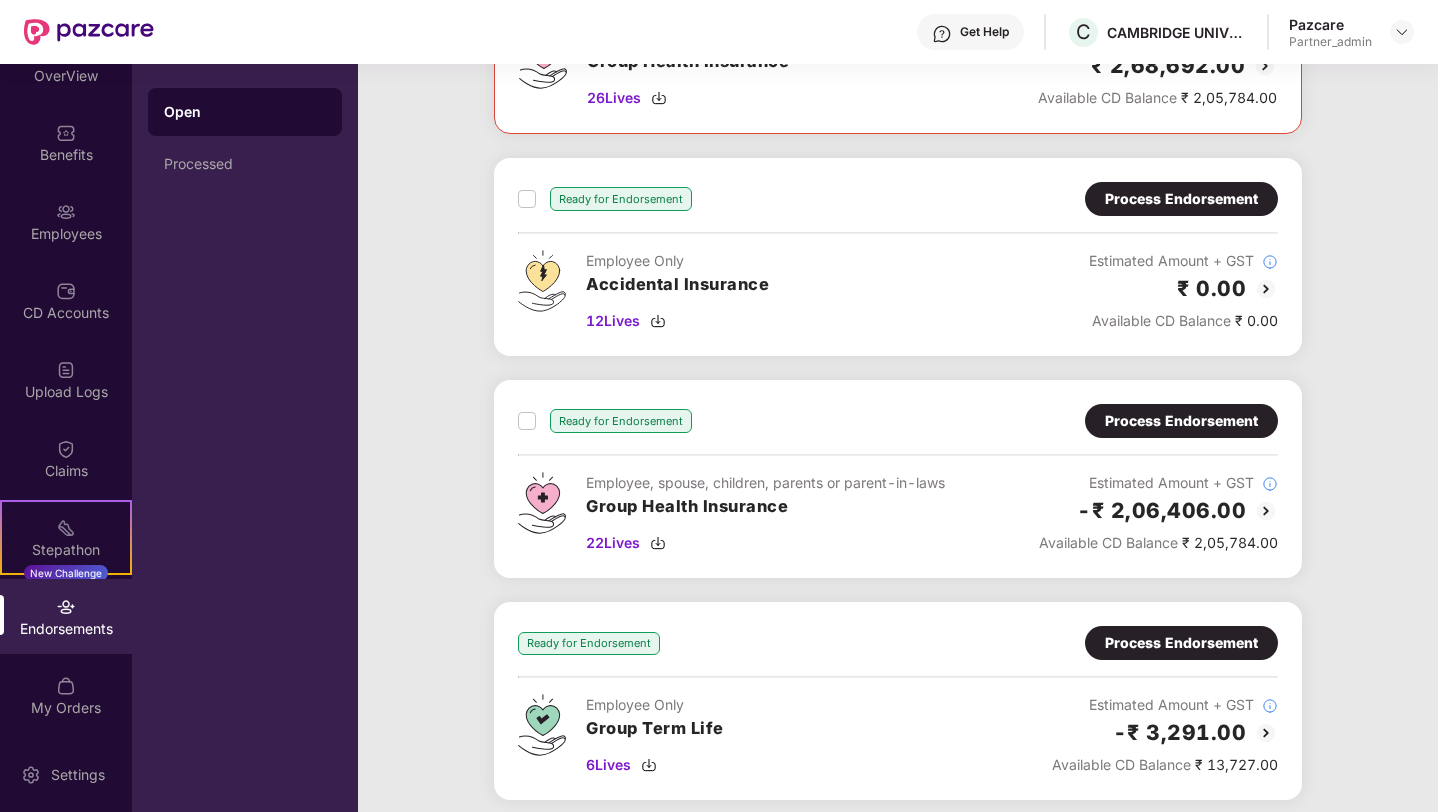 click on "Process Endorsement" at bounding box center [1181, 421] 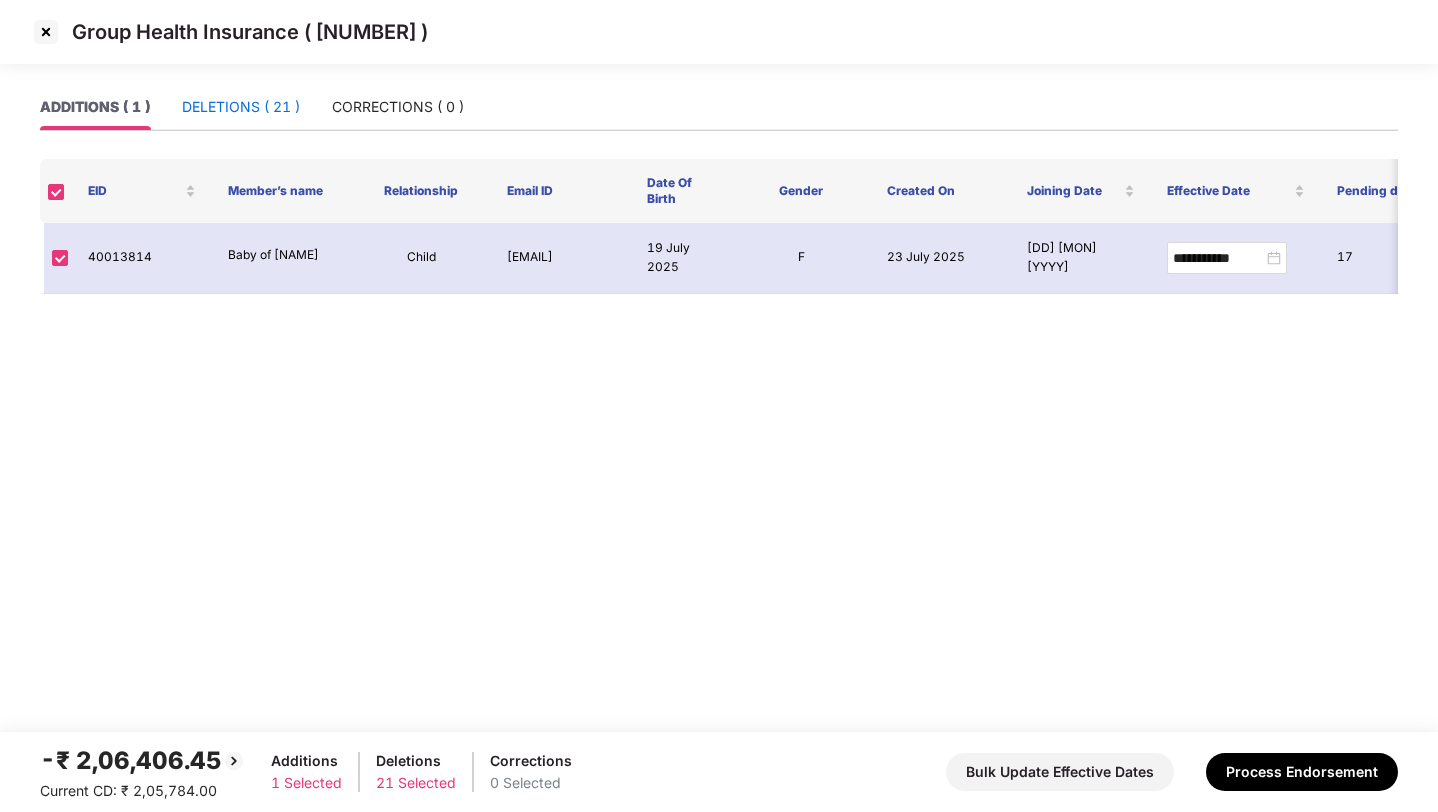 click on "DELETIONS ( 21 )" at bounding box center [241, 107] 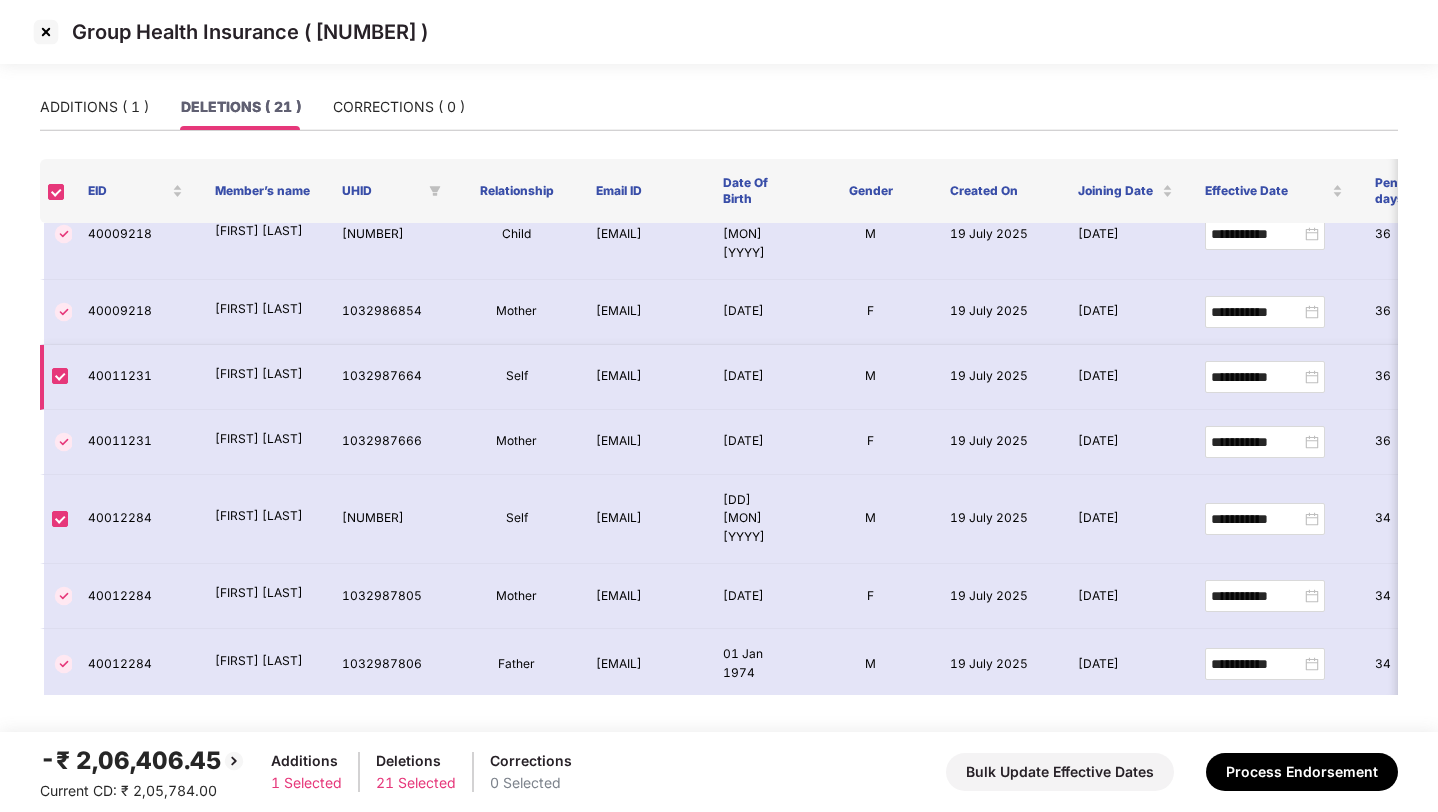 scroll, scrollTop: 0, scrollLeft: 0, axis: both 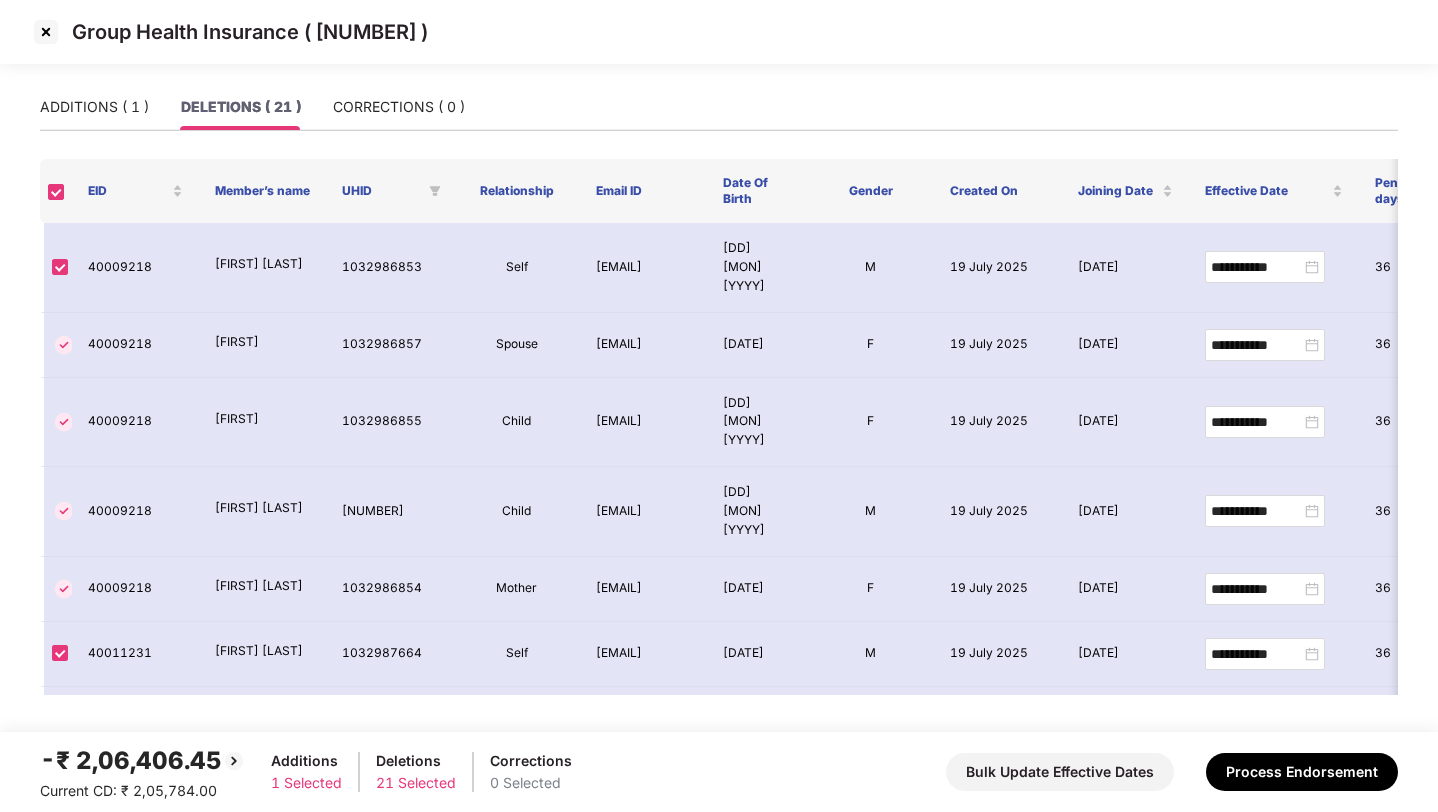 click at bounding box center [46, 32] 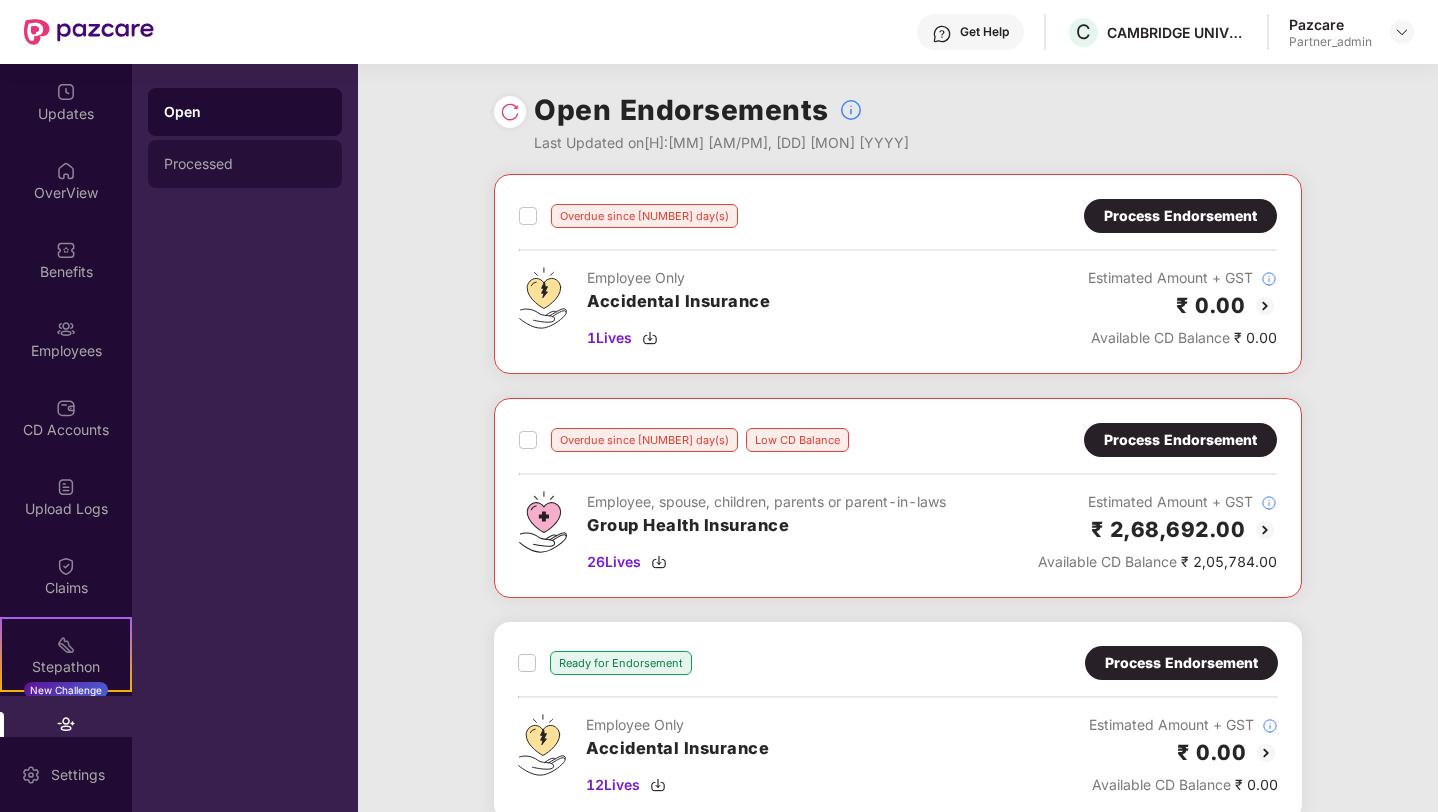 click on "Processed" at bounding box center (245, 164) 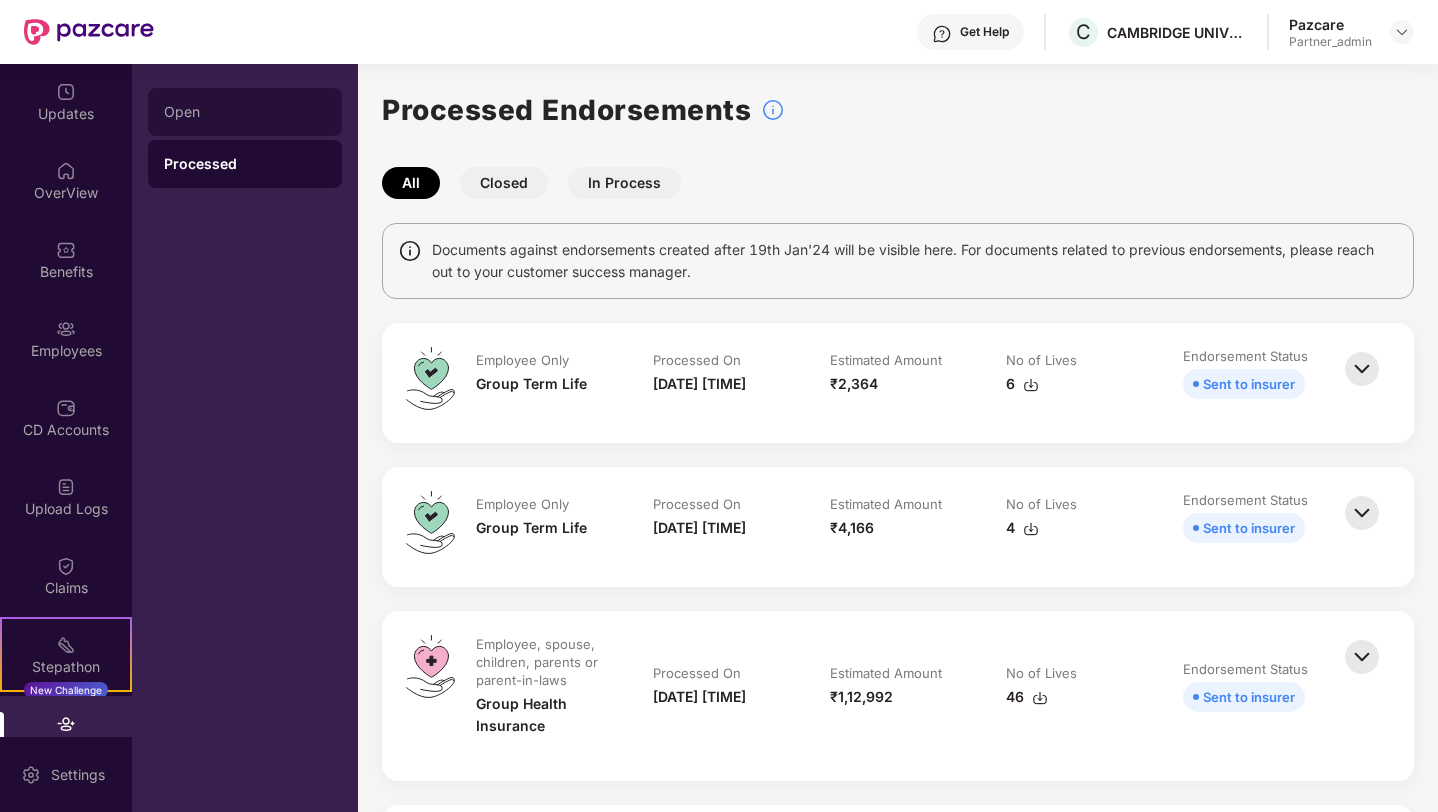 click on "Open" at bounding box center [245, 112] 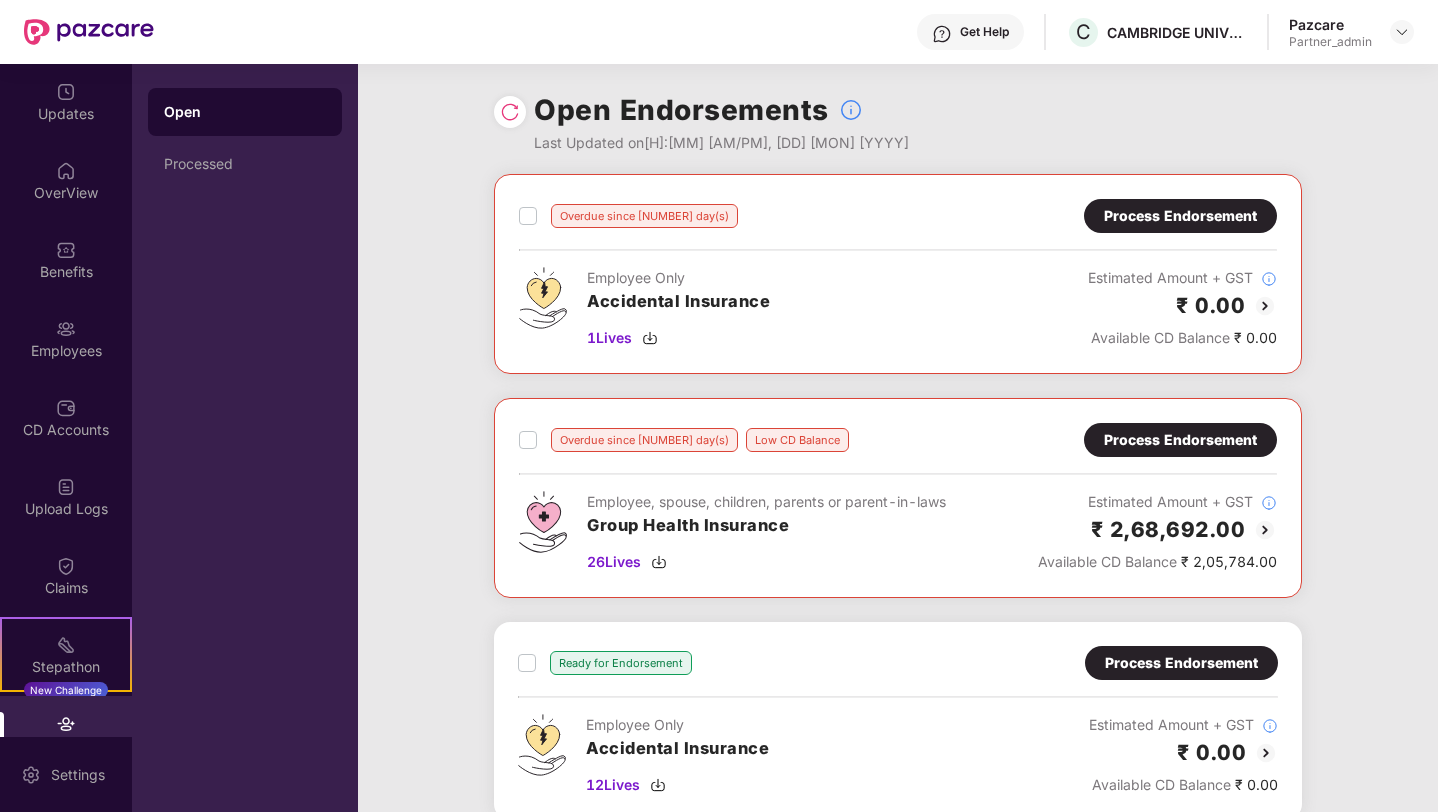 click on "Process Endorsement" at bounding box center (1180, 216) 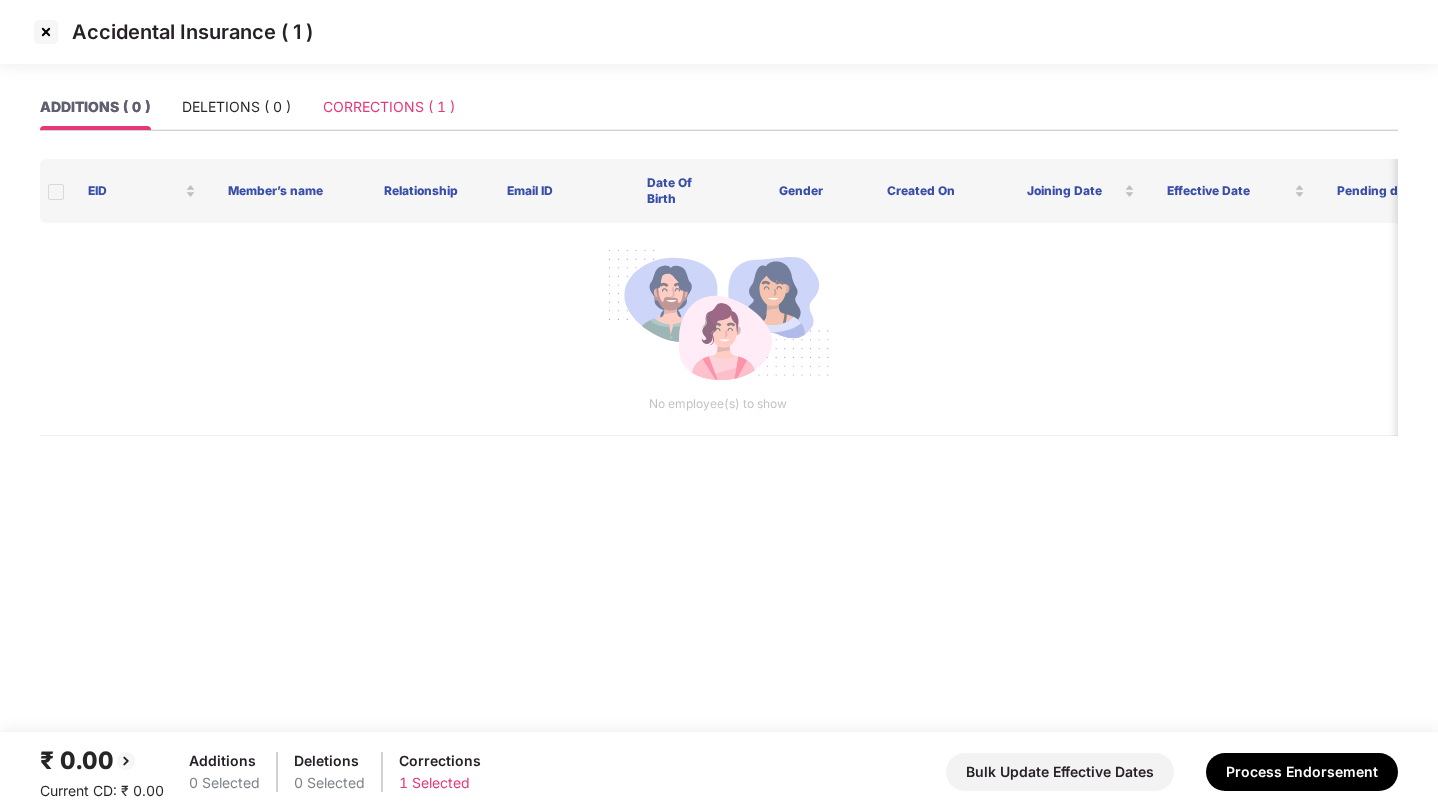 click on "CORRECTIONS ( 1 )" at bounding box center [389, 107] 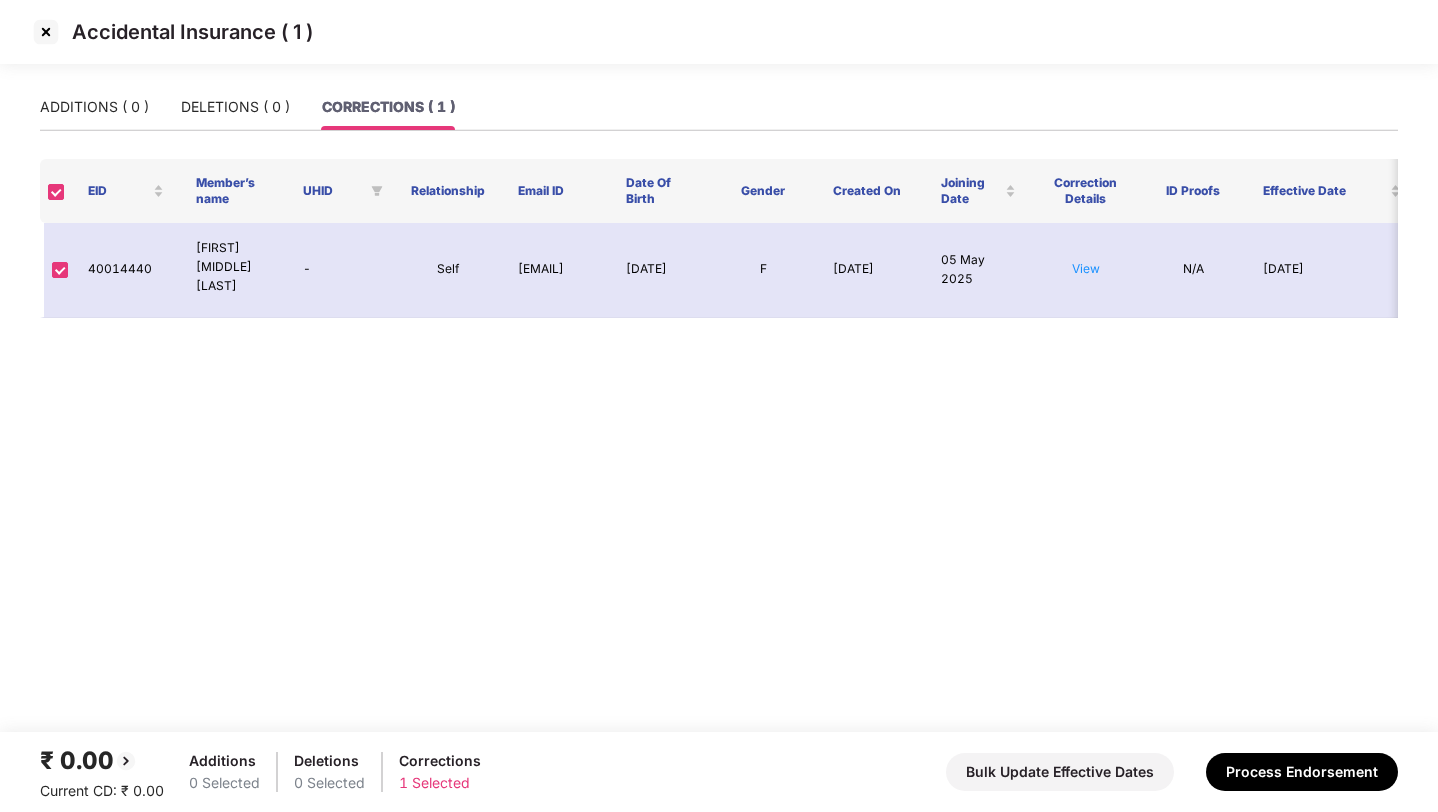 click at bounding box center [46, 32] 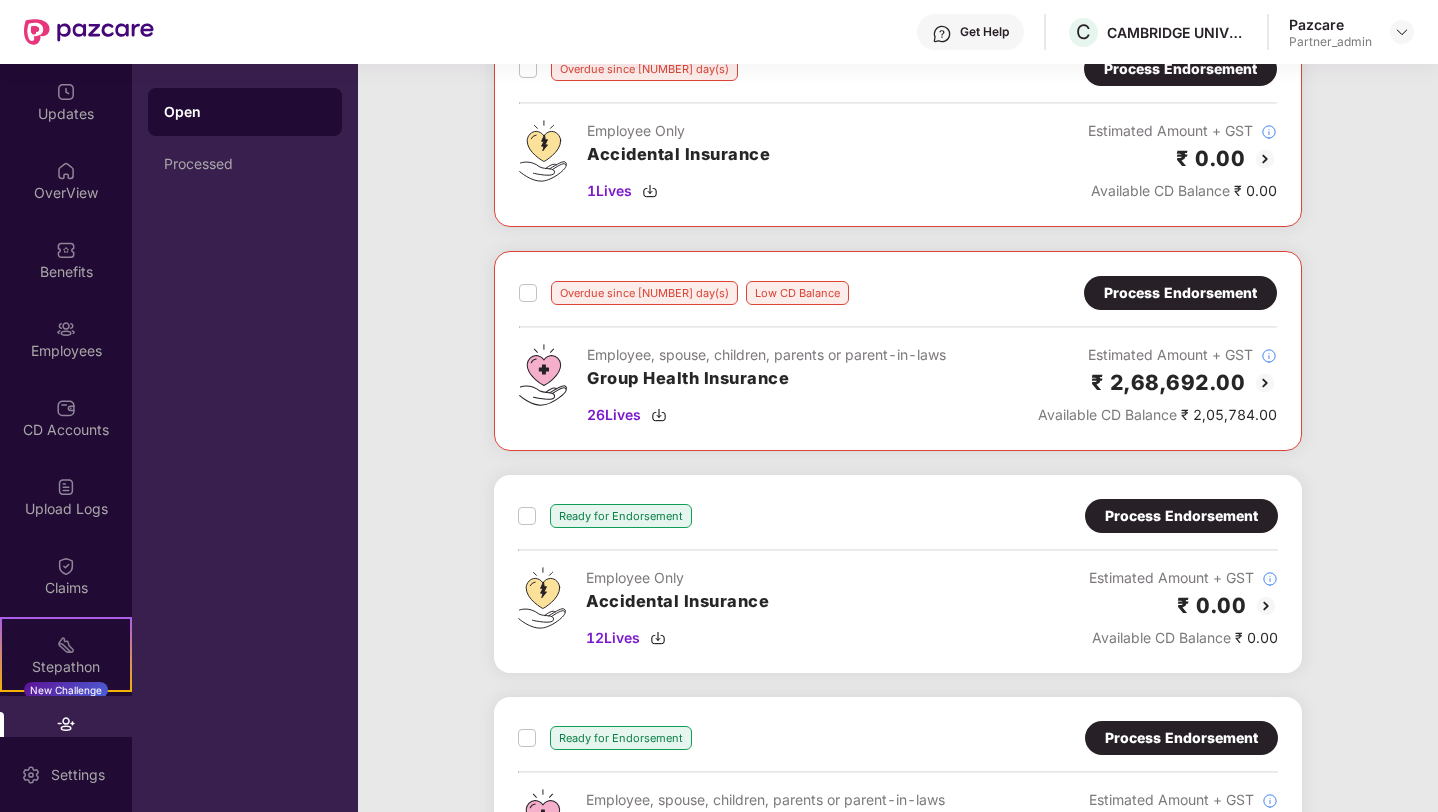 scroll, scrollTop: 0, scrollLeft: 0, axis: both 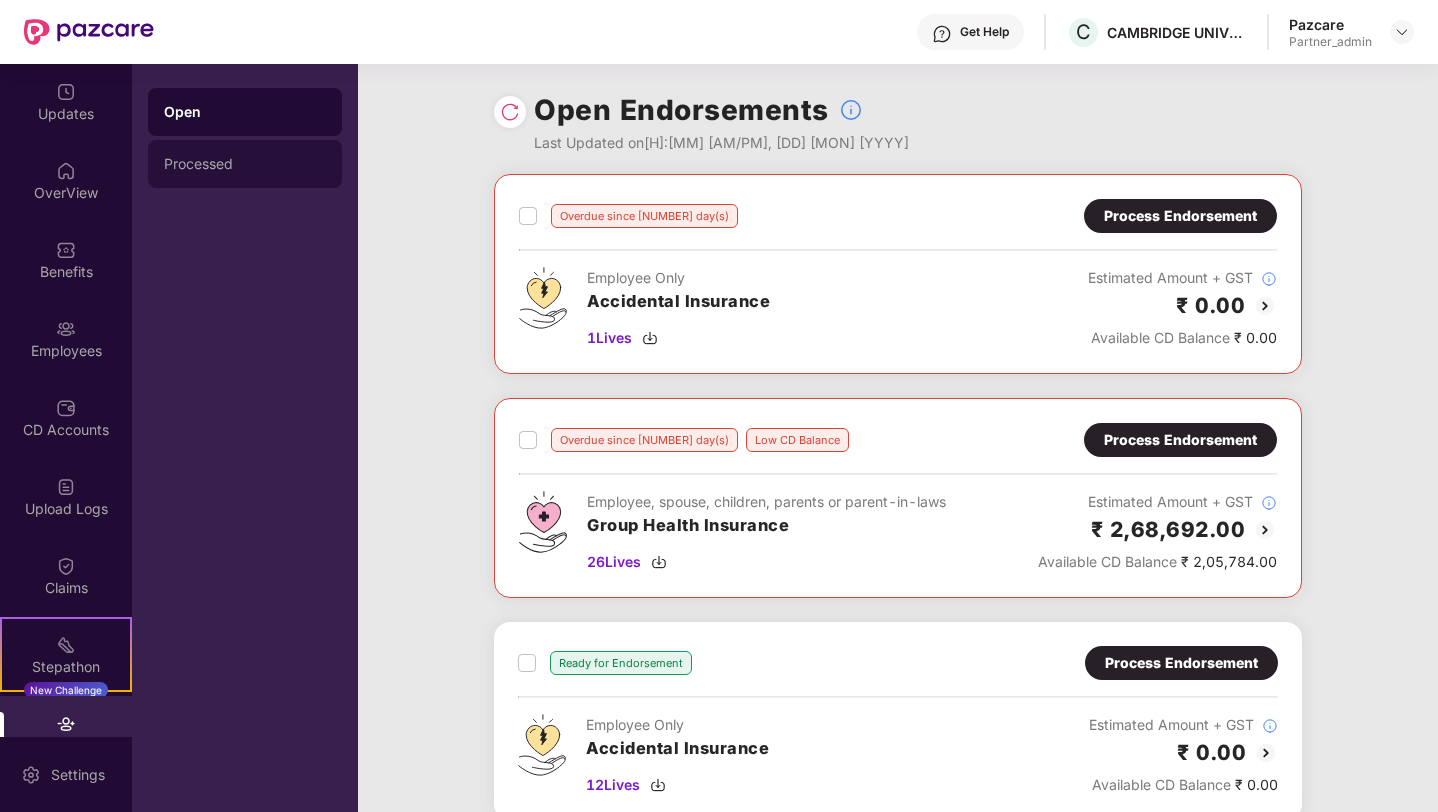 click on "Processed" at bounding box center (245, 164) 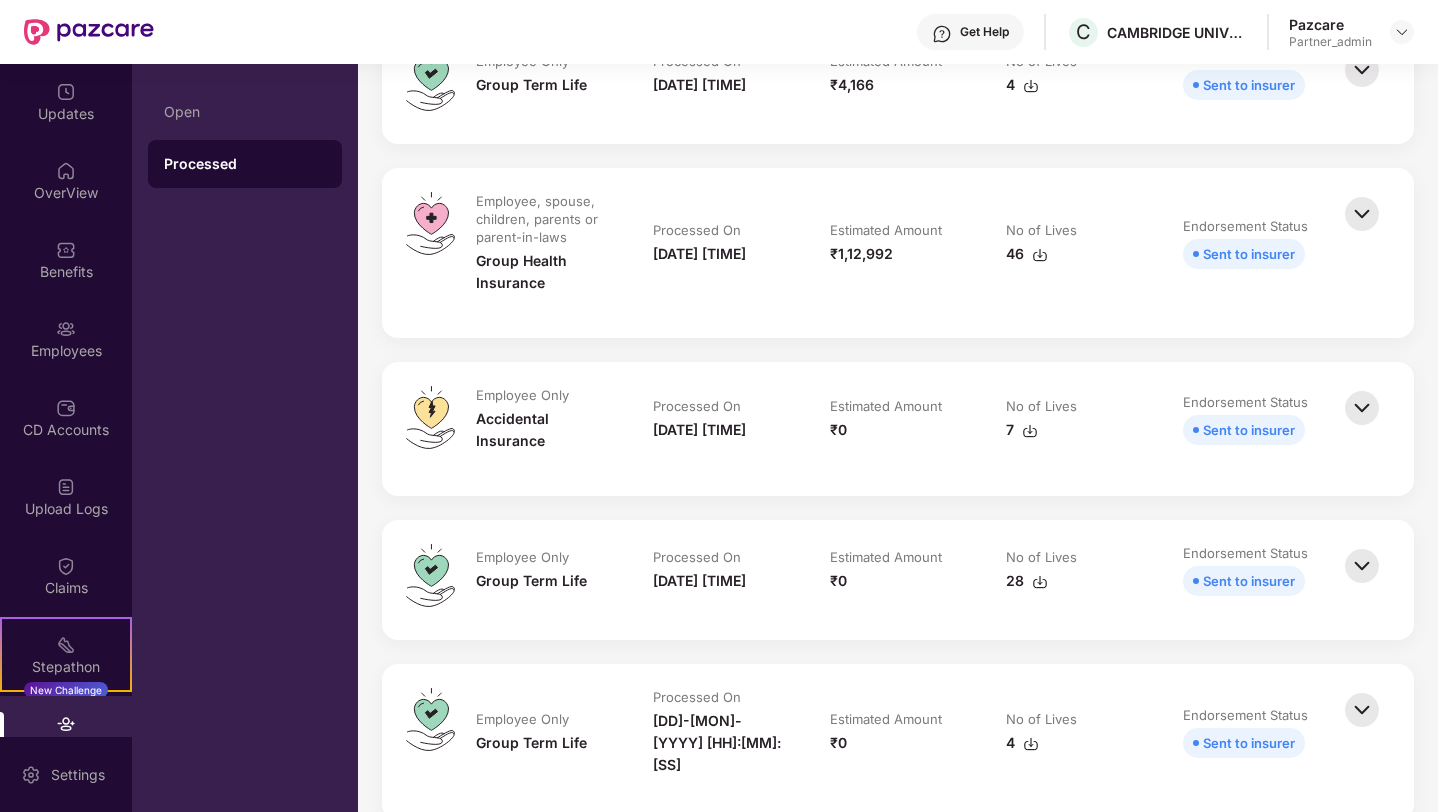 scroll, scrollTop: 473, scrollLeft: 0, axis: vertical 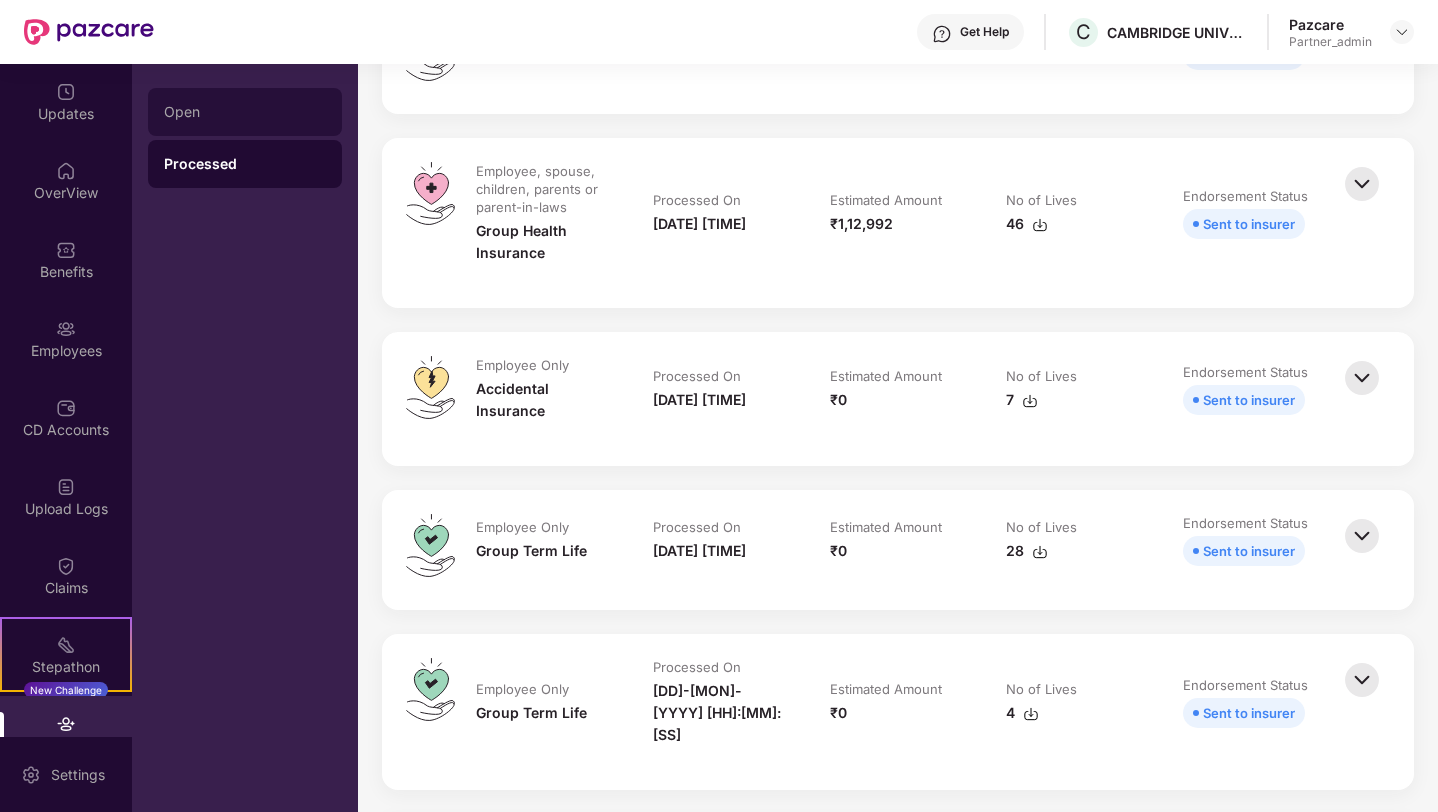 click on "Open" at bounding box center (245, 112) 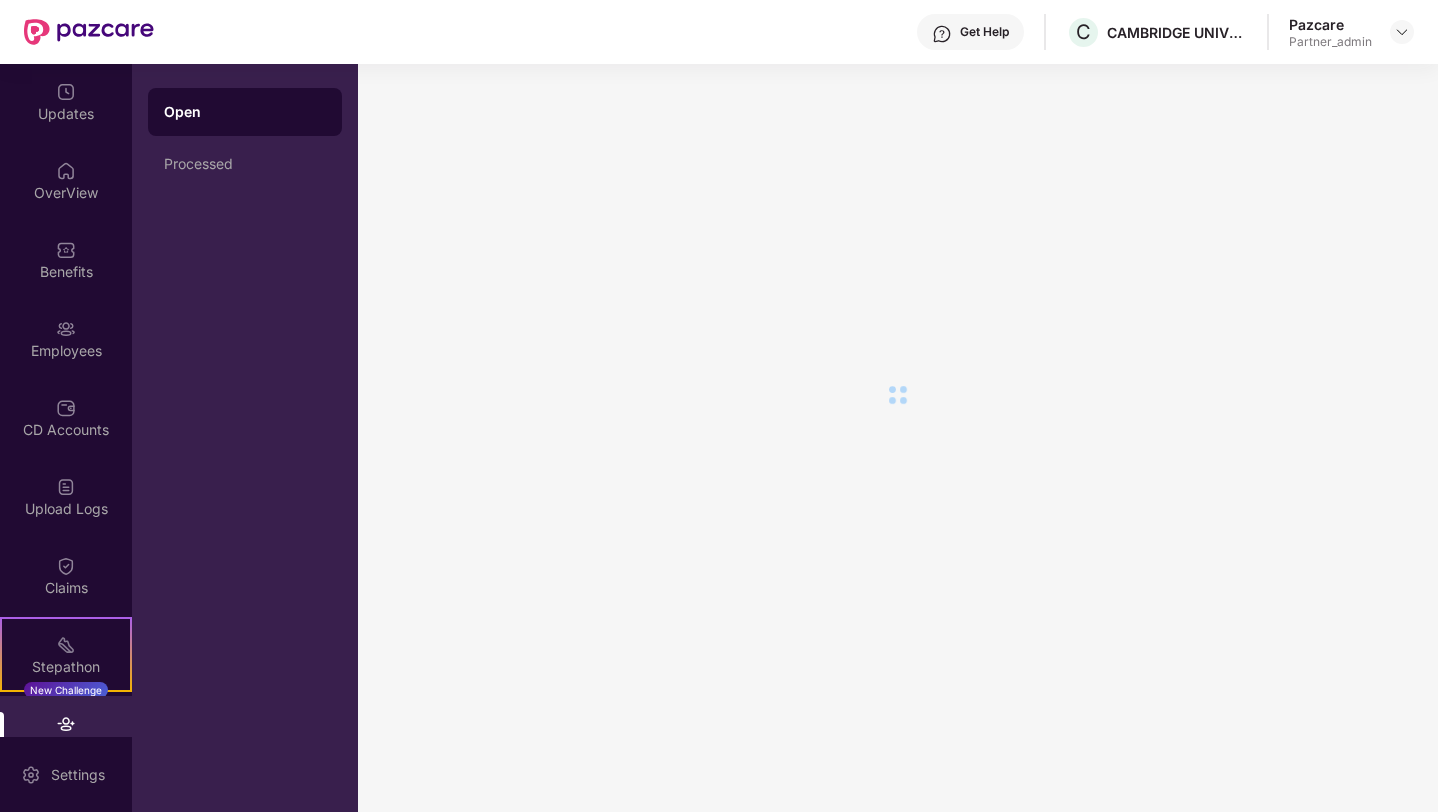 scroll, scrollTop: 0, scrollLeft: 0, axis: both 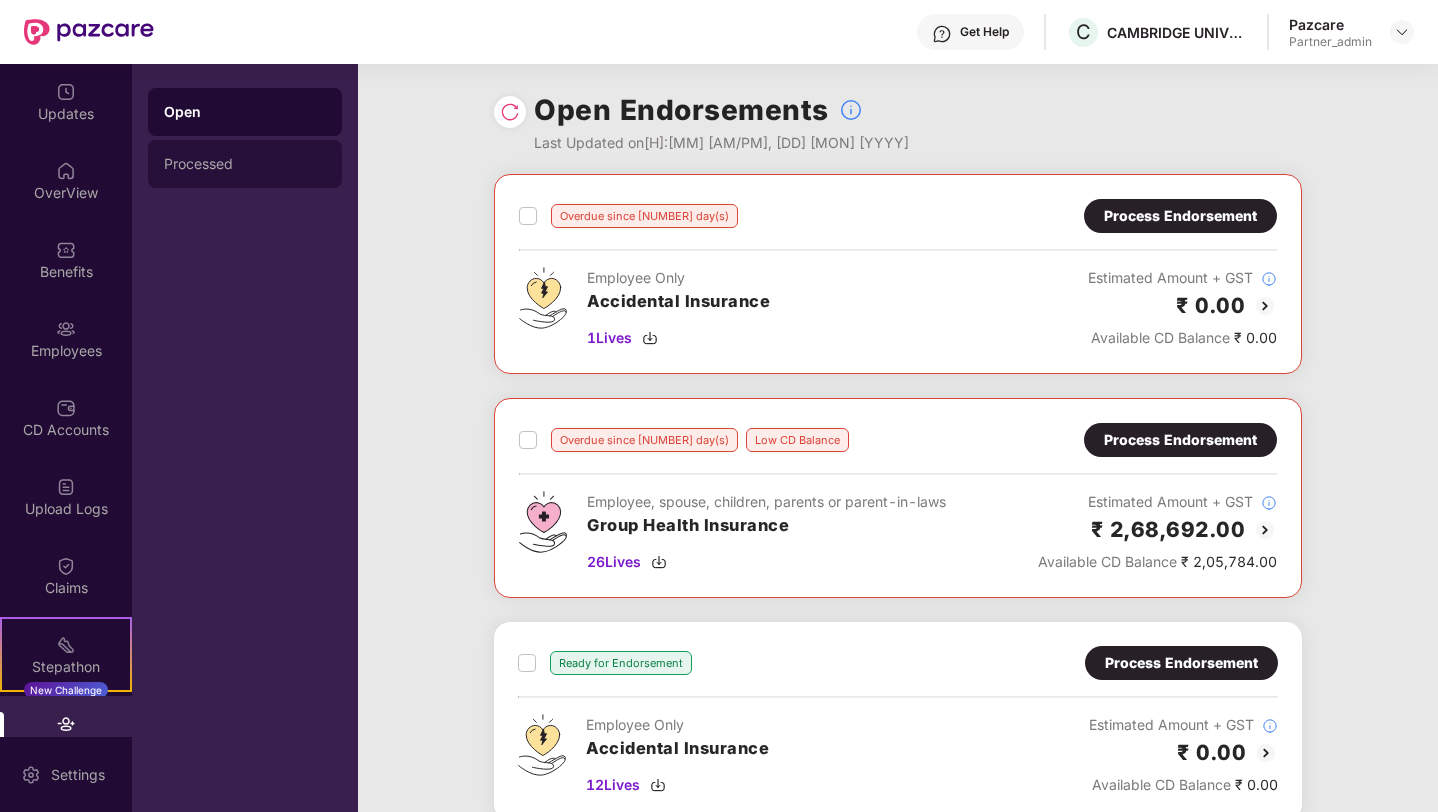 click on "Processed" at bounding box center [245, 164] 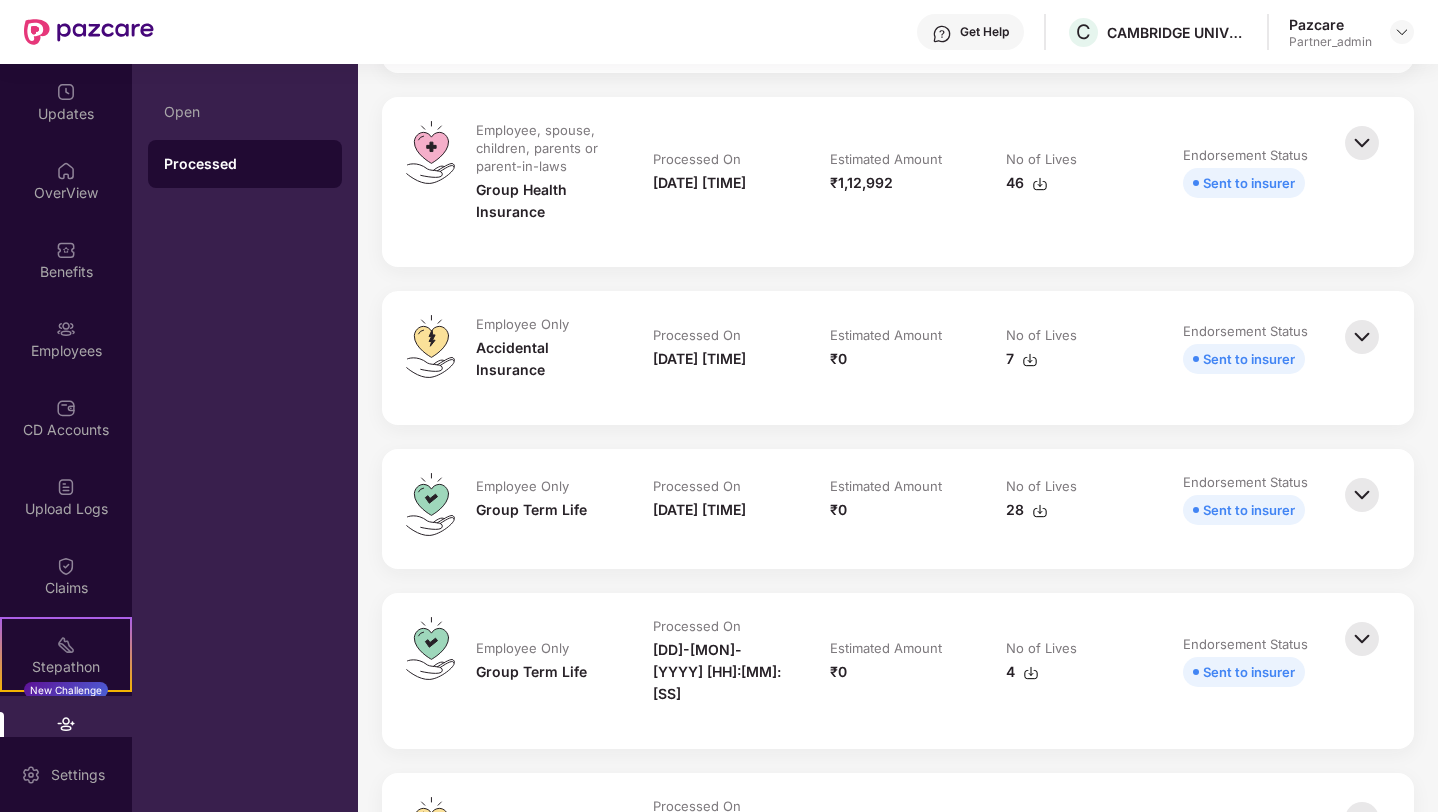 scroll, scrollTop: 537, scrollLeft: 0, axis: vertical 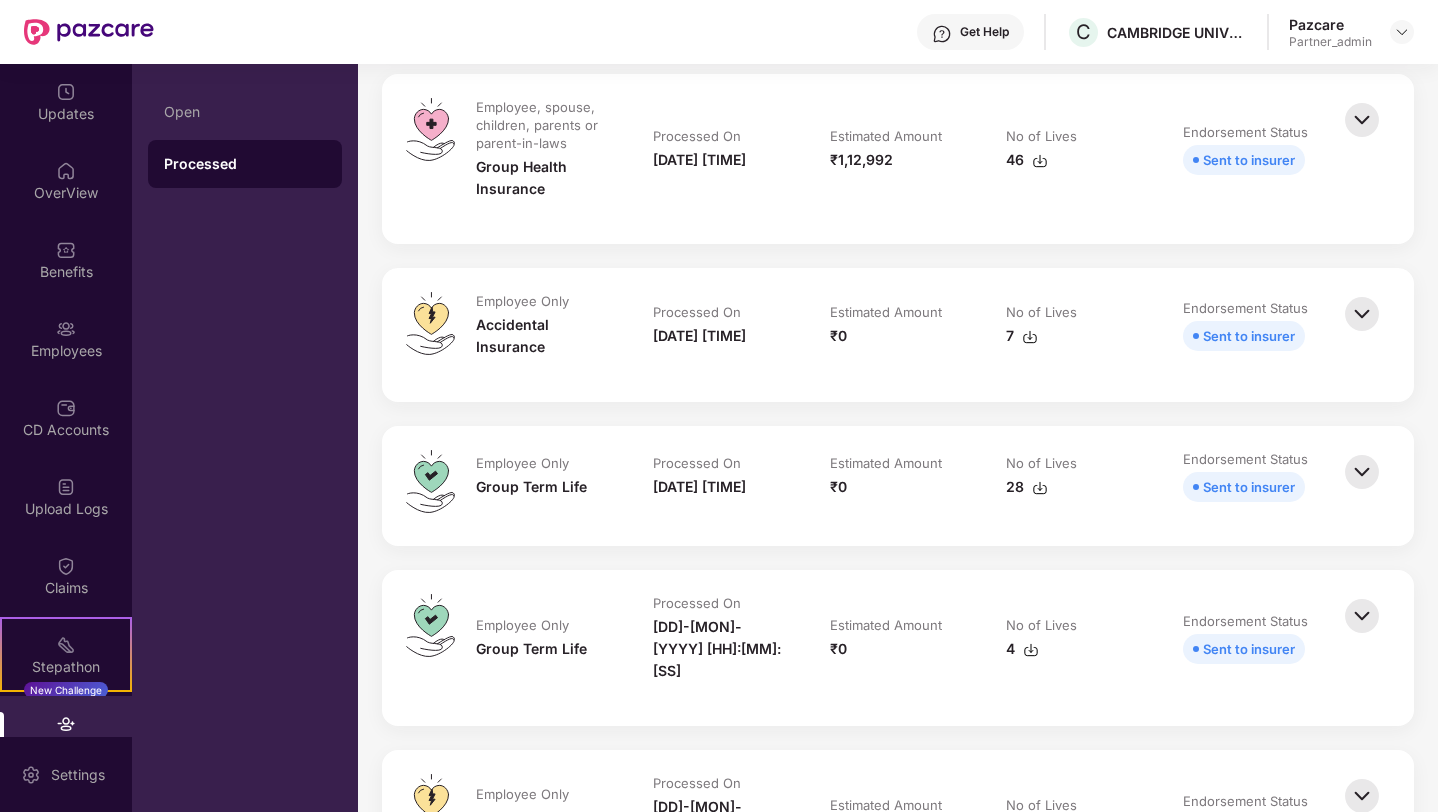 click at bounding box center (1362, 314) 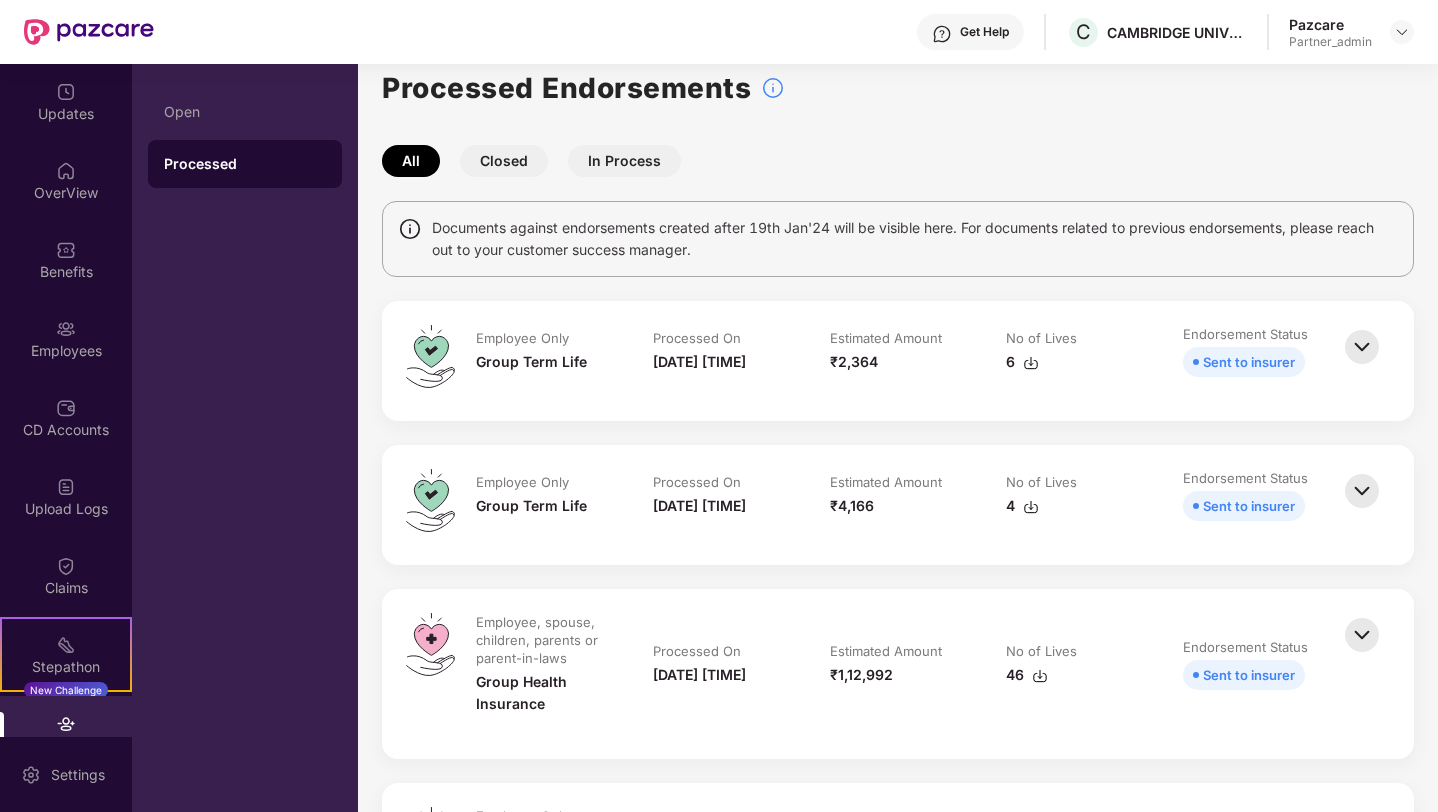 scroll, scrollTop: 0, scrollLeft: 0, axis: both 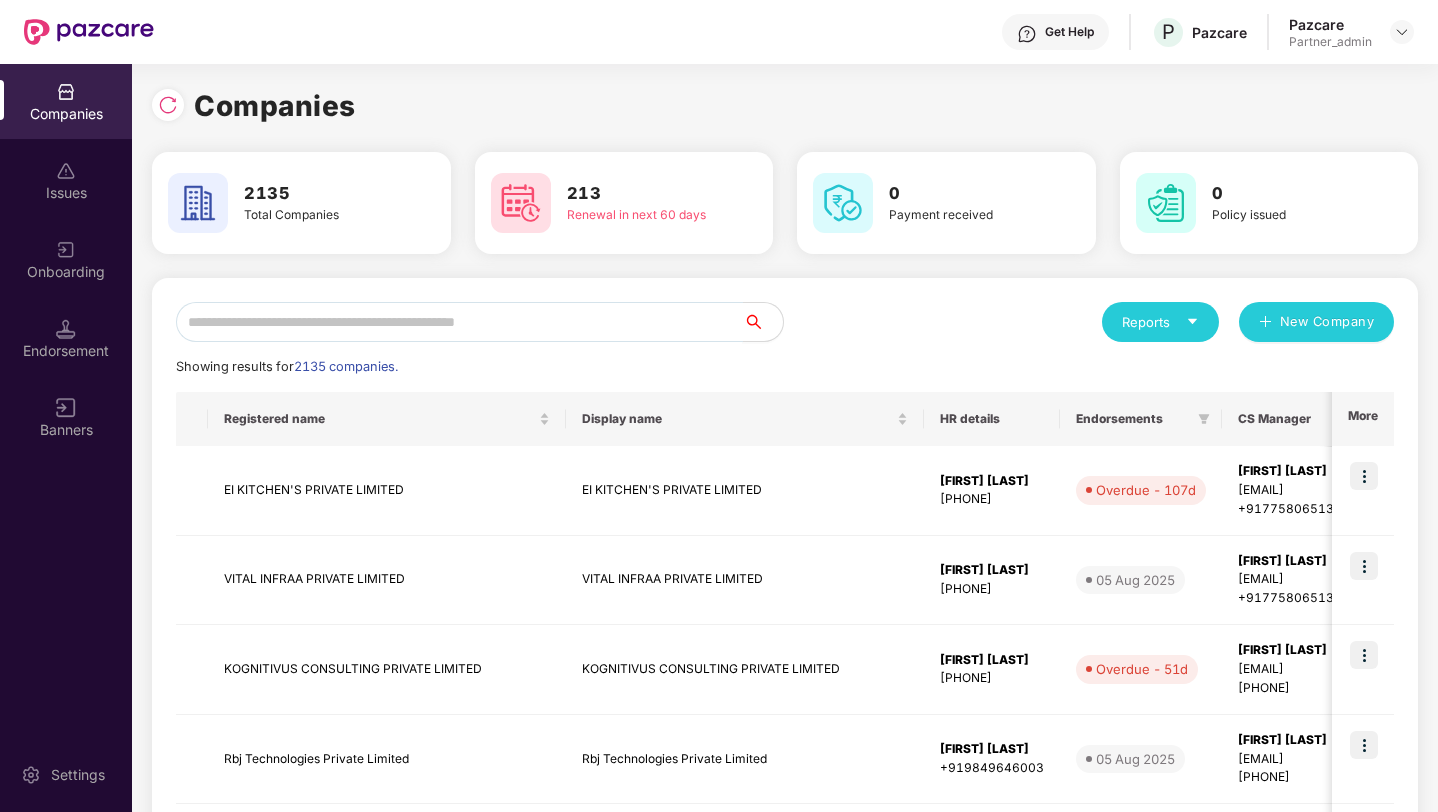 click at bounding box center [459, 322] 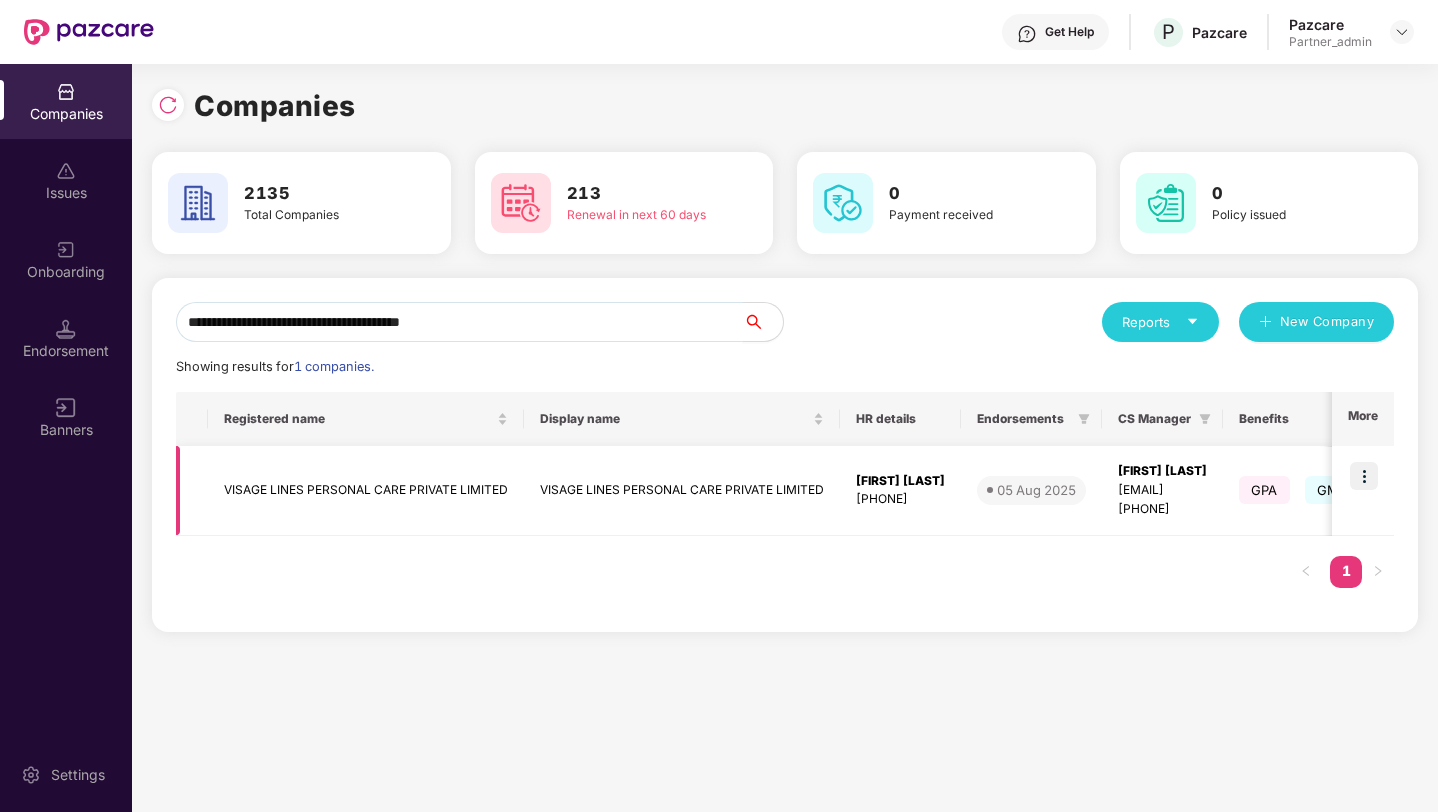 type on "**********" 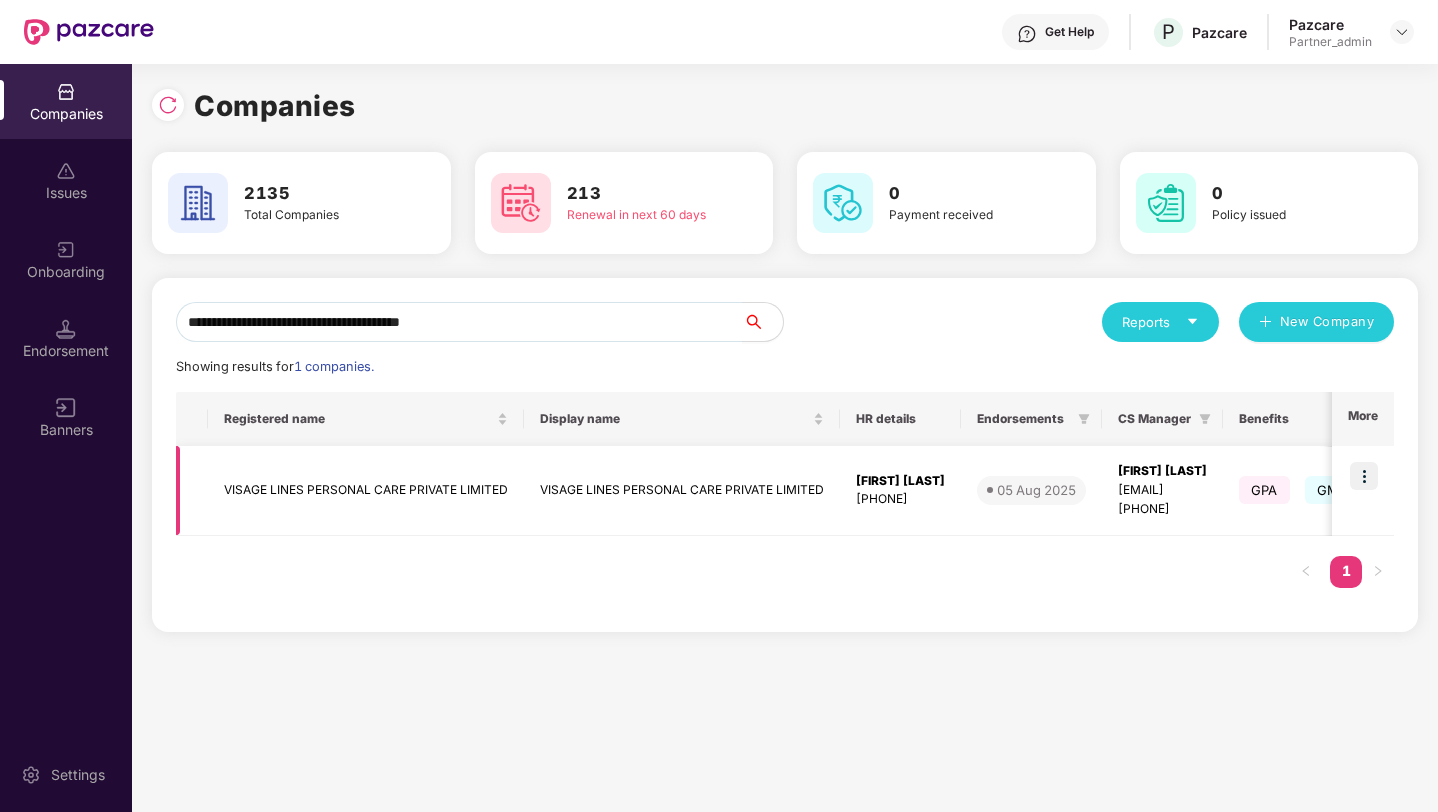 click at bounding box center (1364, 476) 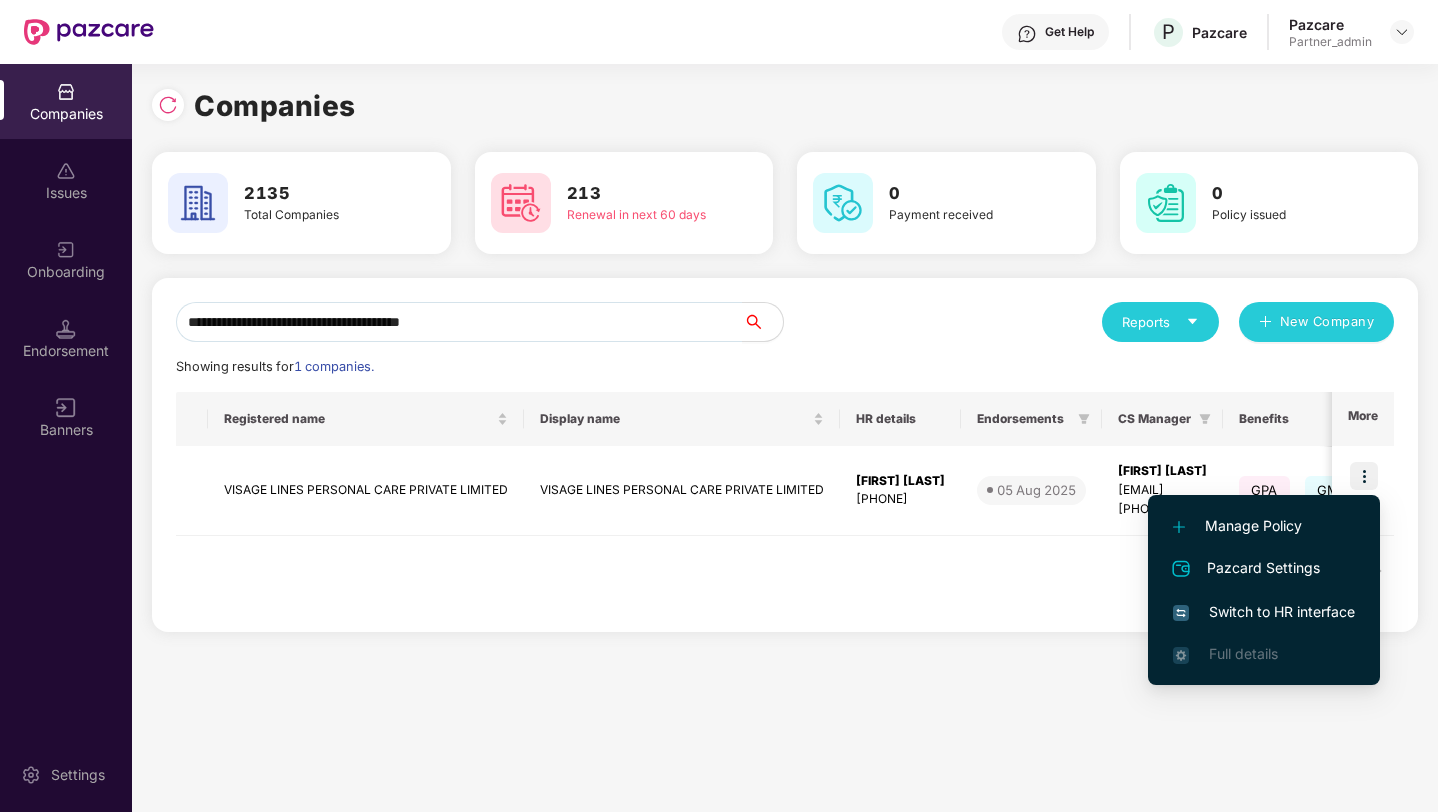 click on "Switch to HR interface" at bounding box center [1264, 612] 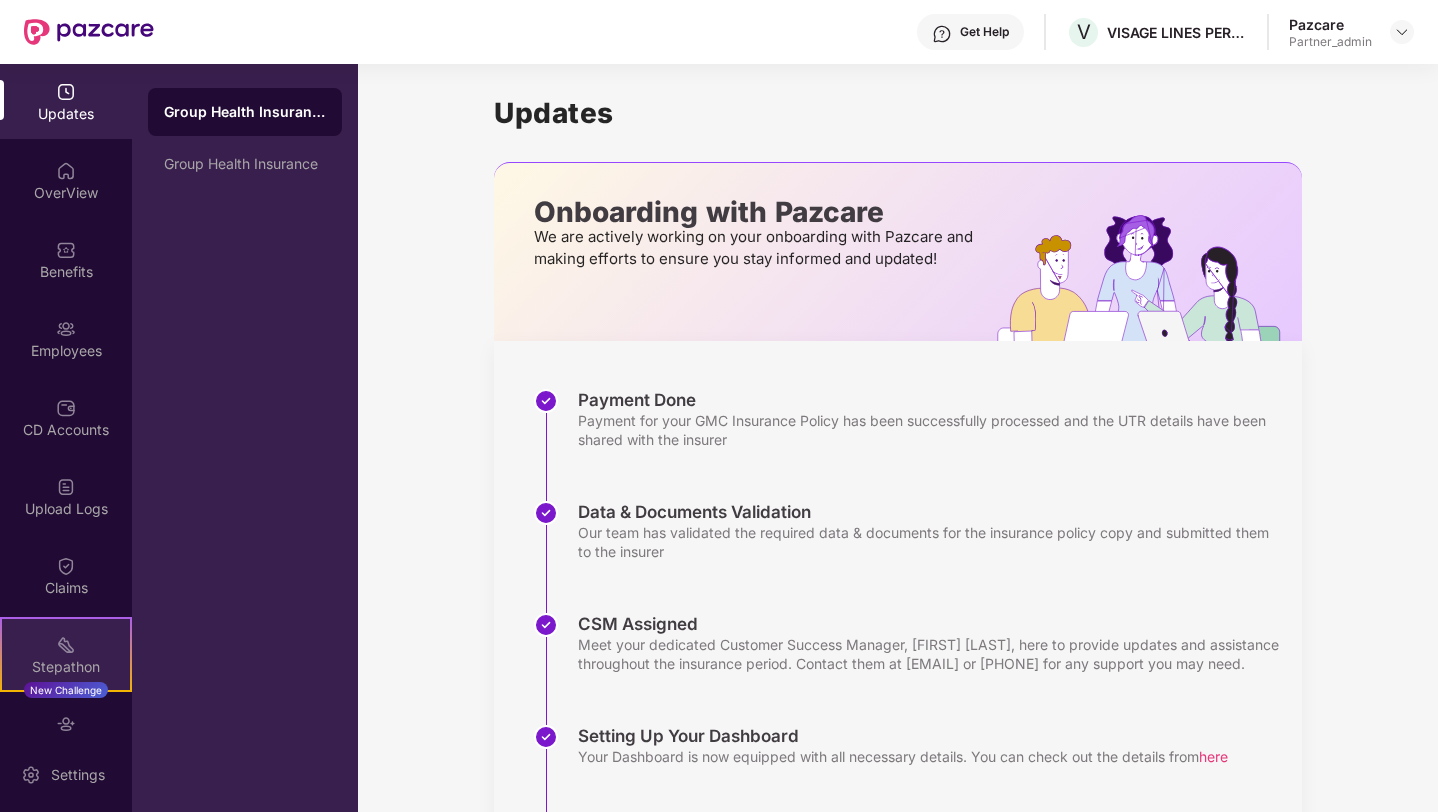 scroll, scrollTop: 117, scrollLeft: 0, axis: vertical 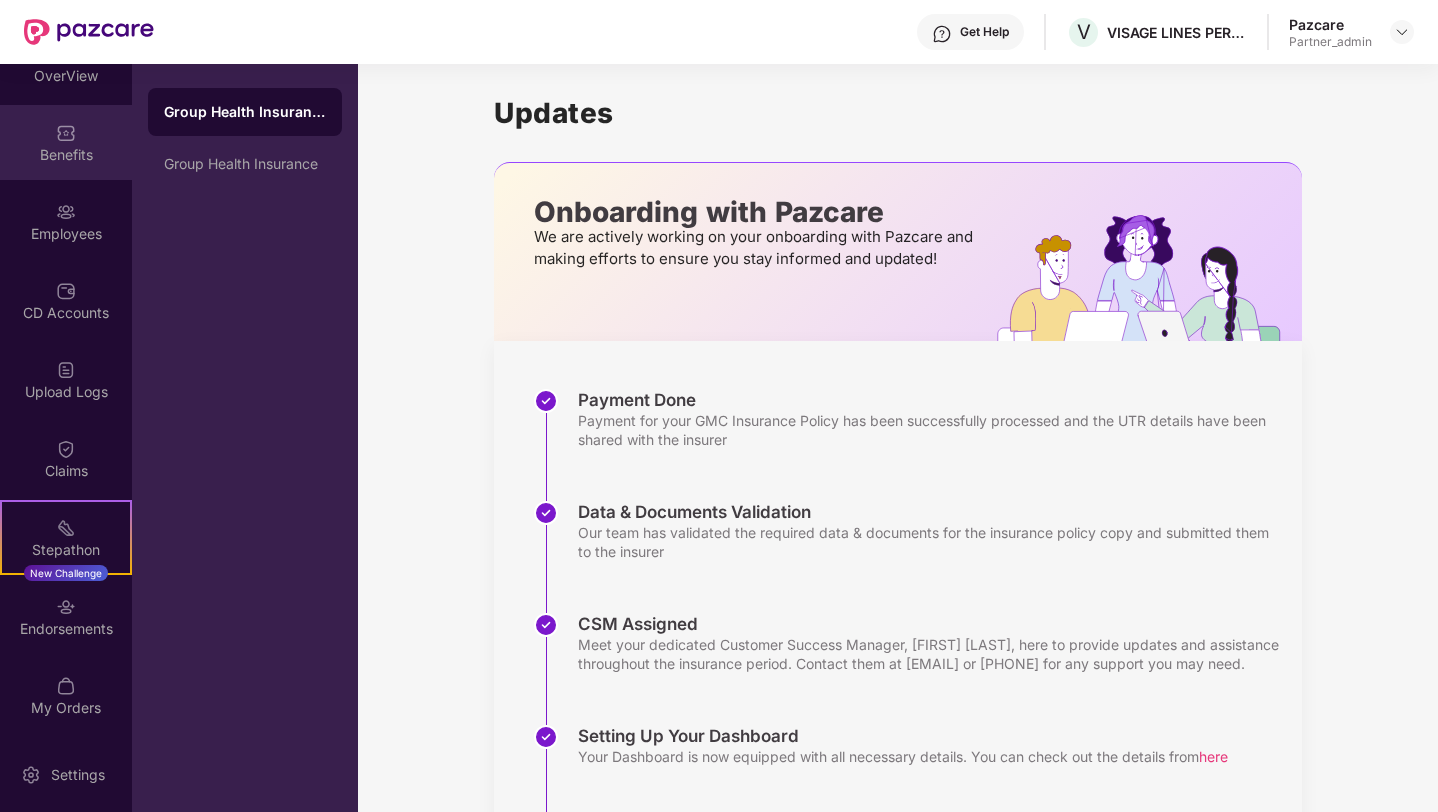 click on "Benefits" at bounding box center [66, 155] 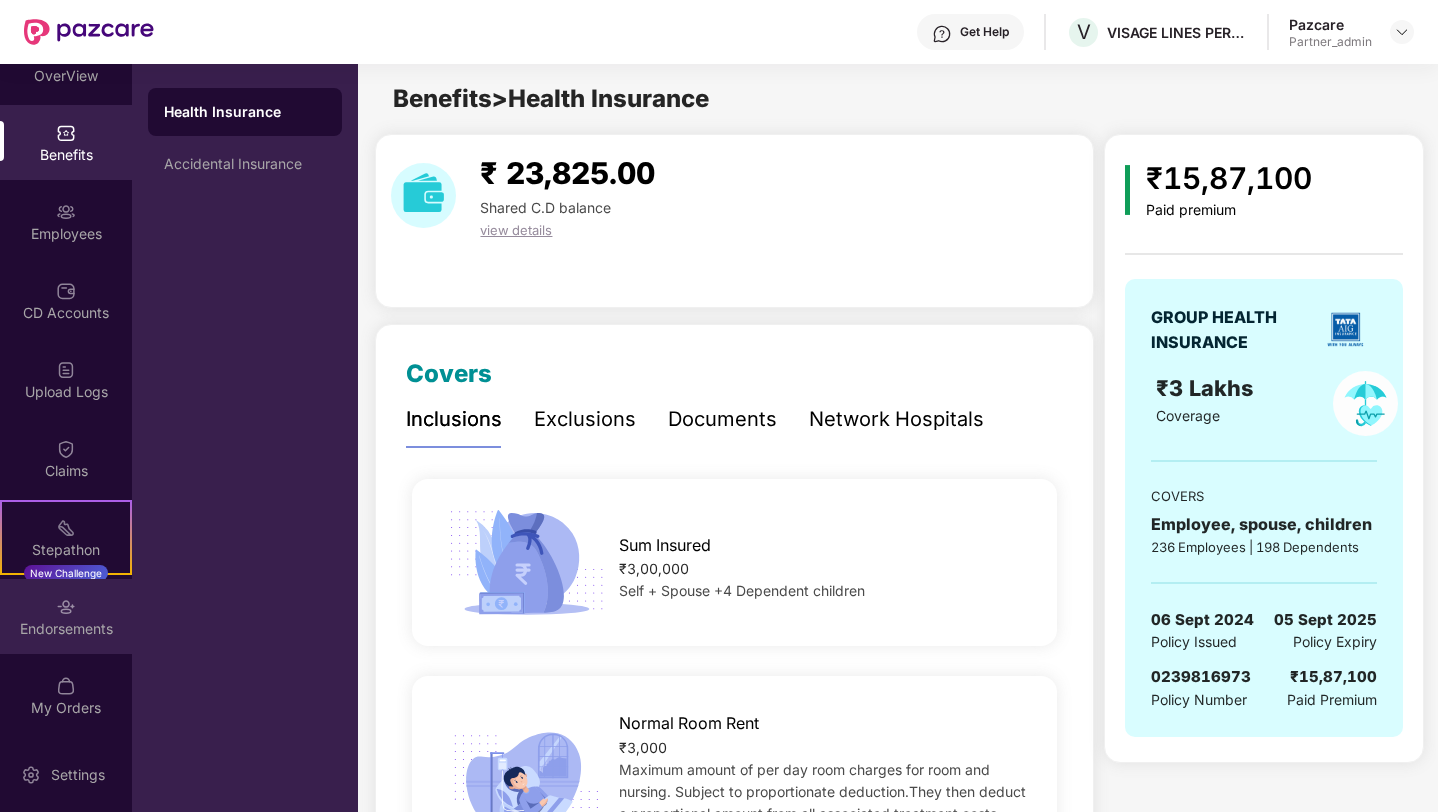 click on "Endorsements" at bounding box center (66, 629) 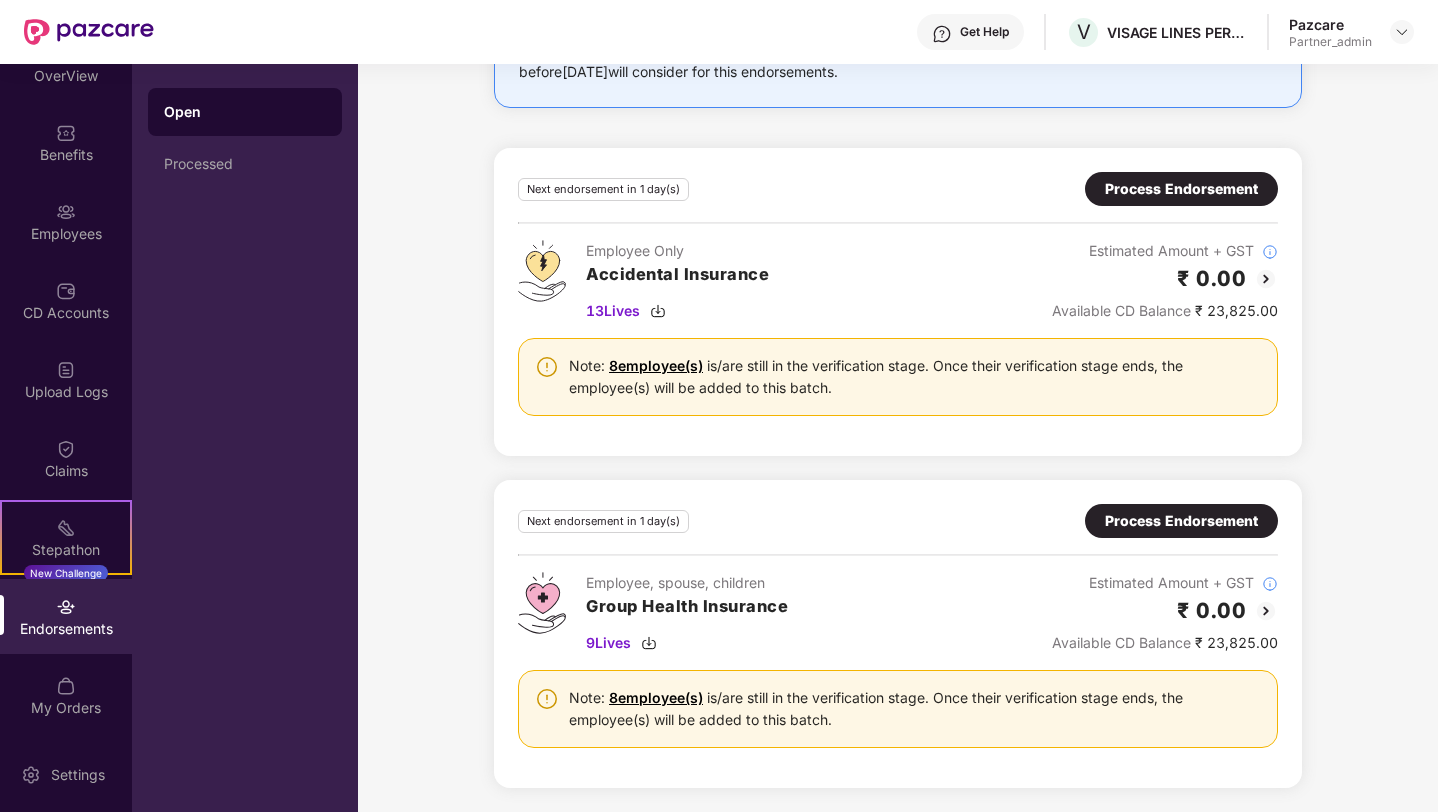 scroll, scrollTop: 0, scrollLeft: 0, axis: both 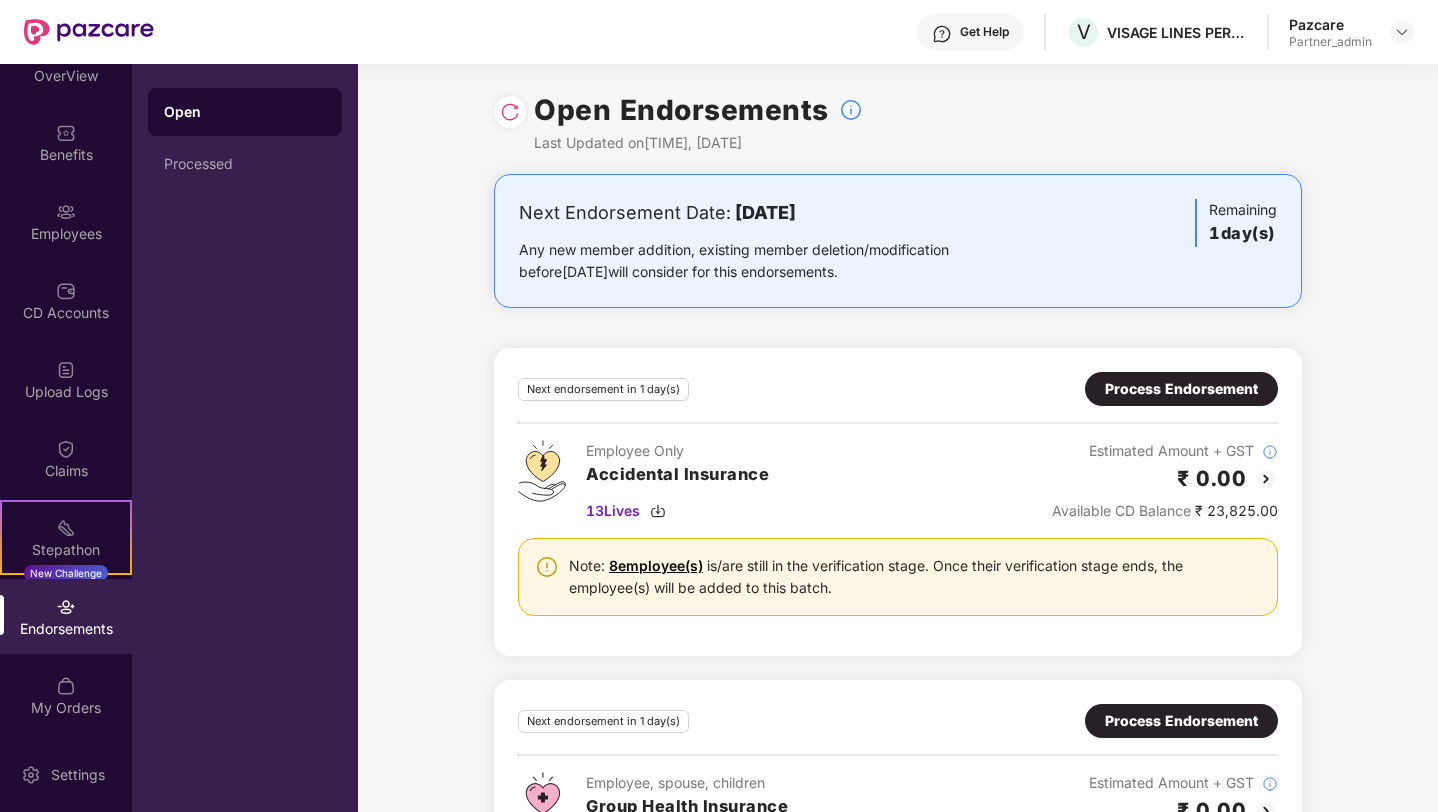 click at bounding box center (510, 112) 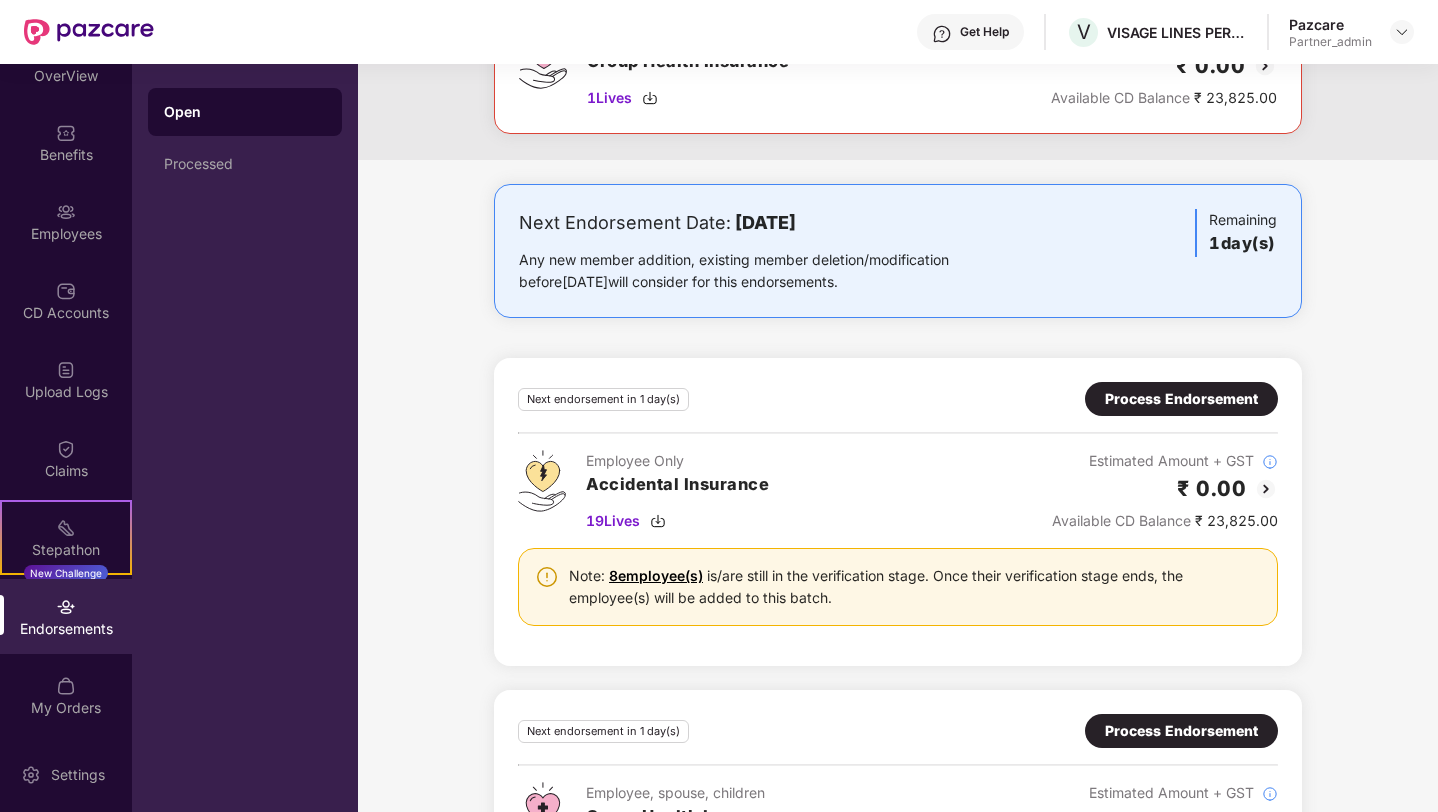 scroll, scrollTop: 0, scrollLeft: 0, axis: both 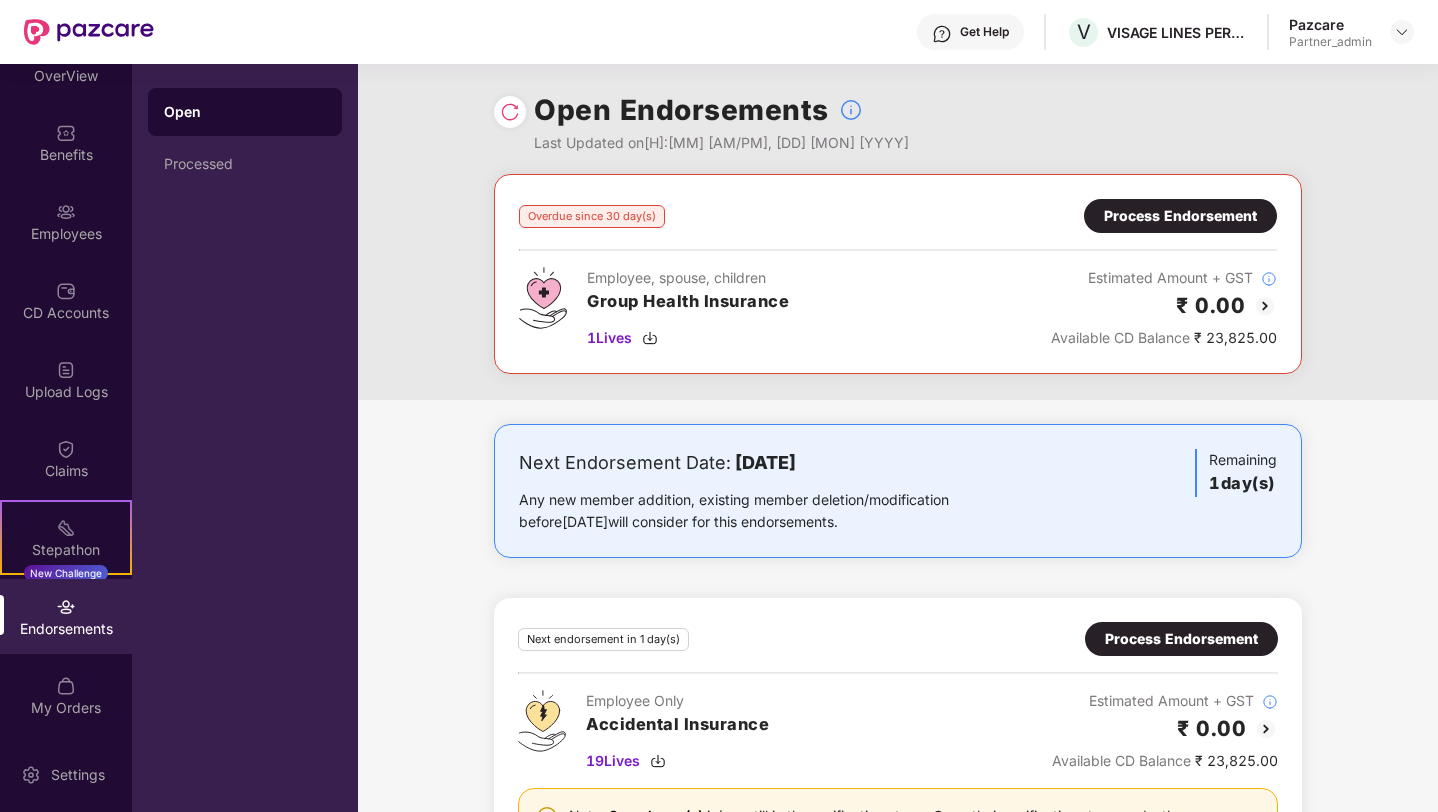 click on "Process Endorsement" at bounding box center [1180, 216] 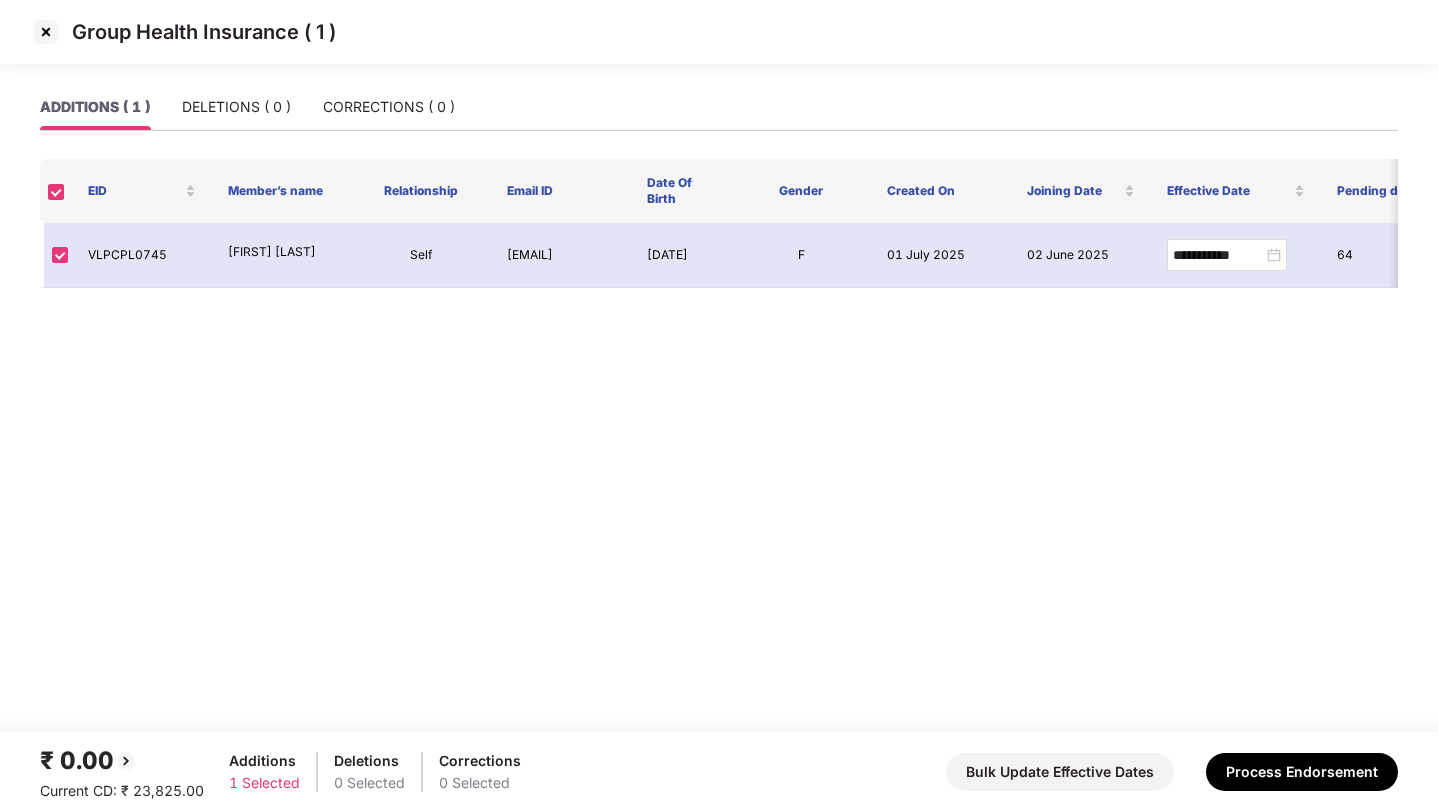click at bounding box center [46, 32] 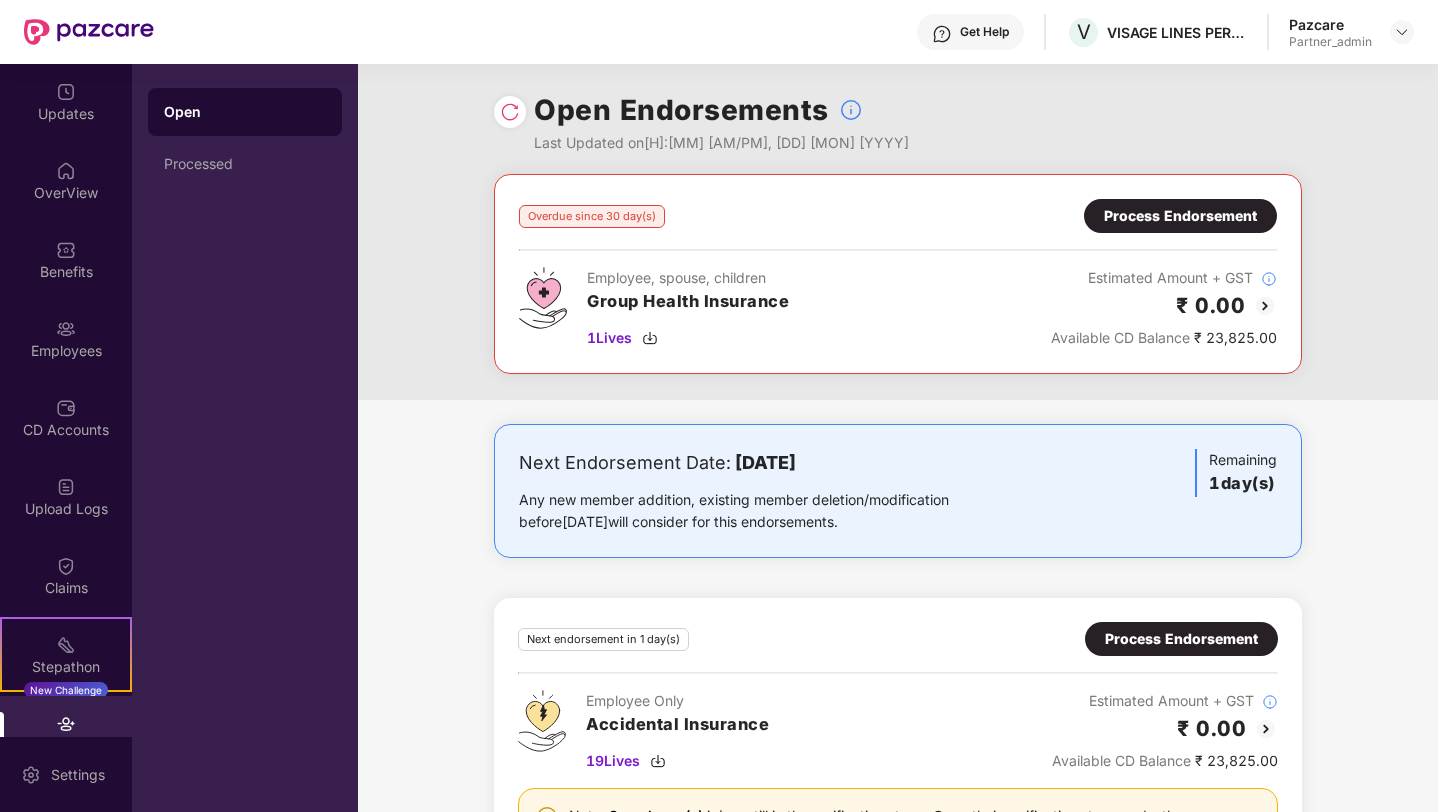 click on "Overdue since [NUMBER] day(s) Process Endorsement Employee, spouse, children Group Health Insurance   1  Lives Estimated Amount + GST ₹ 0.00 Available CD Balance   ₹ 23,825.00" at bounding box center (898, 274) 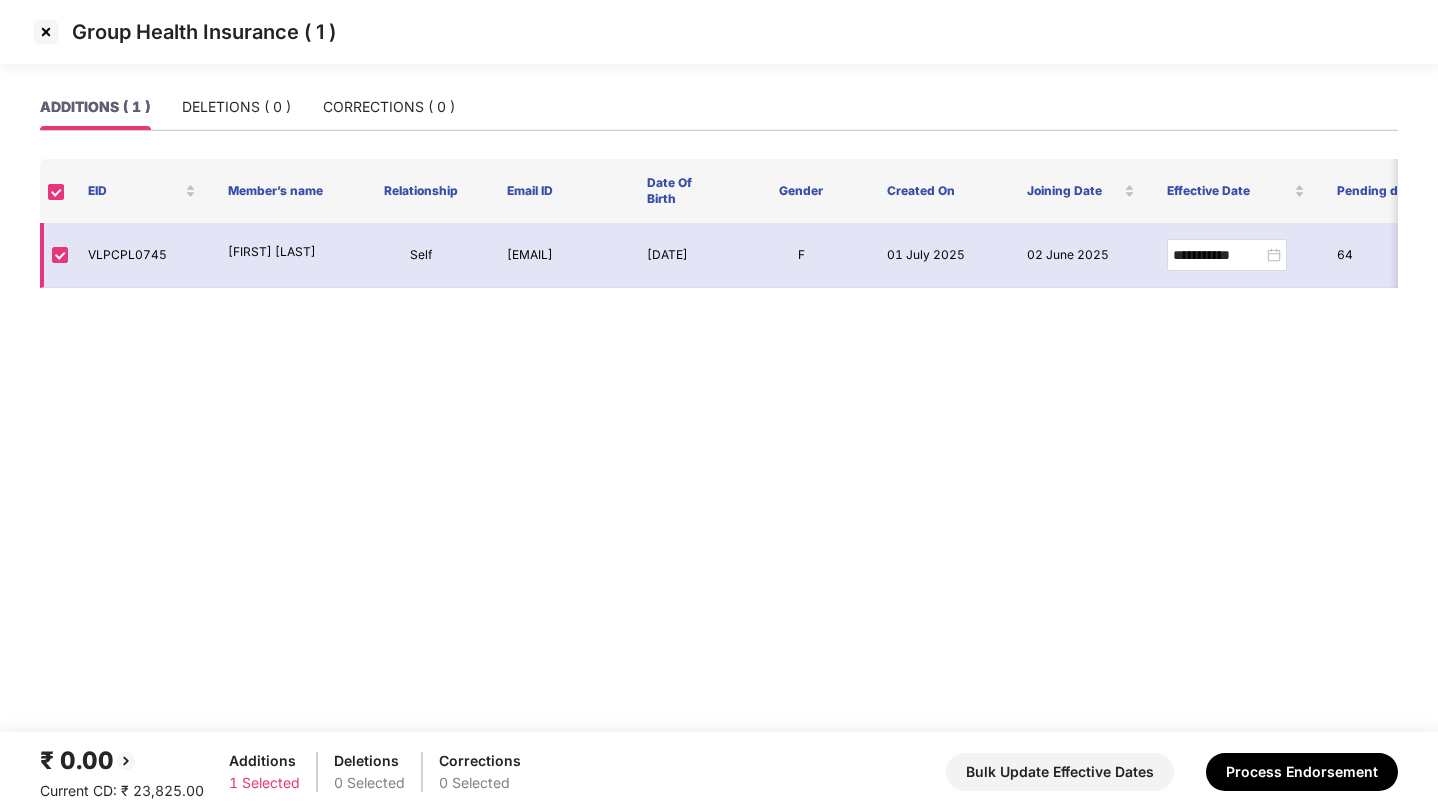 drag, startPoint x: 512, startPoint y: 251, endPoint x: 534, endPoint y: 301, distance: 54.626 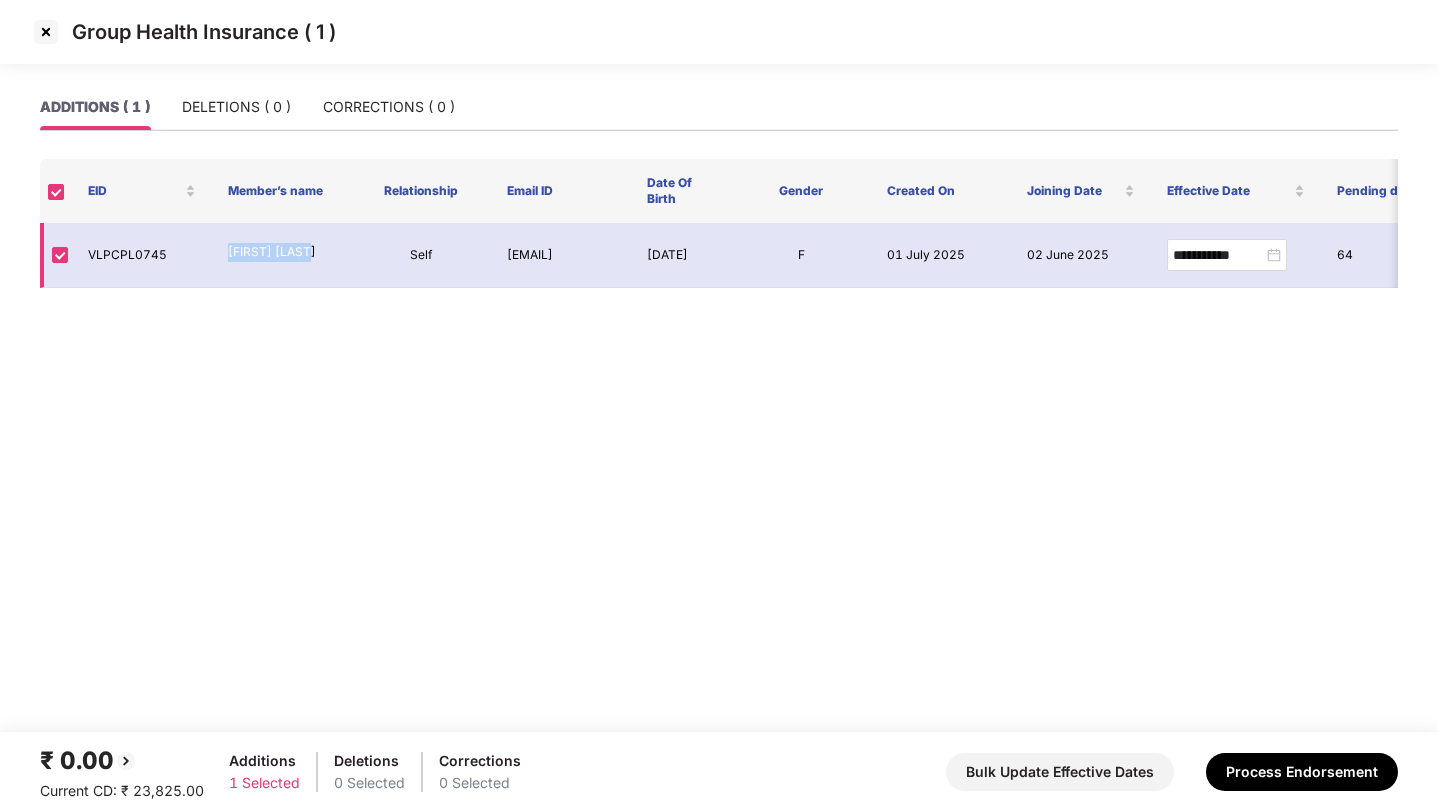 drag, startPoint x: 224, startPoint y: 267, endPoint x: 338, endPoint y: 274, distance: 114.21471 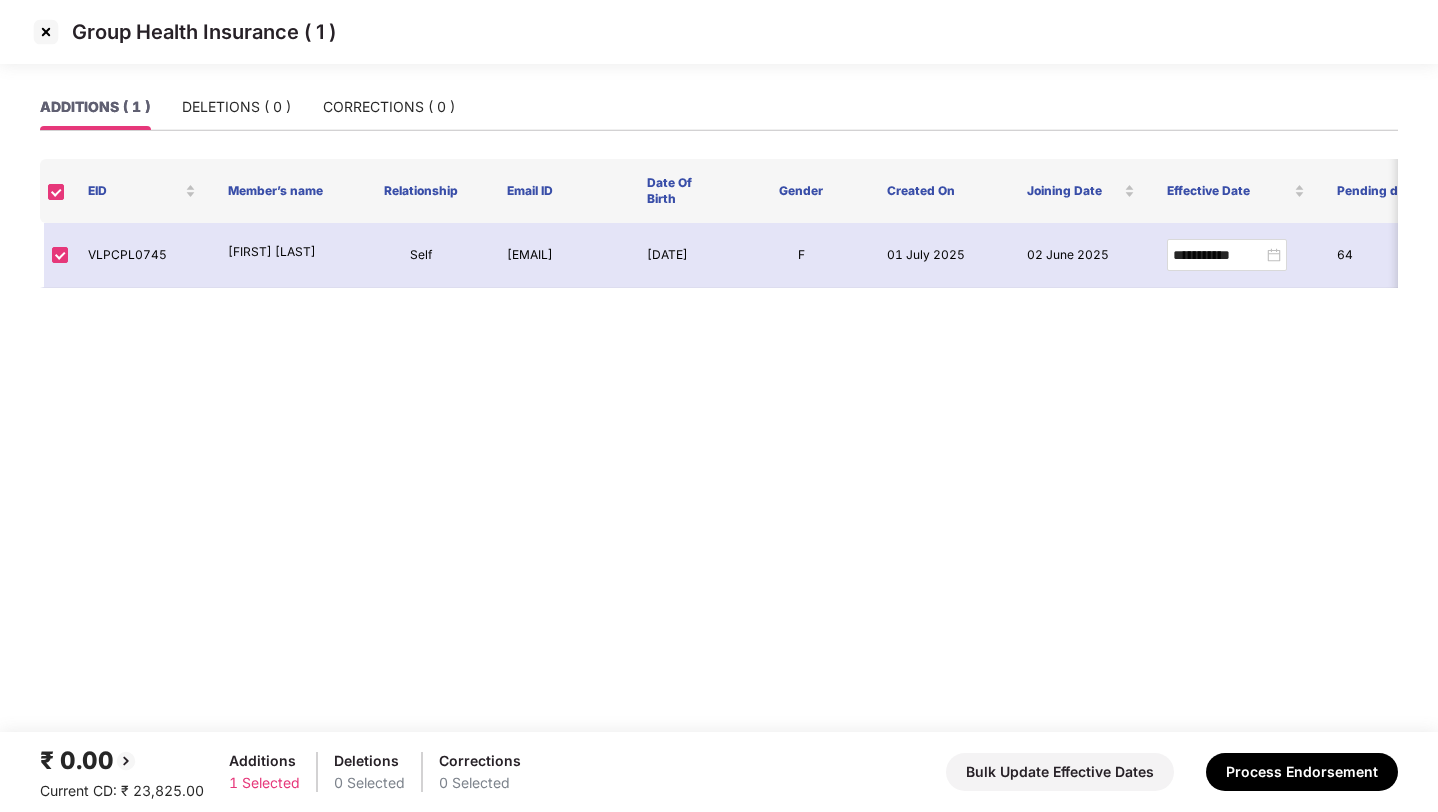 click at bounding box center [46, 32] 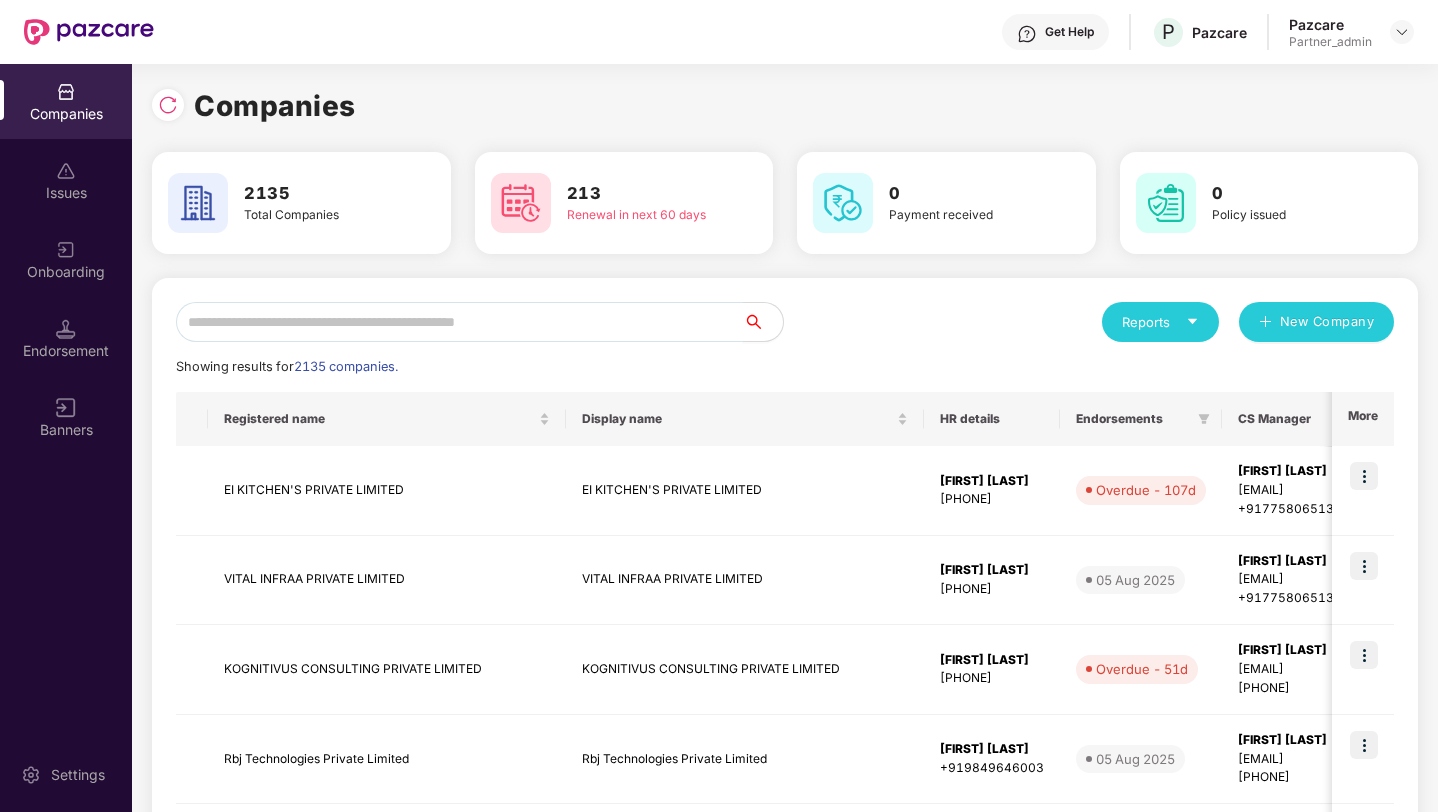 click at bounding box center (459, 322) 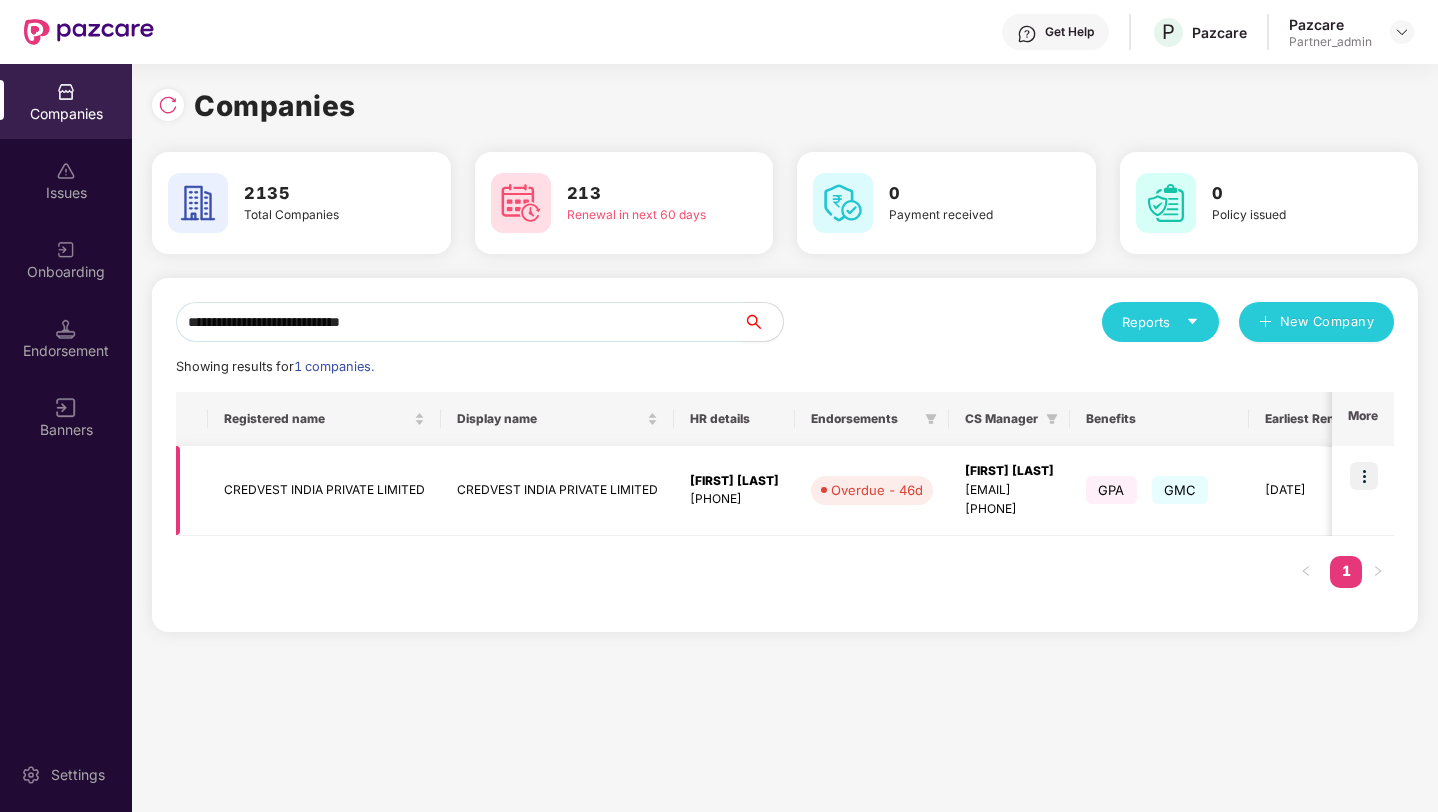 type on "**********" 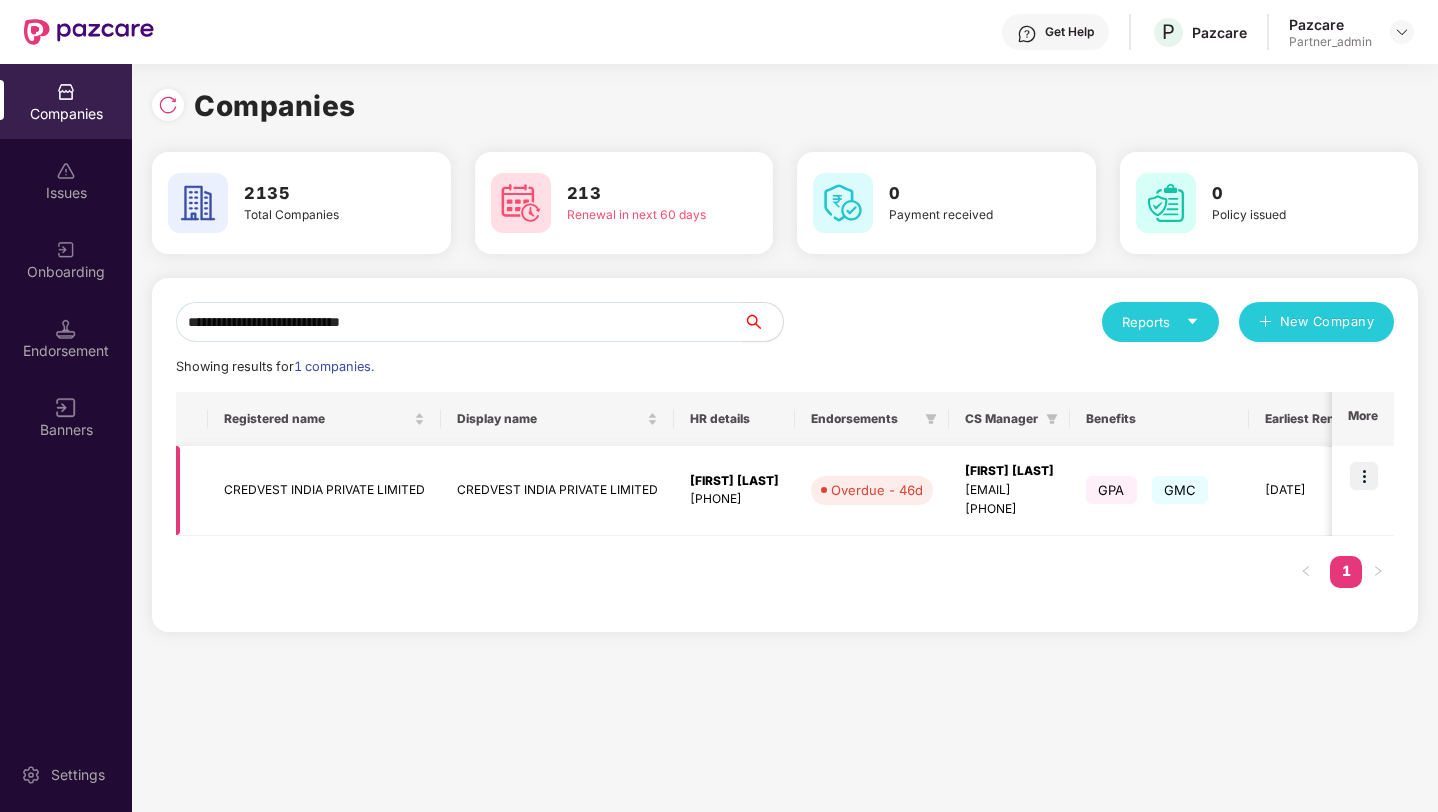 click at bounding box center (1364, 476) 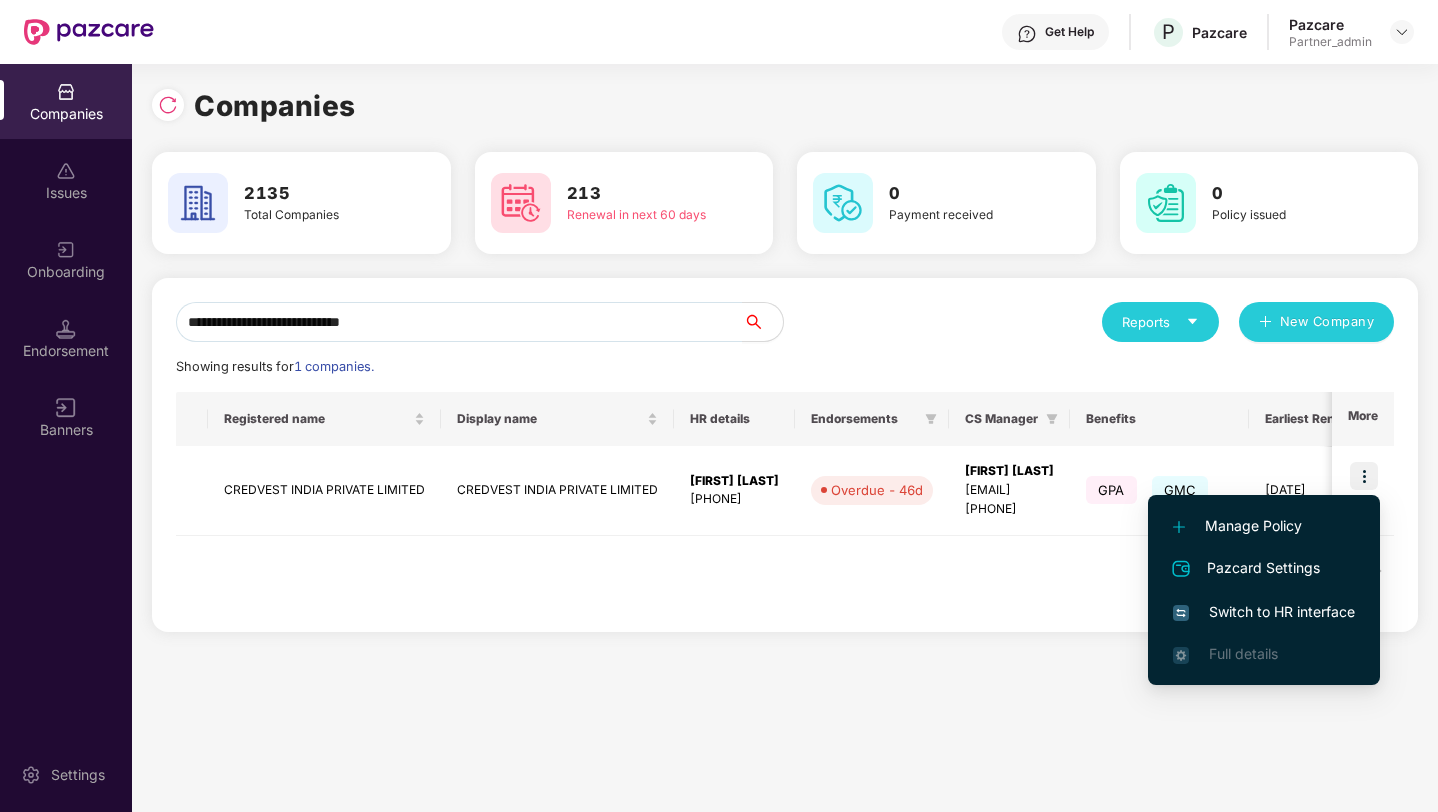 click on "Switch to HR interface" at bounding box center (1264, 612) 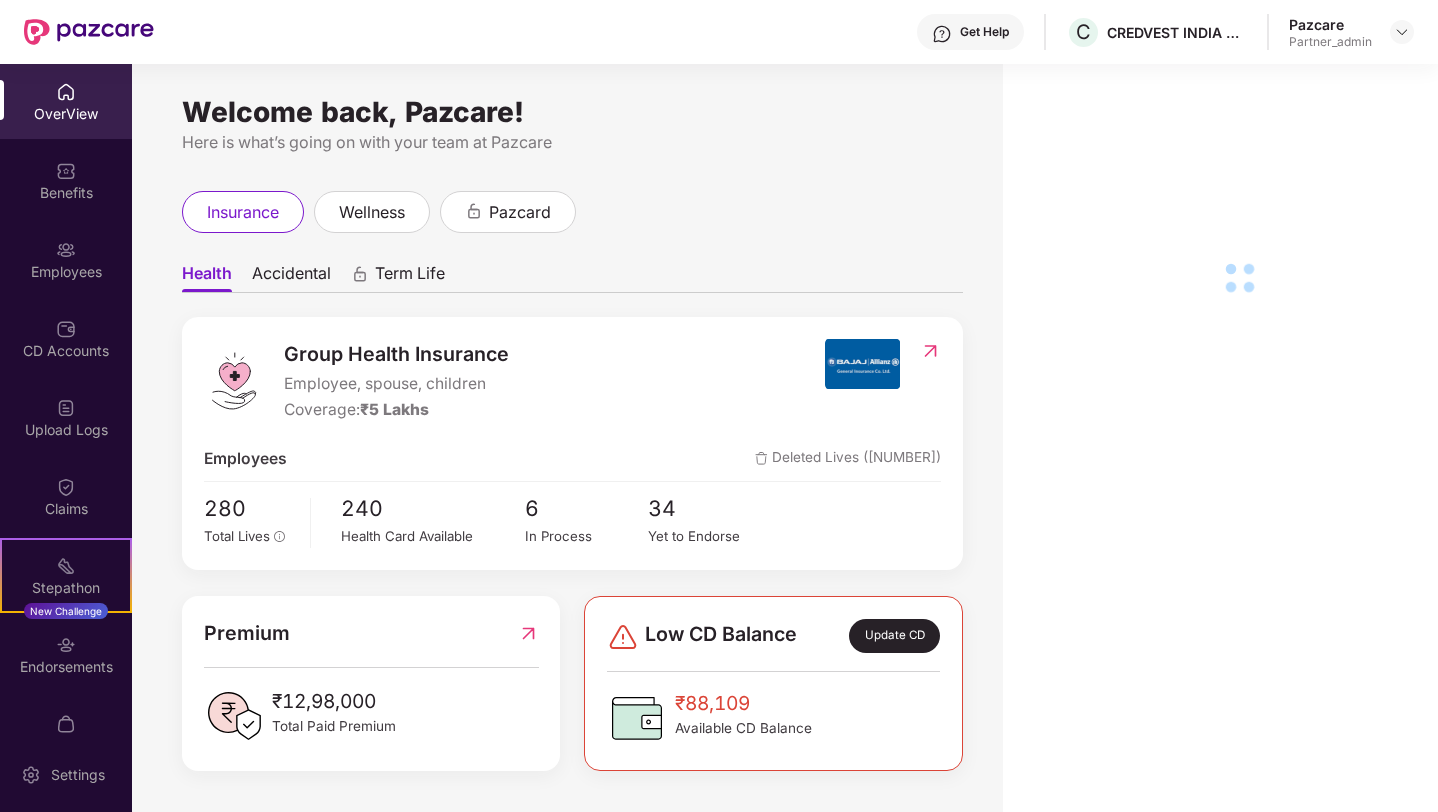 click on "Endorsements" at bounding box center (66, 654) 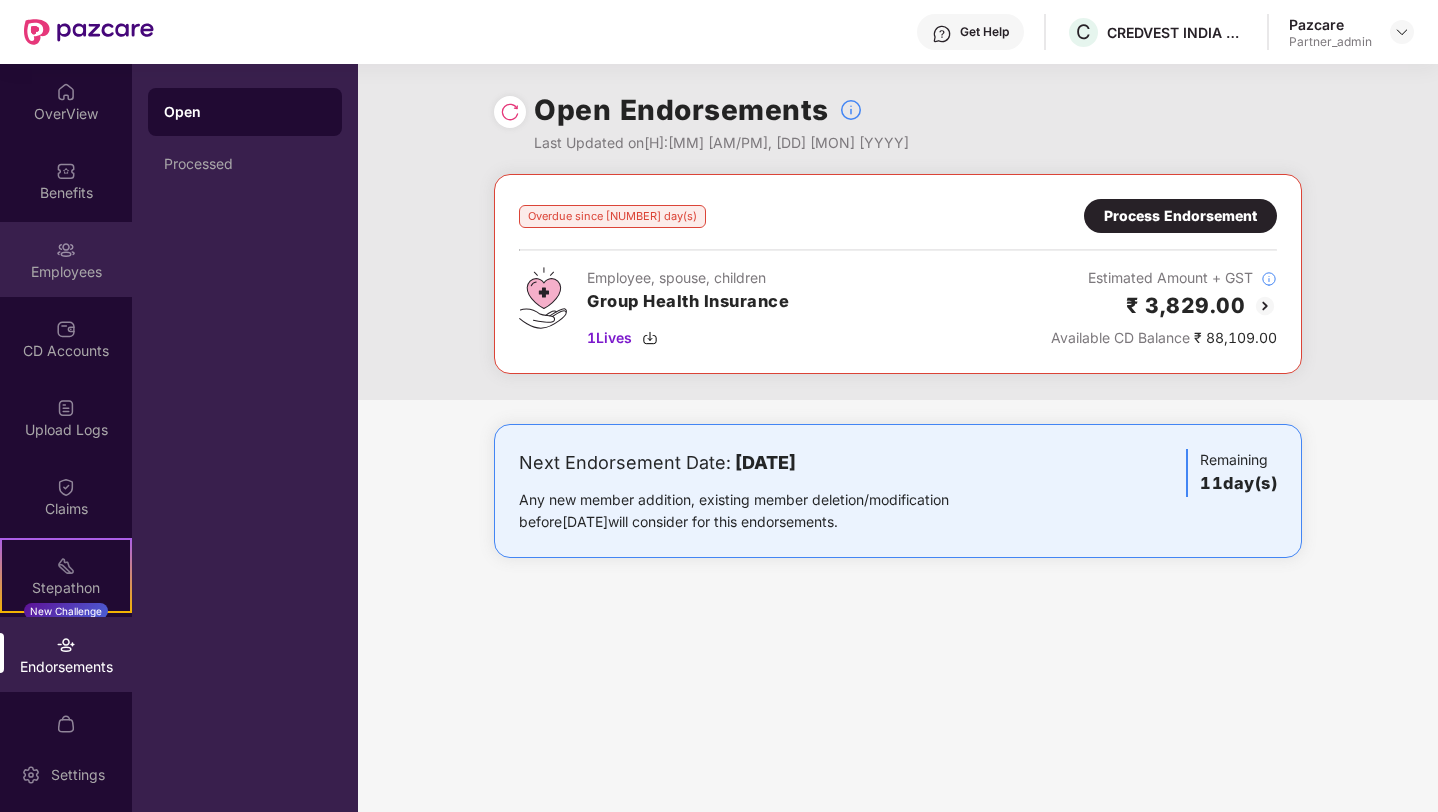 click on "Employees" at bounding box center [66, 272] 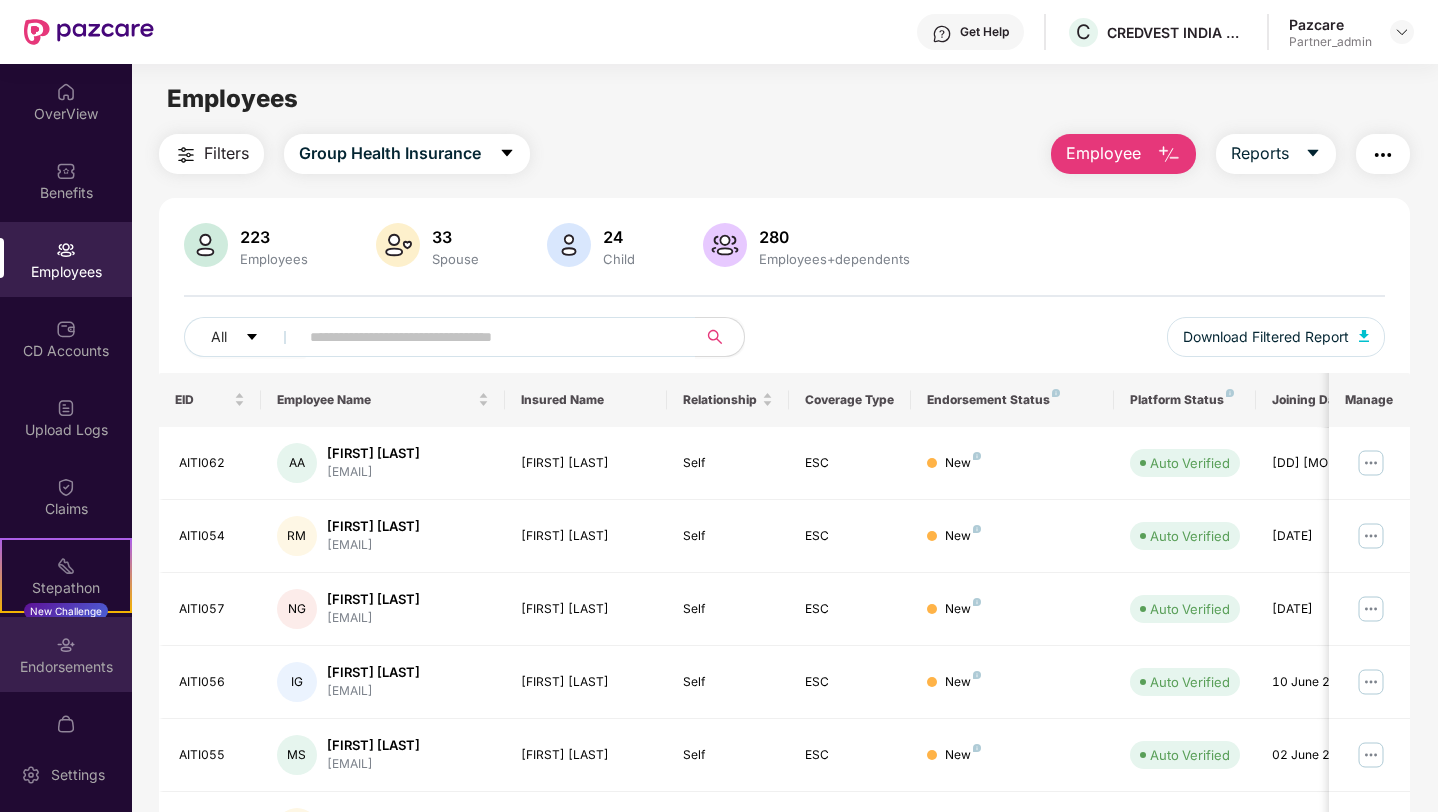 click on "Endorsements" at bounding box center (66, 654) 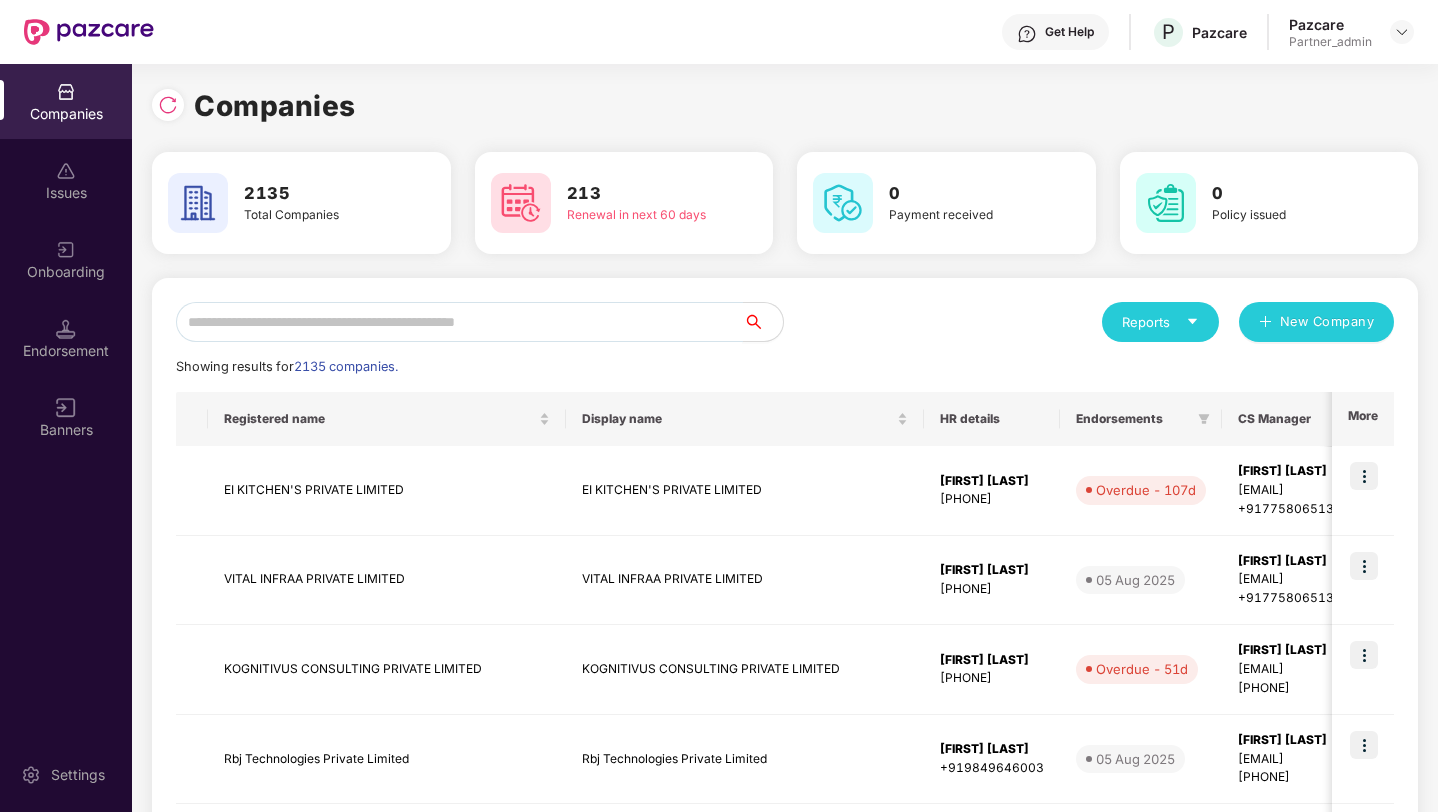 click at bounding box center [459, 322] 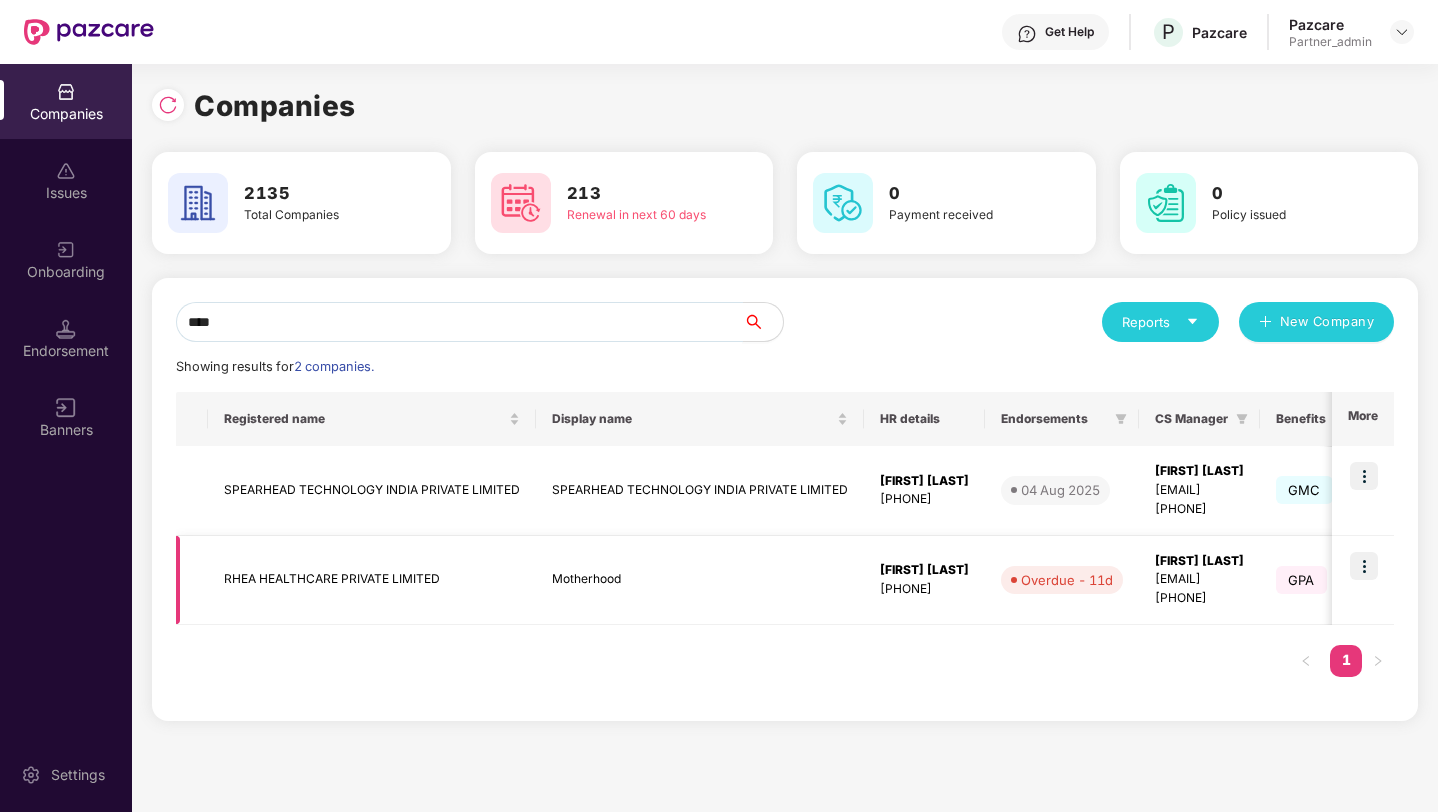 type on "****" 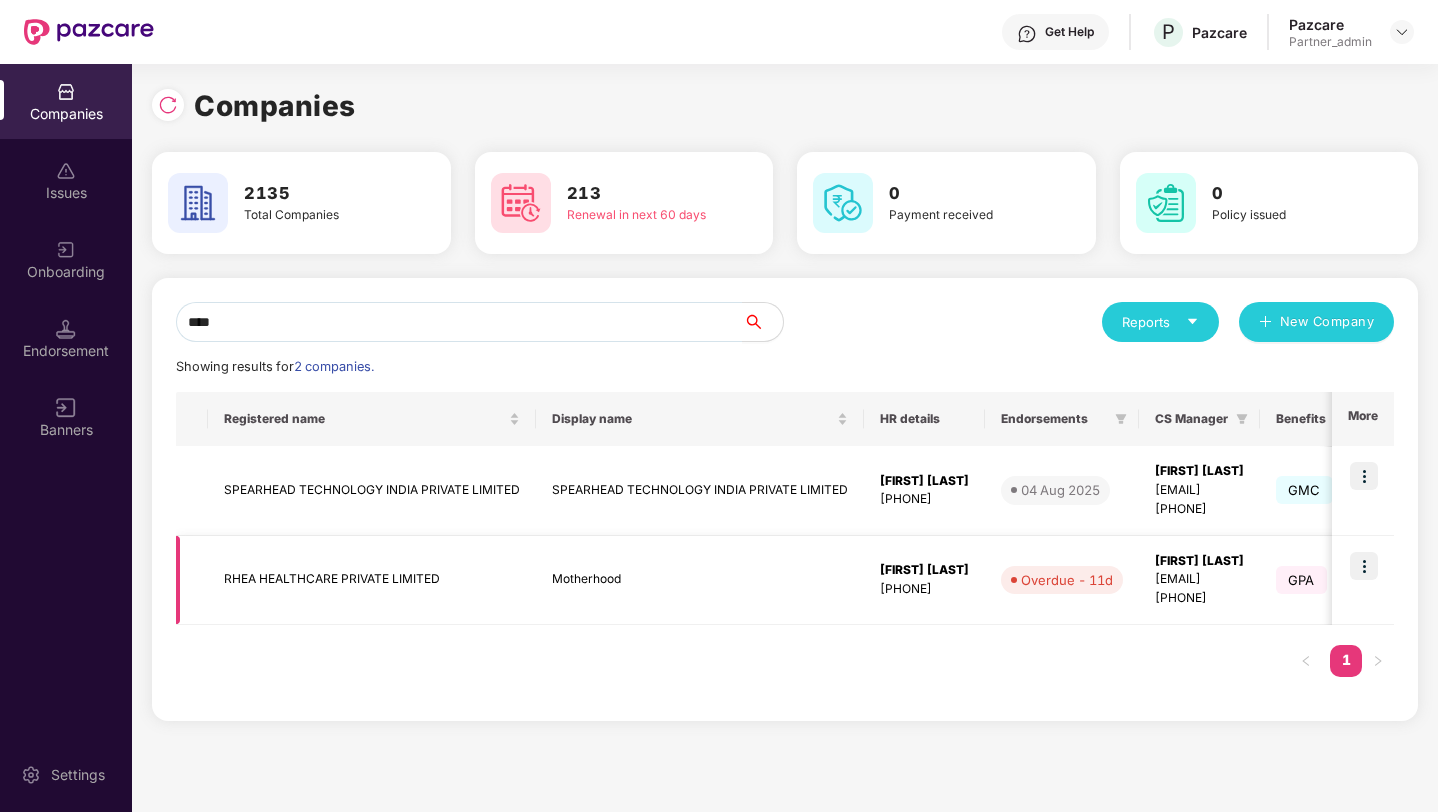 click at bounding box center (1364, 566) 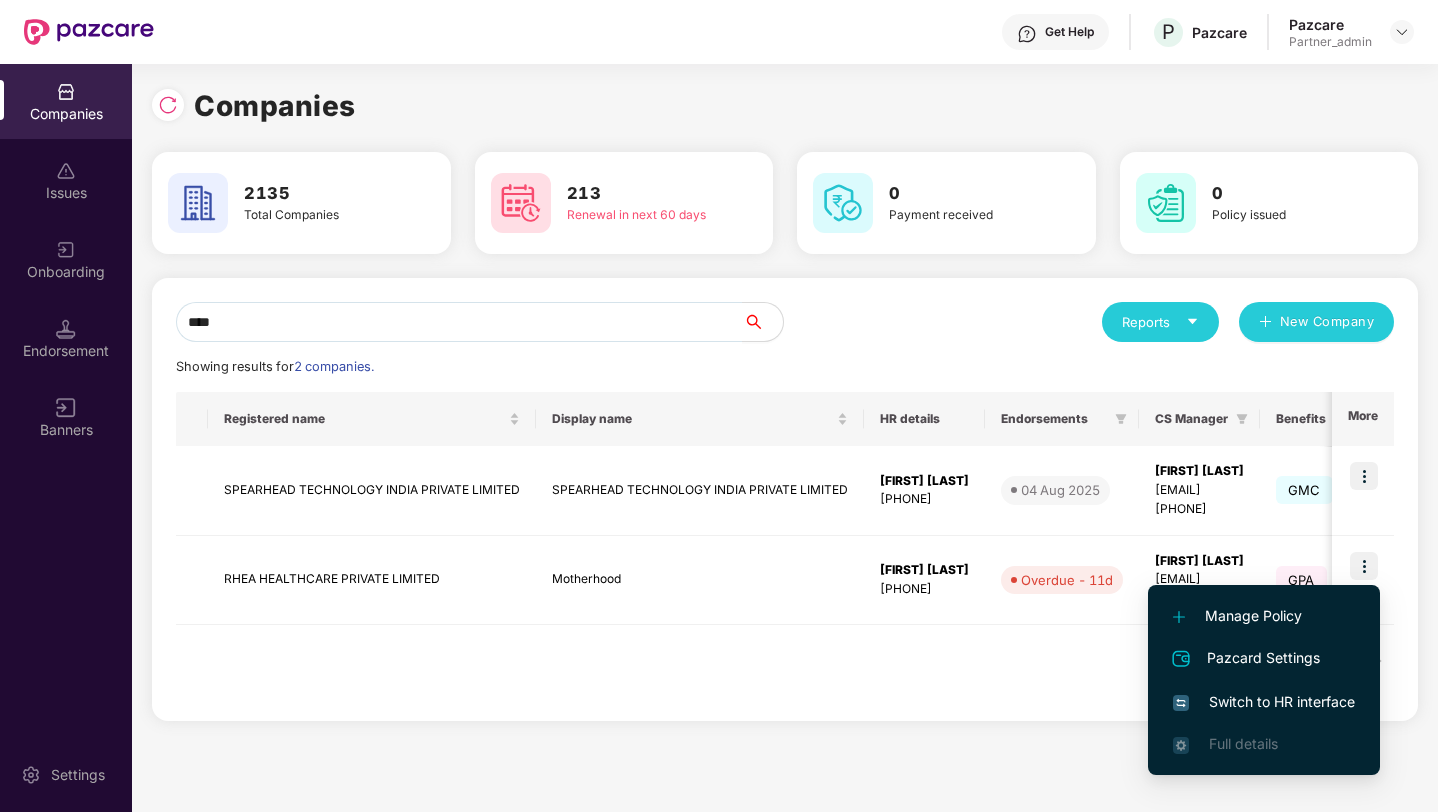 click on "Switch to HR interface" at bounding box center (1264, 702) 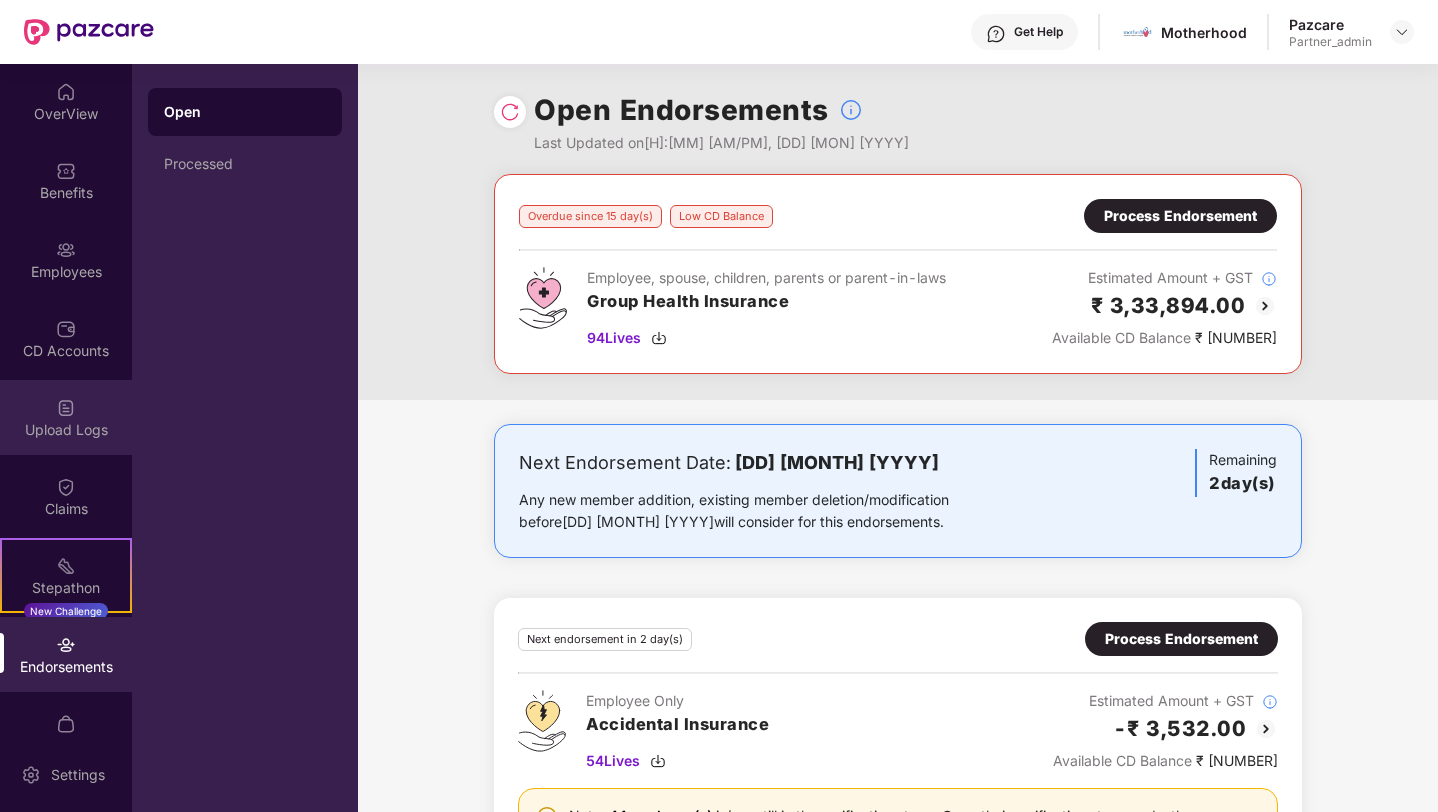 click on "Upload Logs" at bounding box center [66, 430] 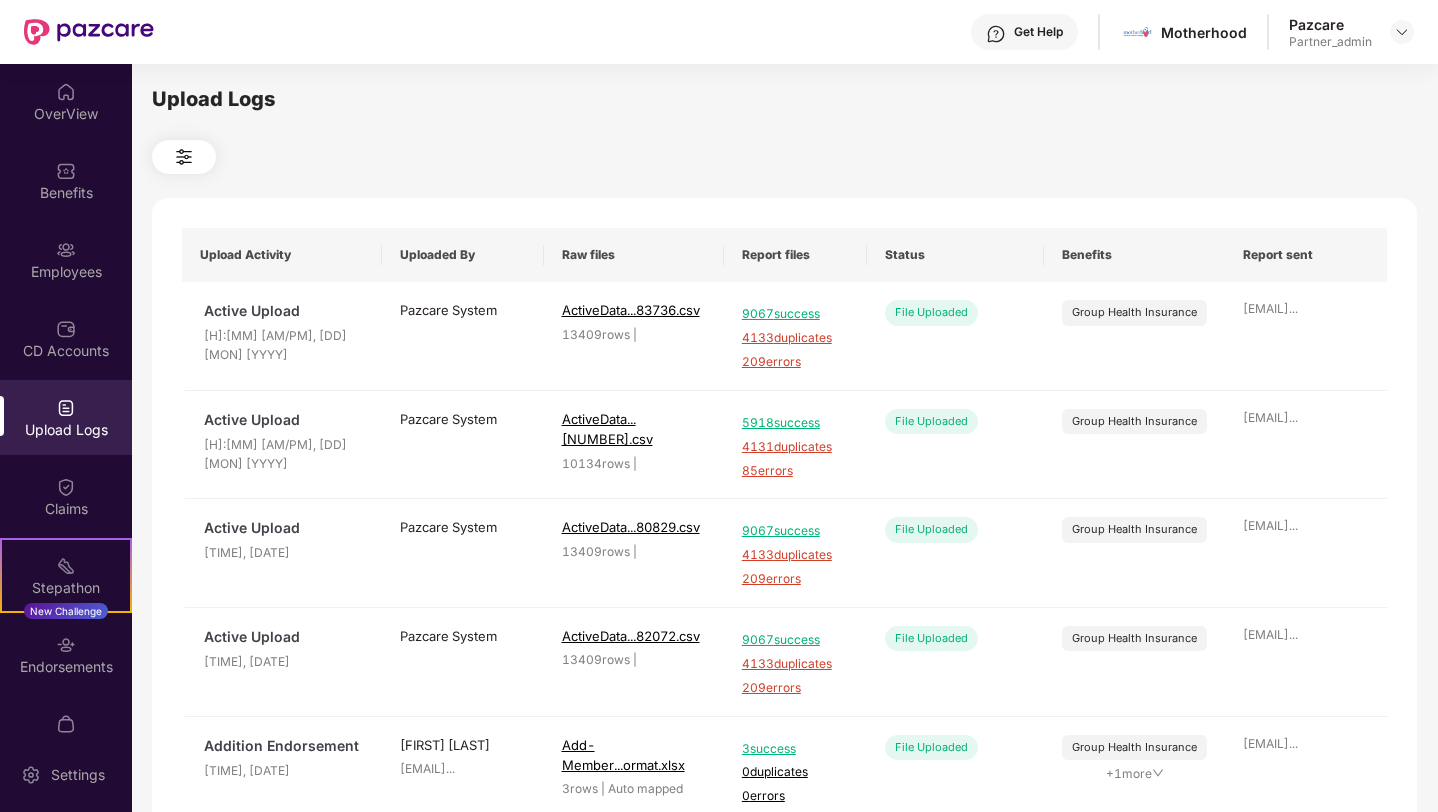 click at bounding box center [184, 157] 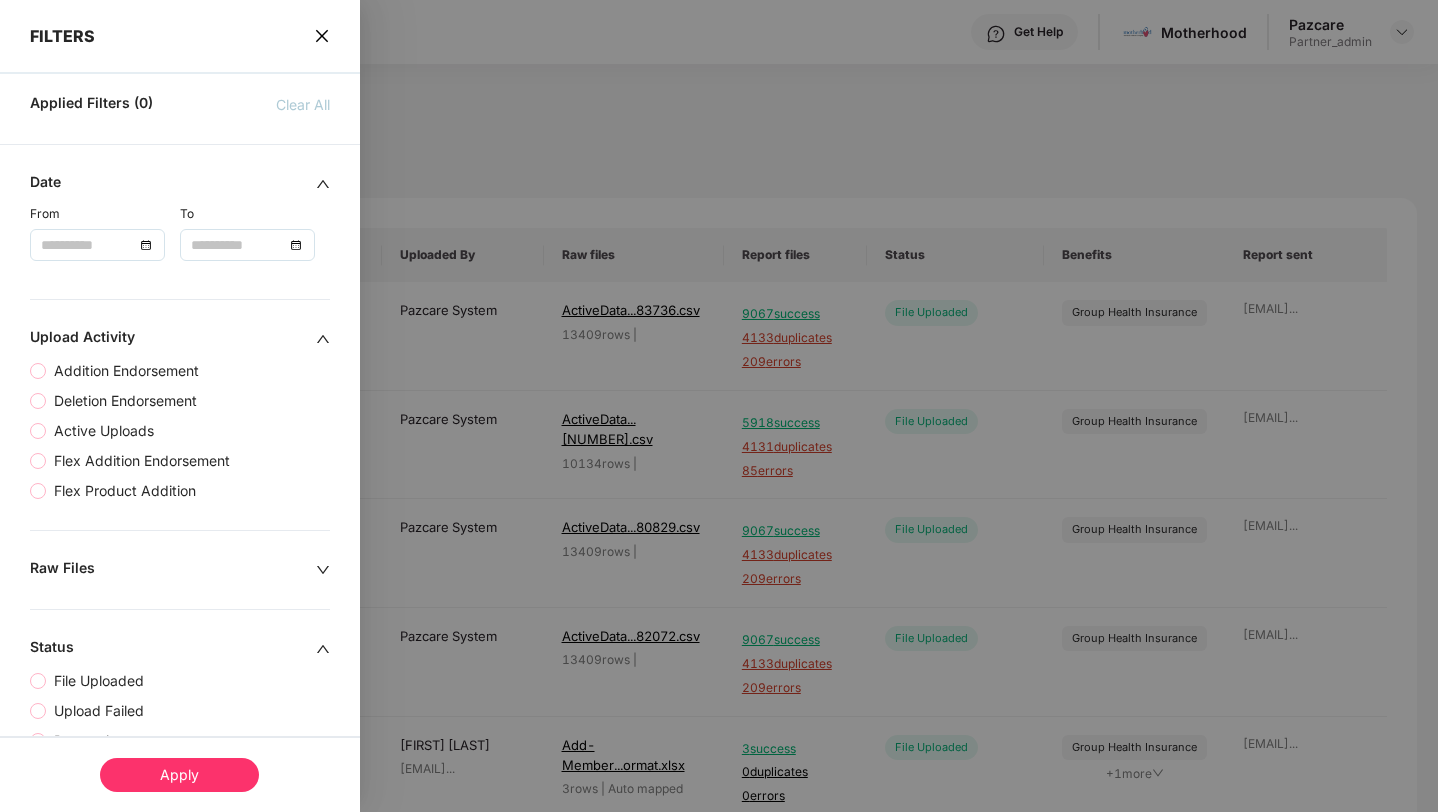 click at bounding box center [87, 245] 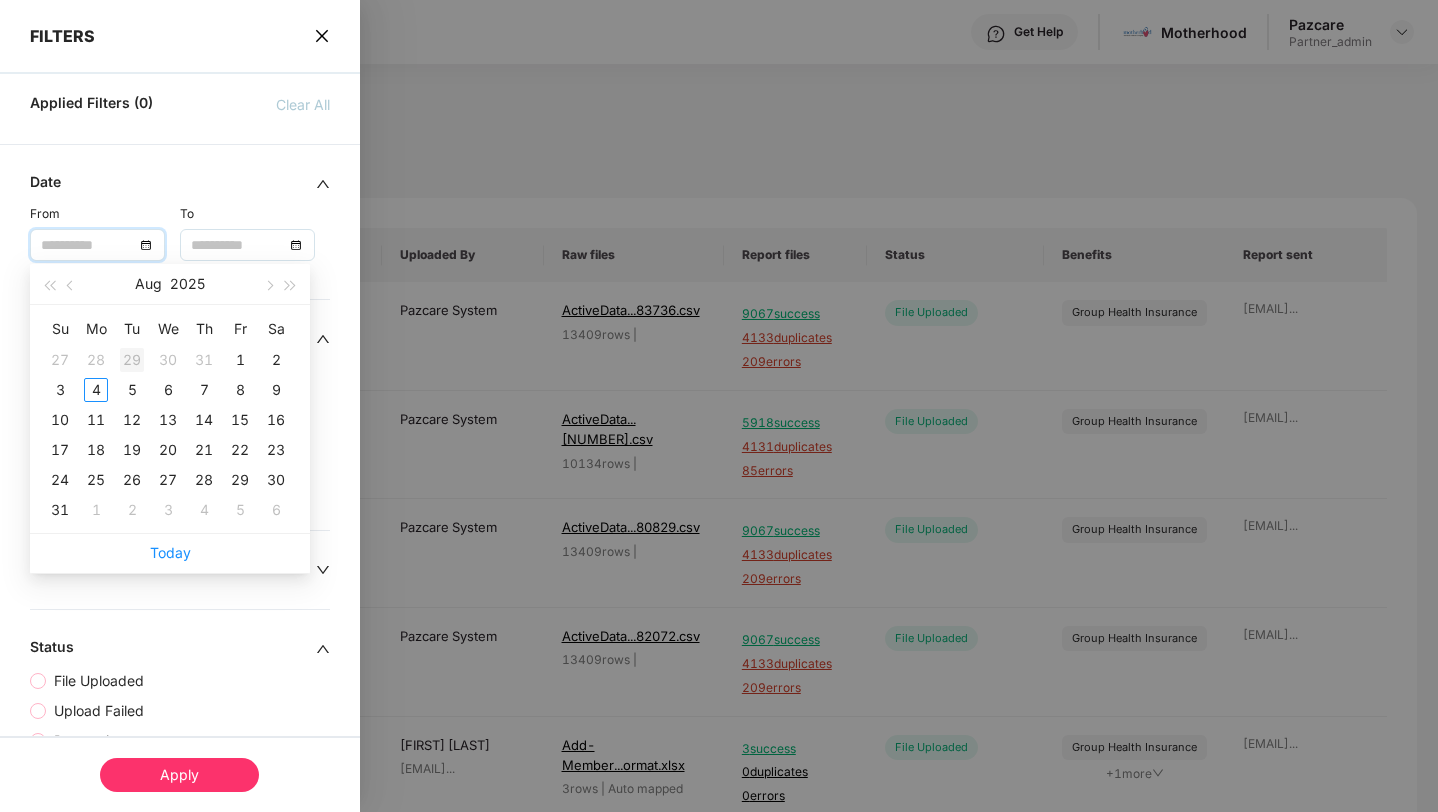 type on "**********" 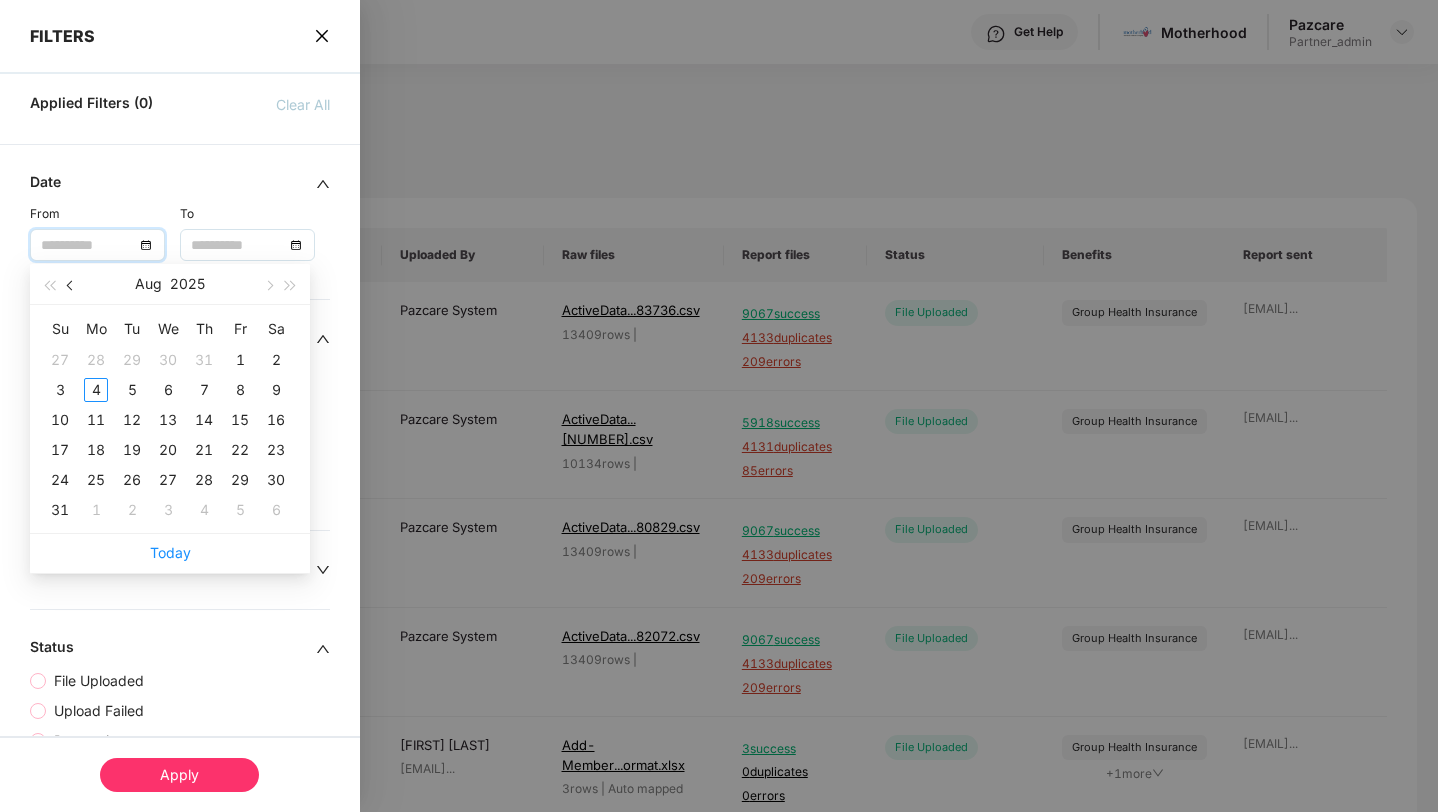 click at bounding box center [71, 284] 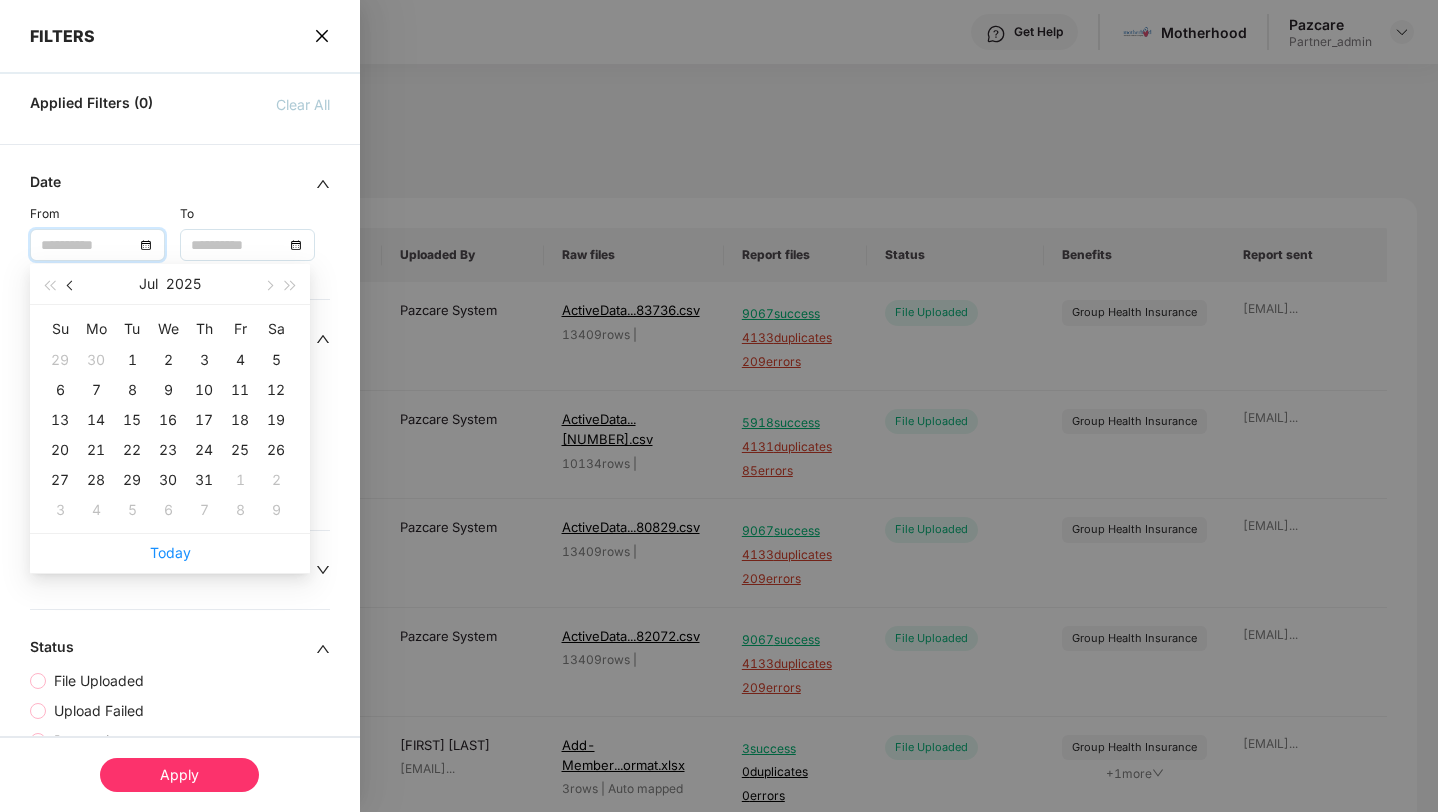 click at bounding box center [71, 284] 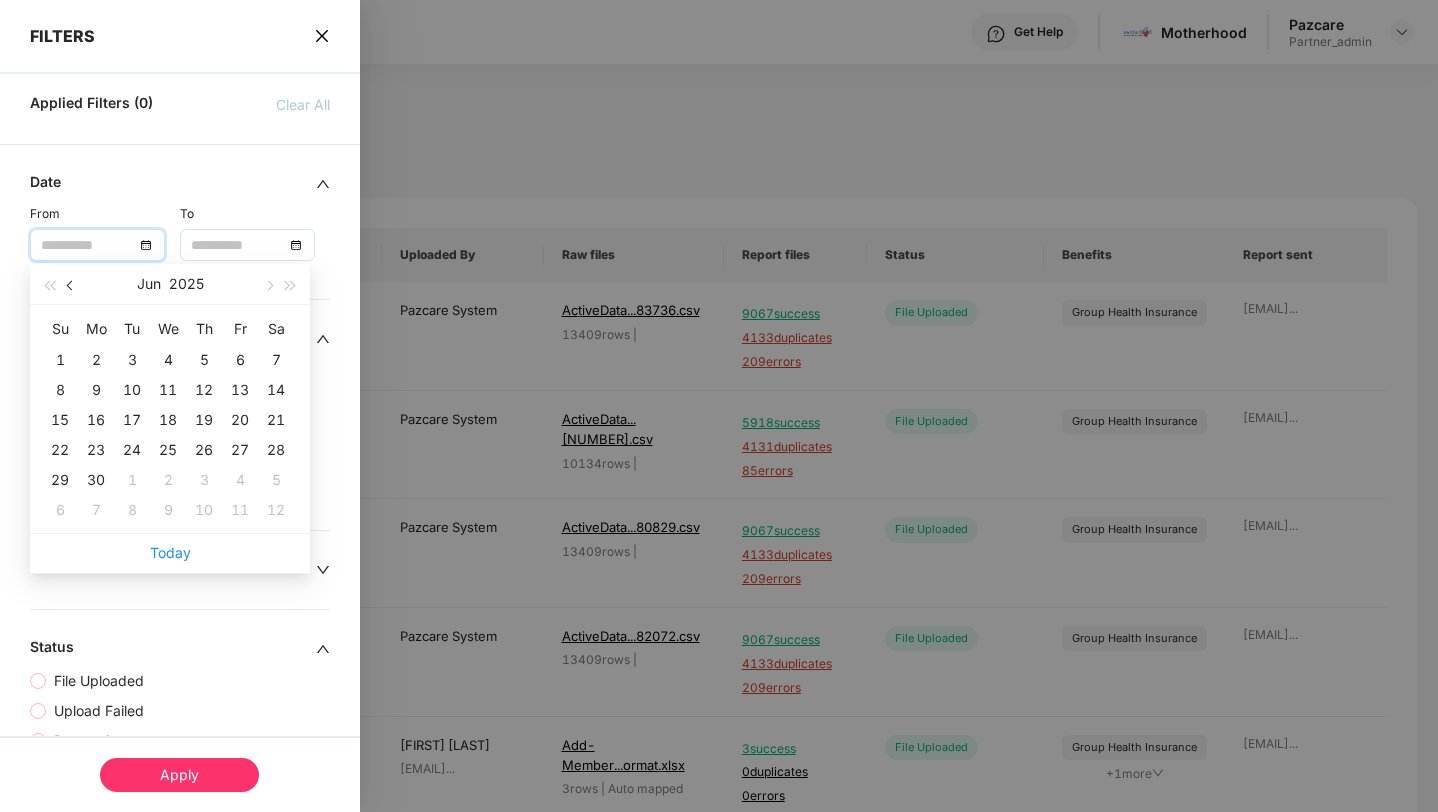 click at bounding box center [71, 284] 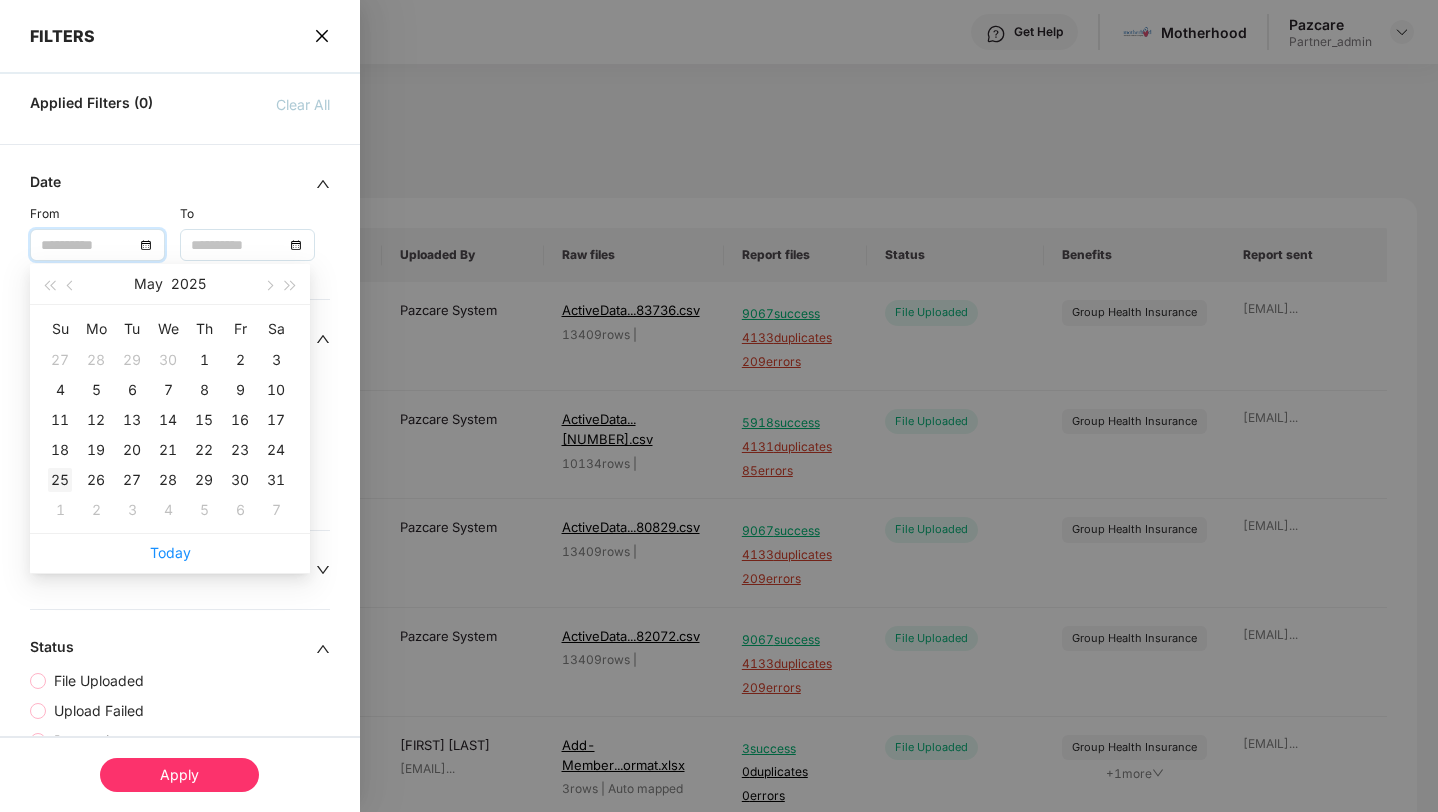 type on "**********" 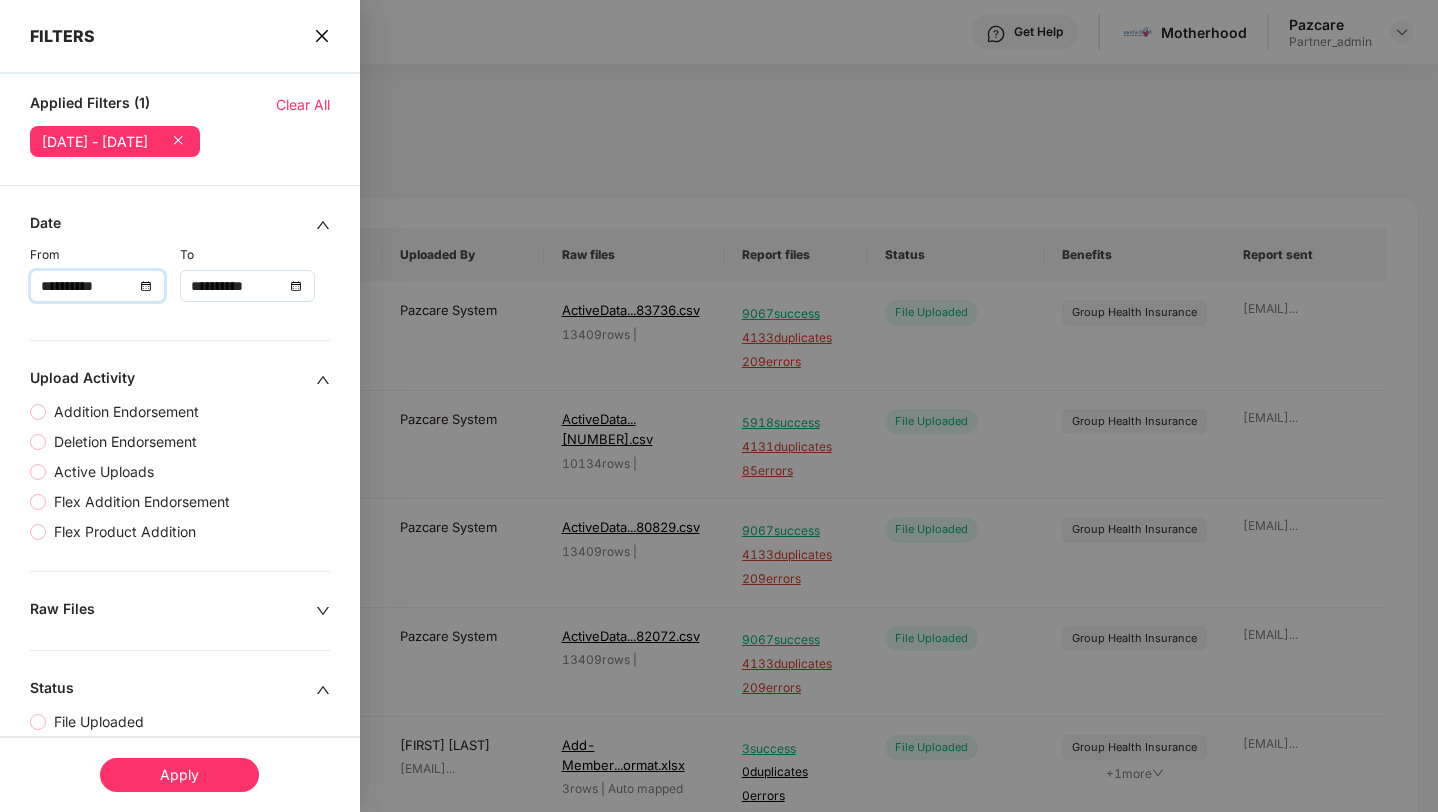 click on "**********" at bounding box center (247, 286) 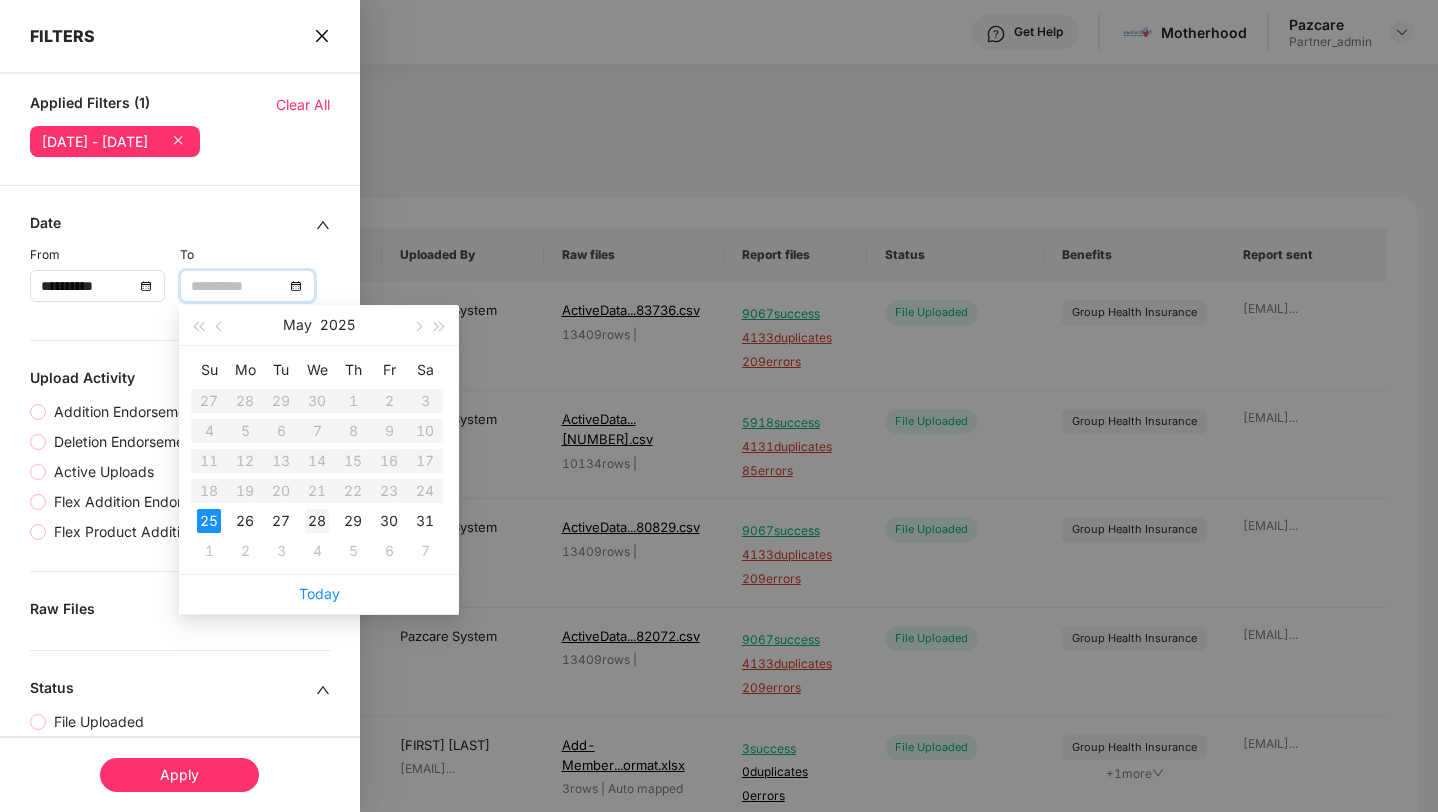 click on "28" at bounding box center (317, 521) 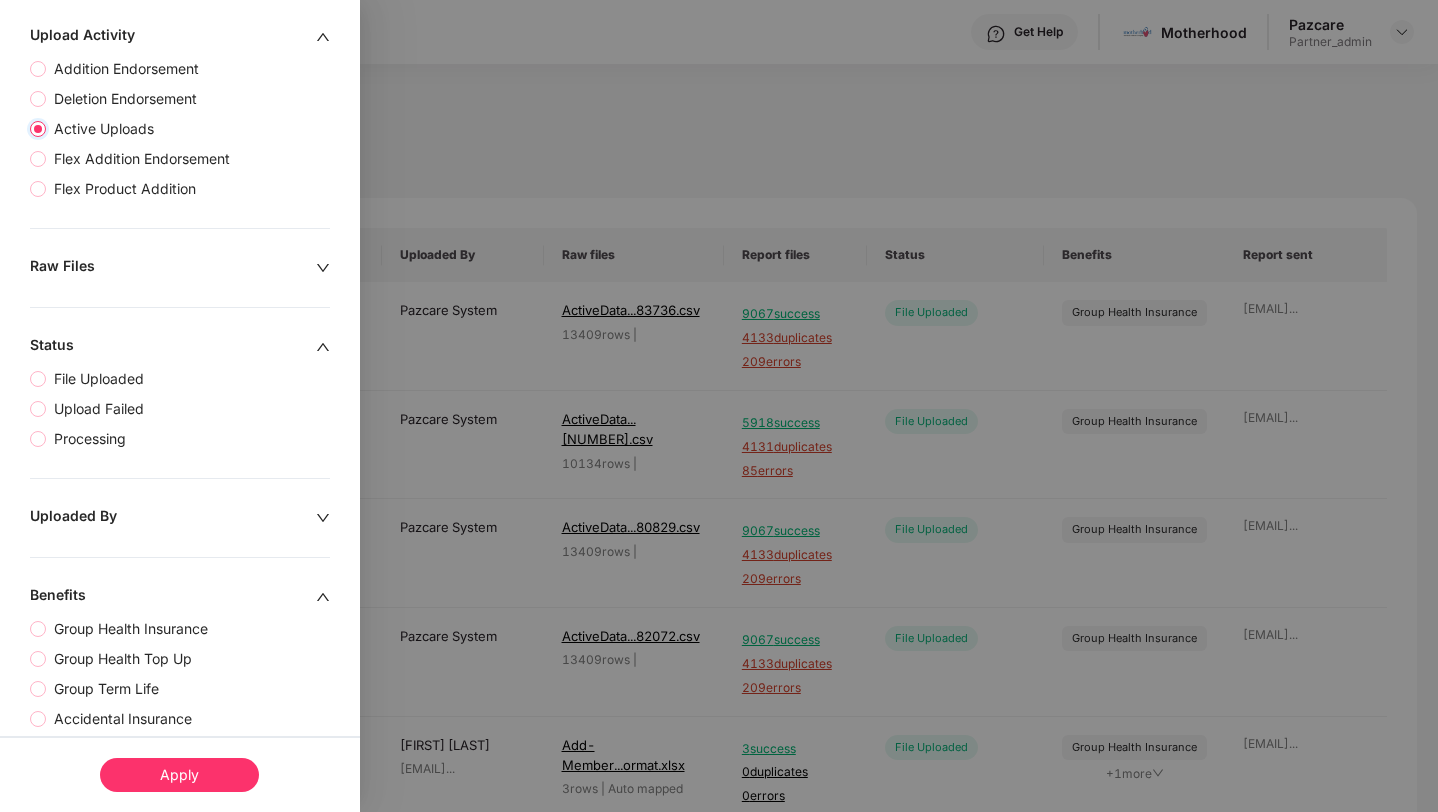 scroll, scrollTop: 439, scrollLeft: 0, axis: vertical 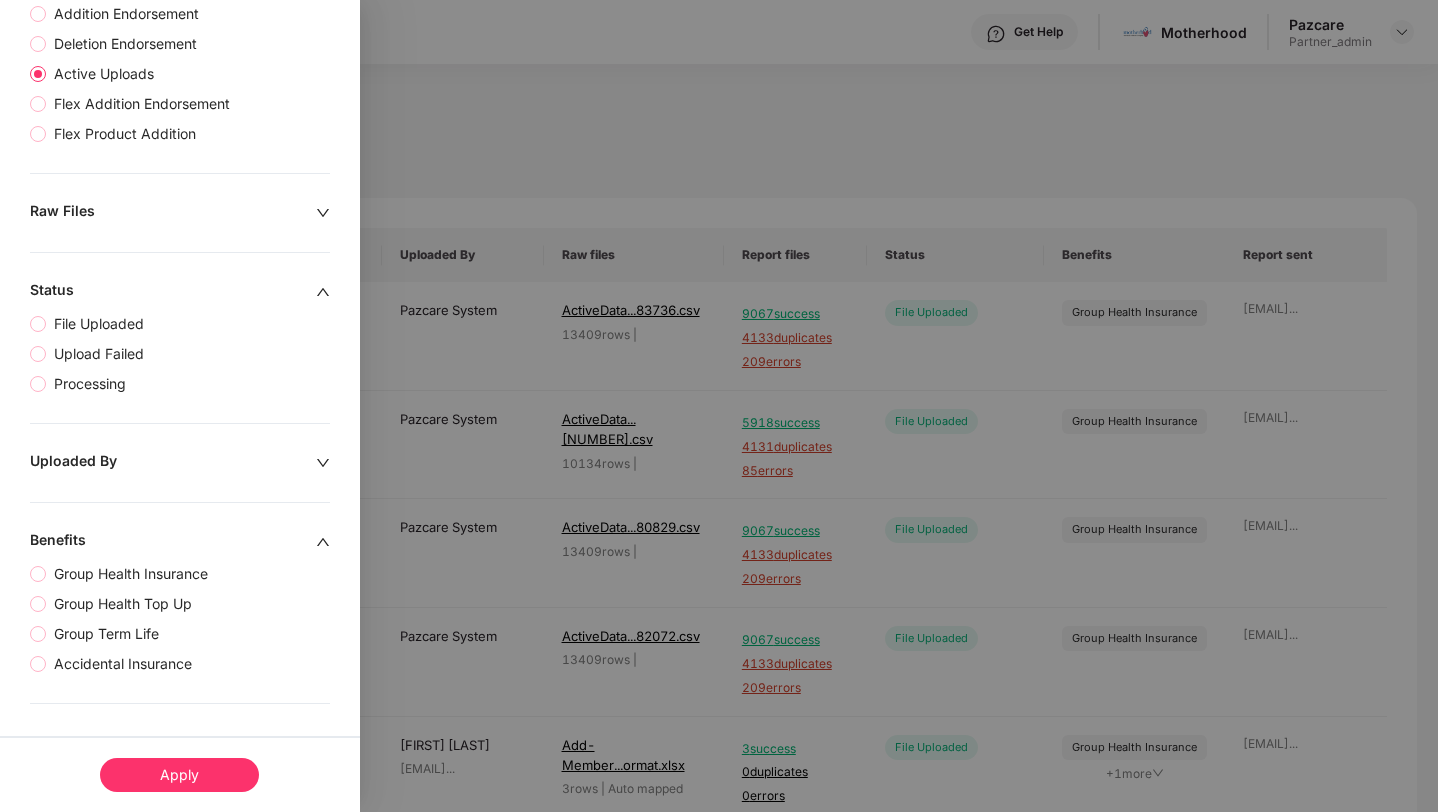 click on "Apply" at bounding box center [179, 775] 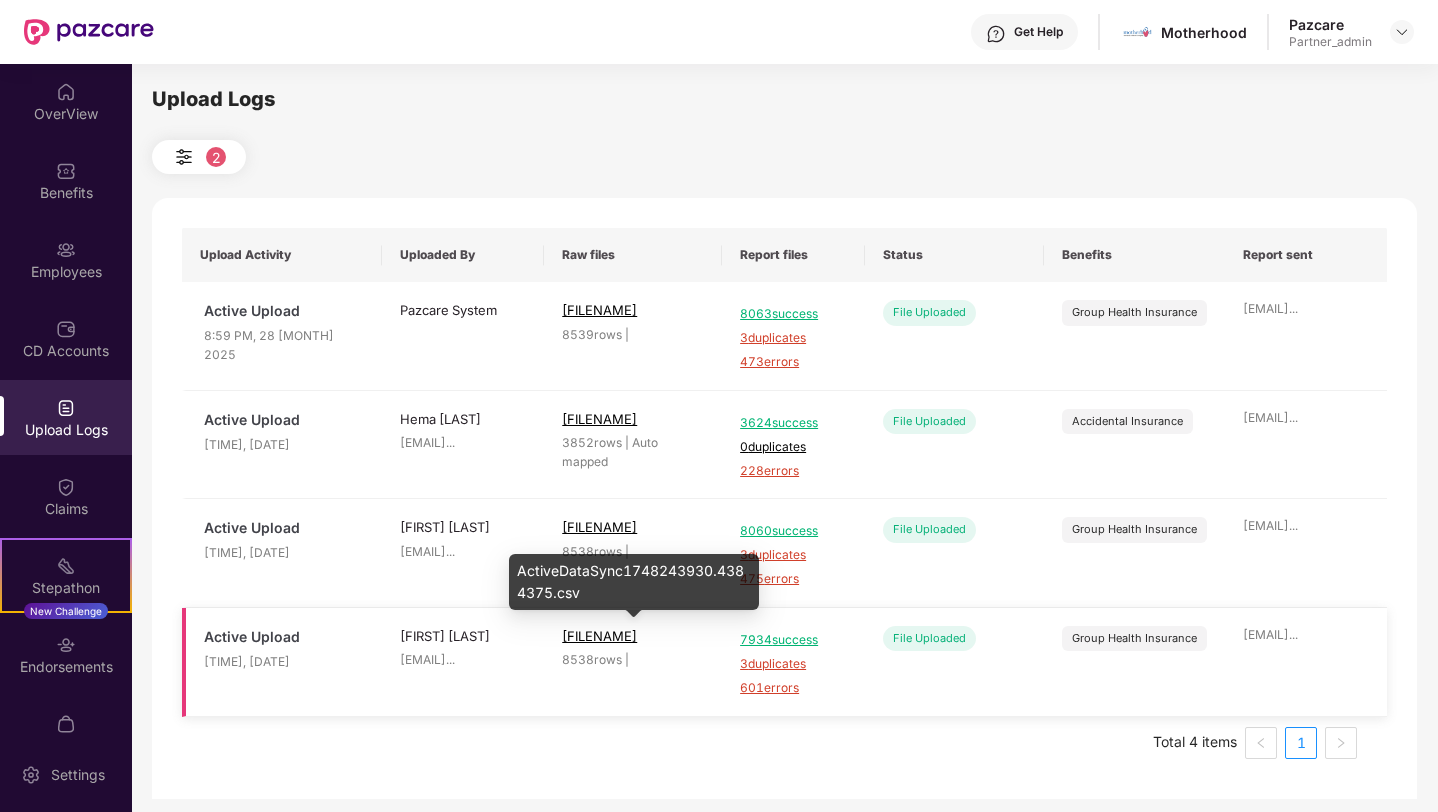 click on "[FILENAME]" at bounding box center (599, 636) 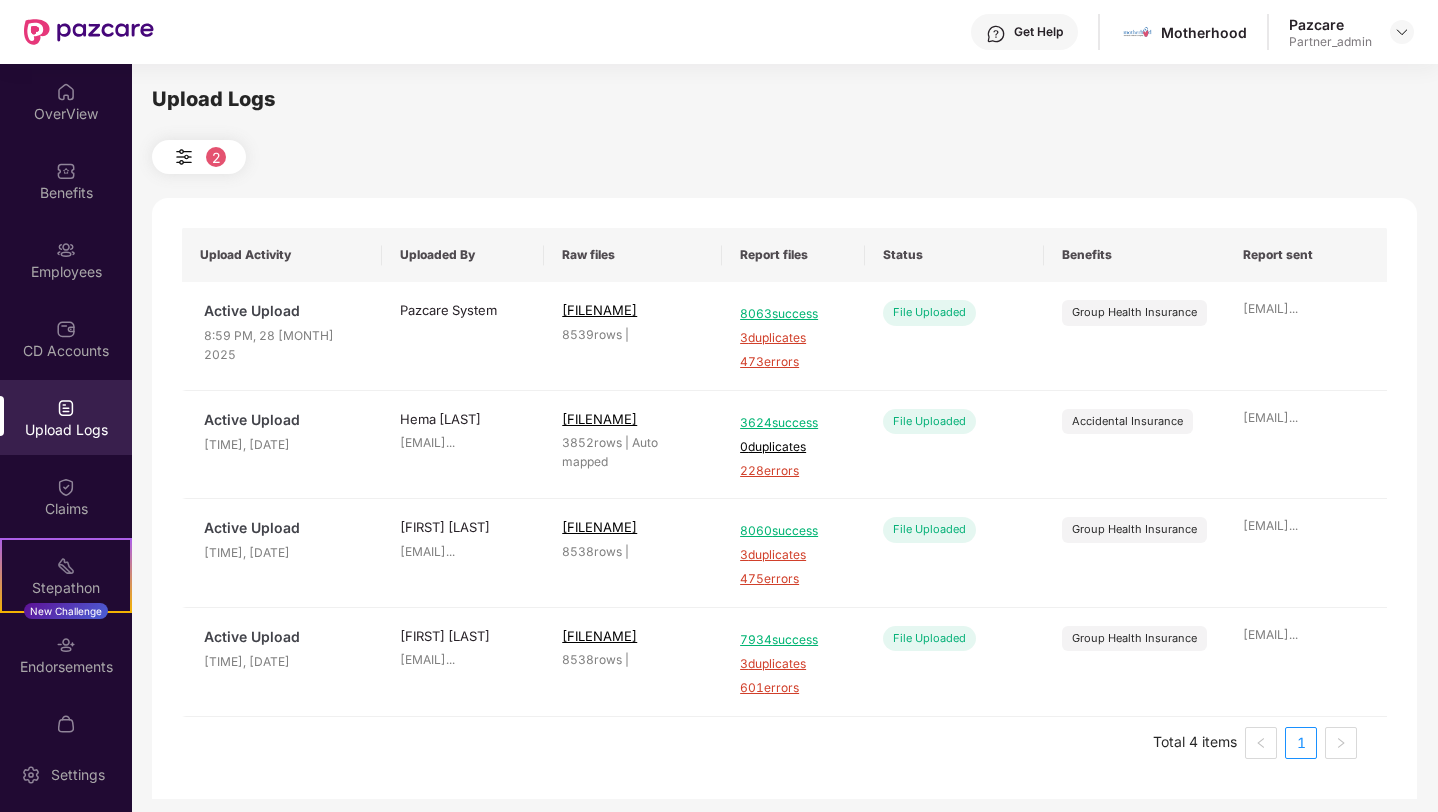 click on "2" at bounding box center (199, 157) 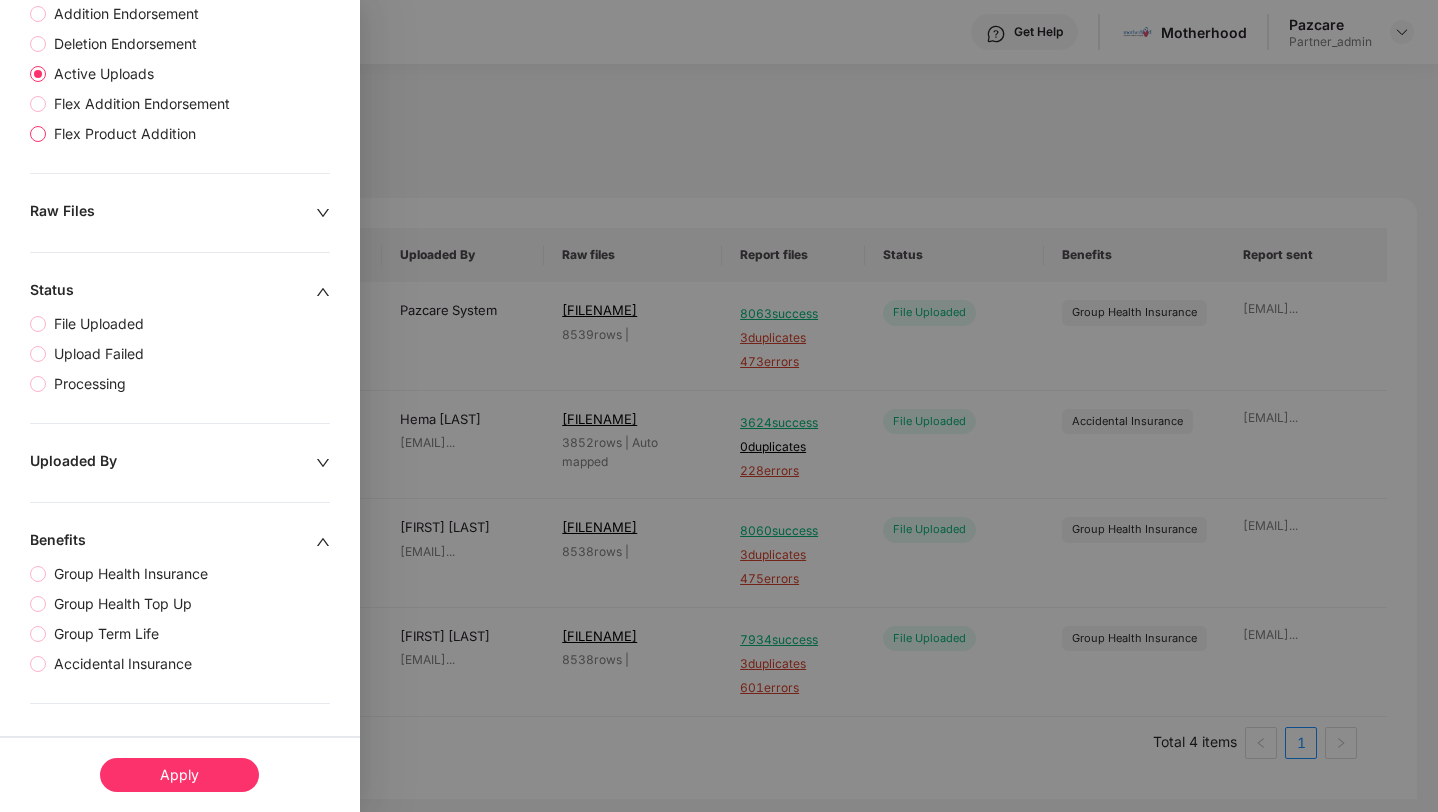 scroll, scrollTop: 0, scrollLeft: 0, axis: both 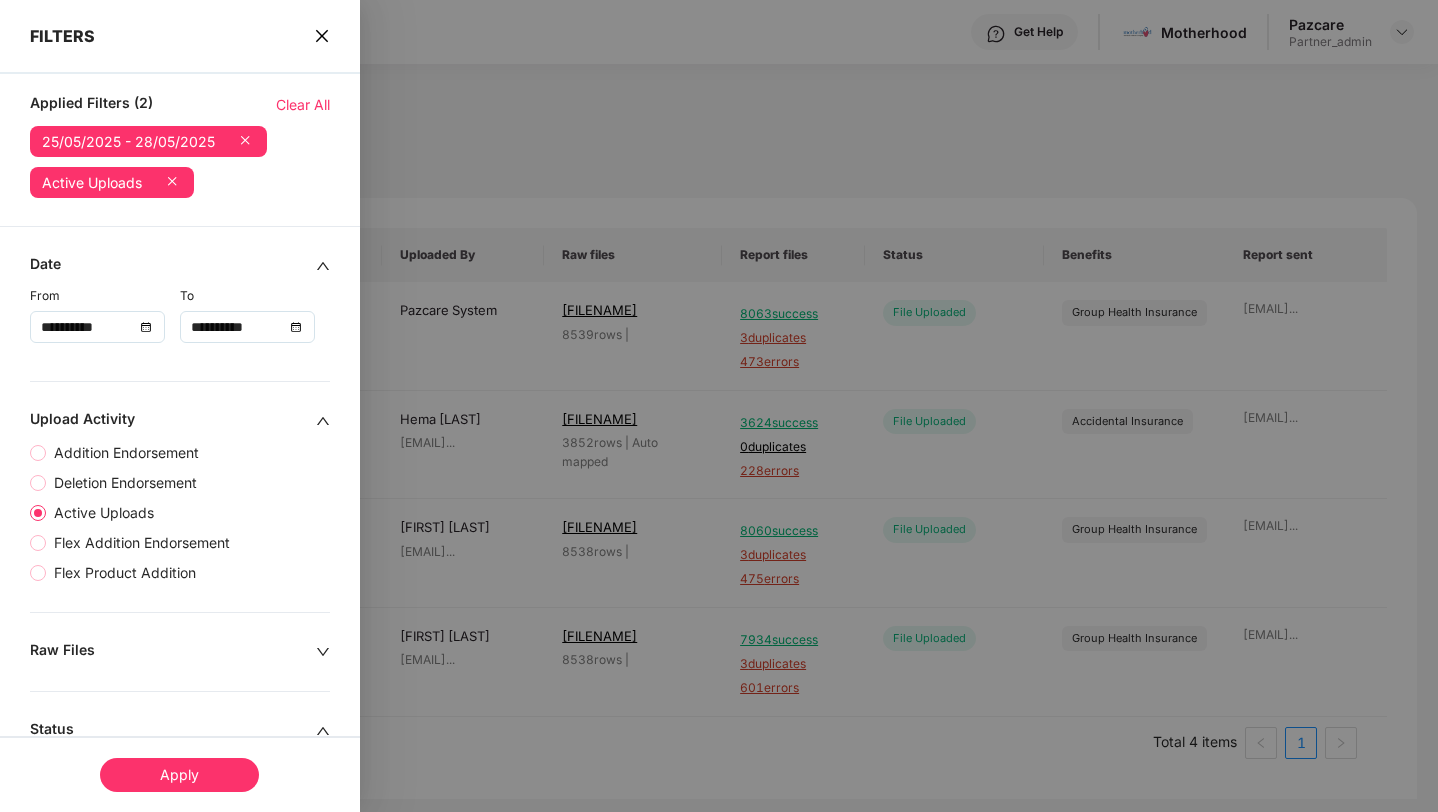 click on "25/05/2025 - 28/05/2025" at bounding box center (128, 142) 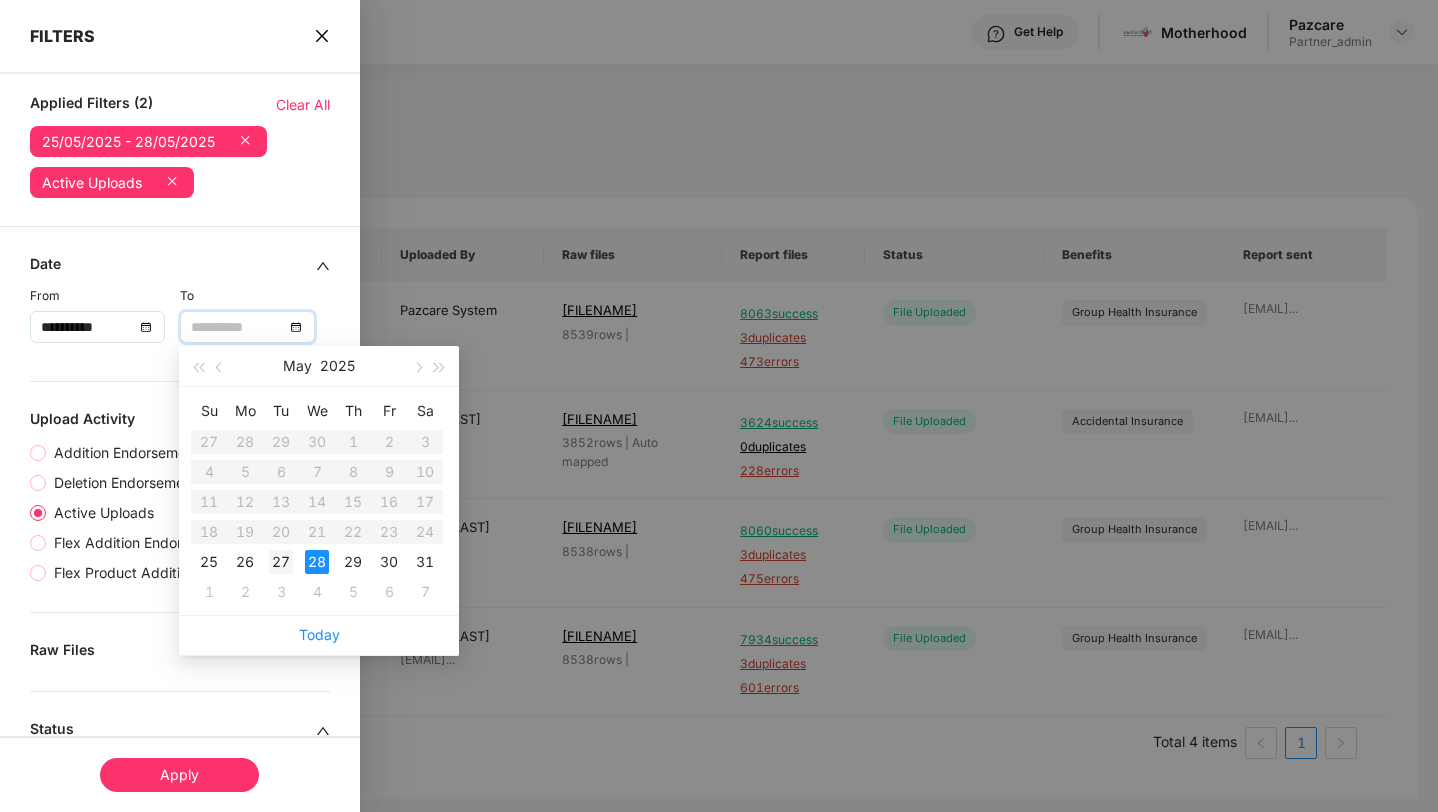 type on "**********" 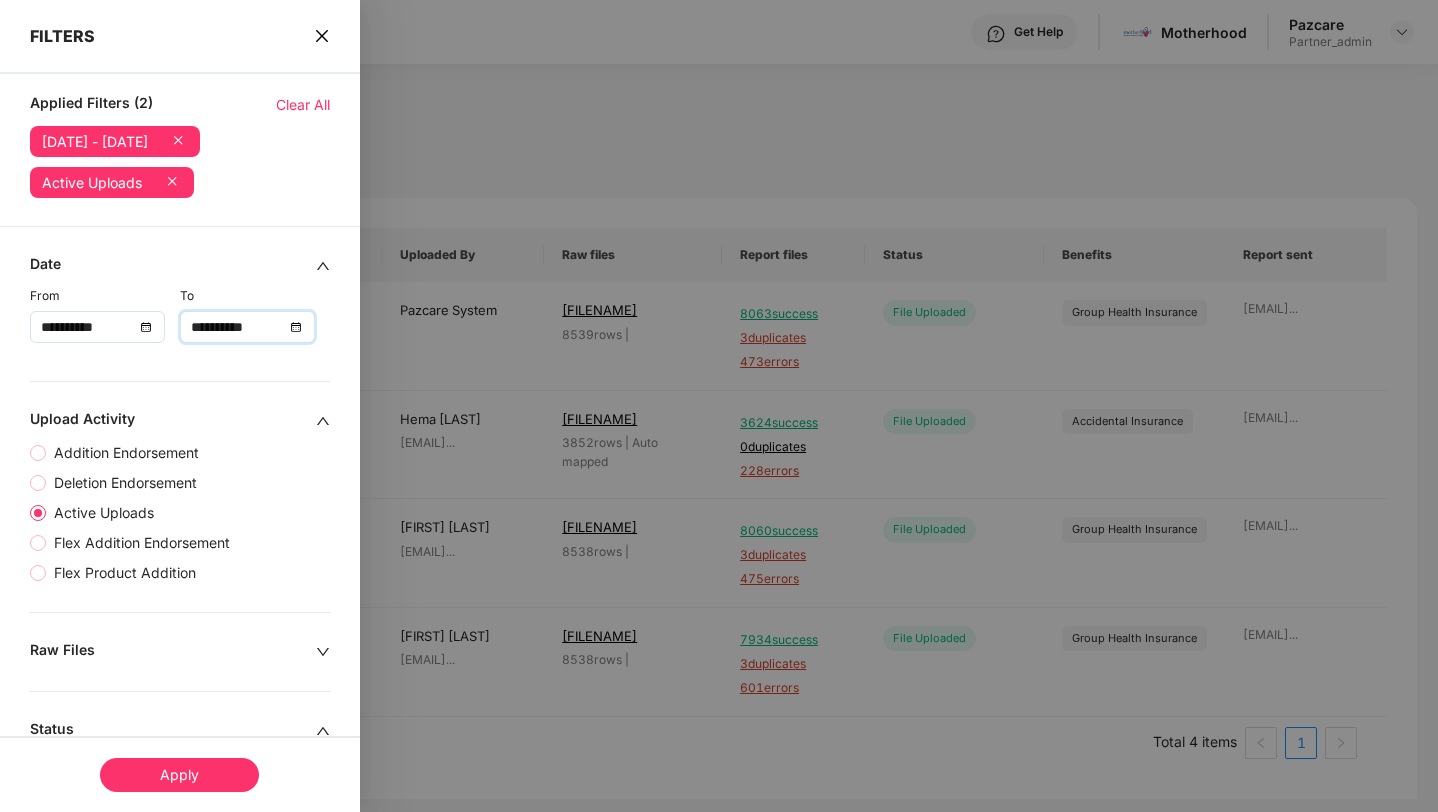 click on "Apply" at bounding box center (179, 775) 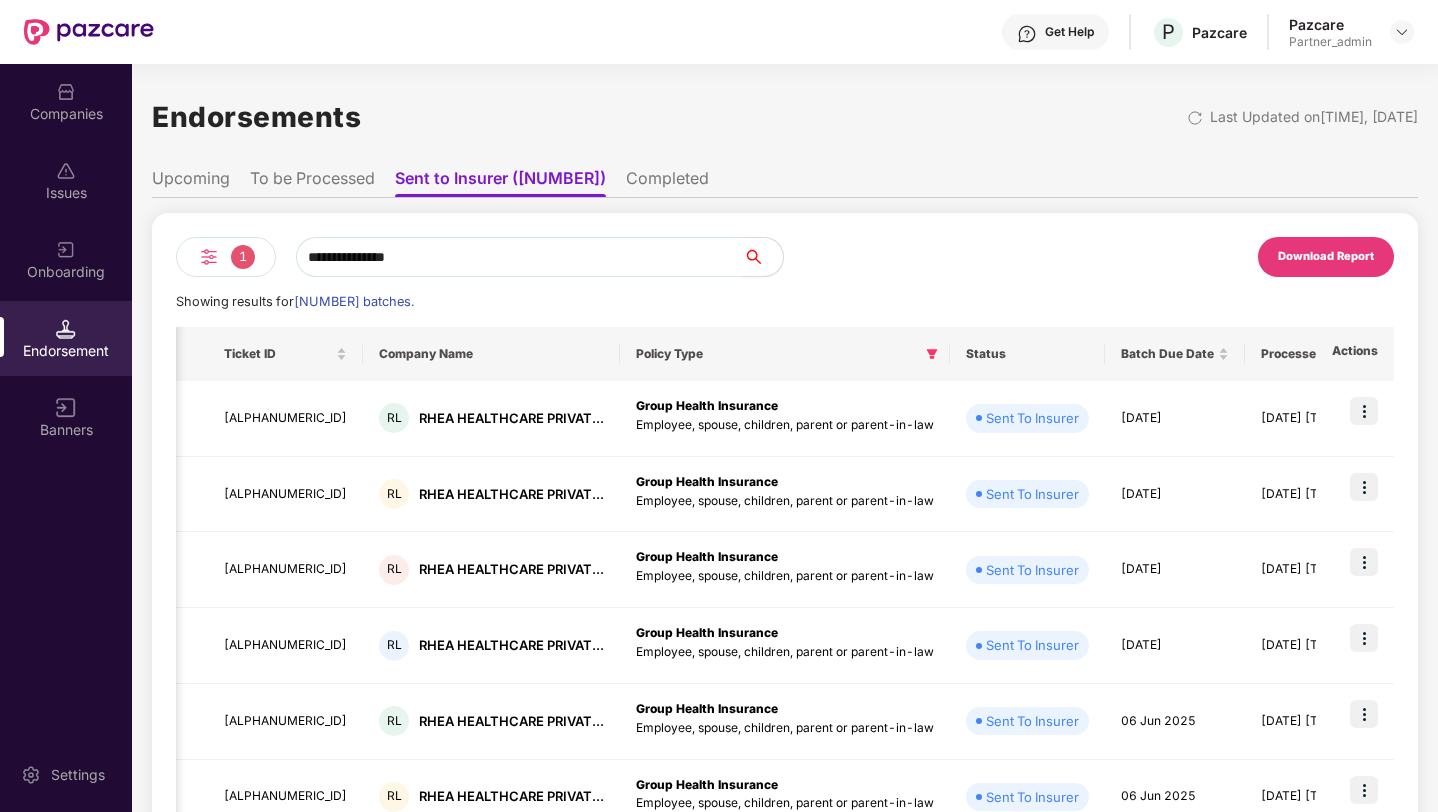 scroll, scrollTop: 0, scrollLeft: 2, axis: horizontal 